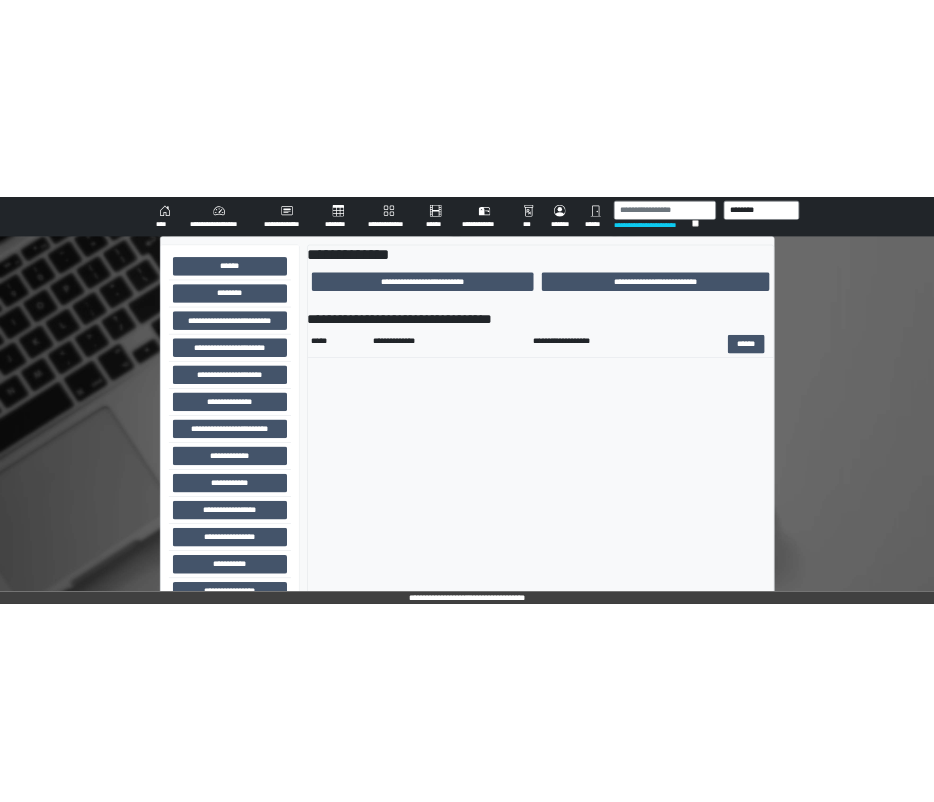 scroll, scrollTop: 0, scrollLeft: 0, axis: both 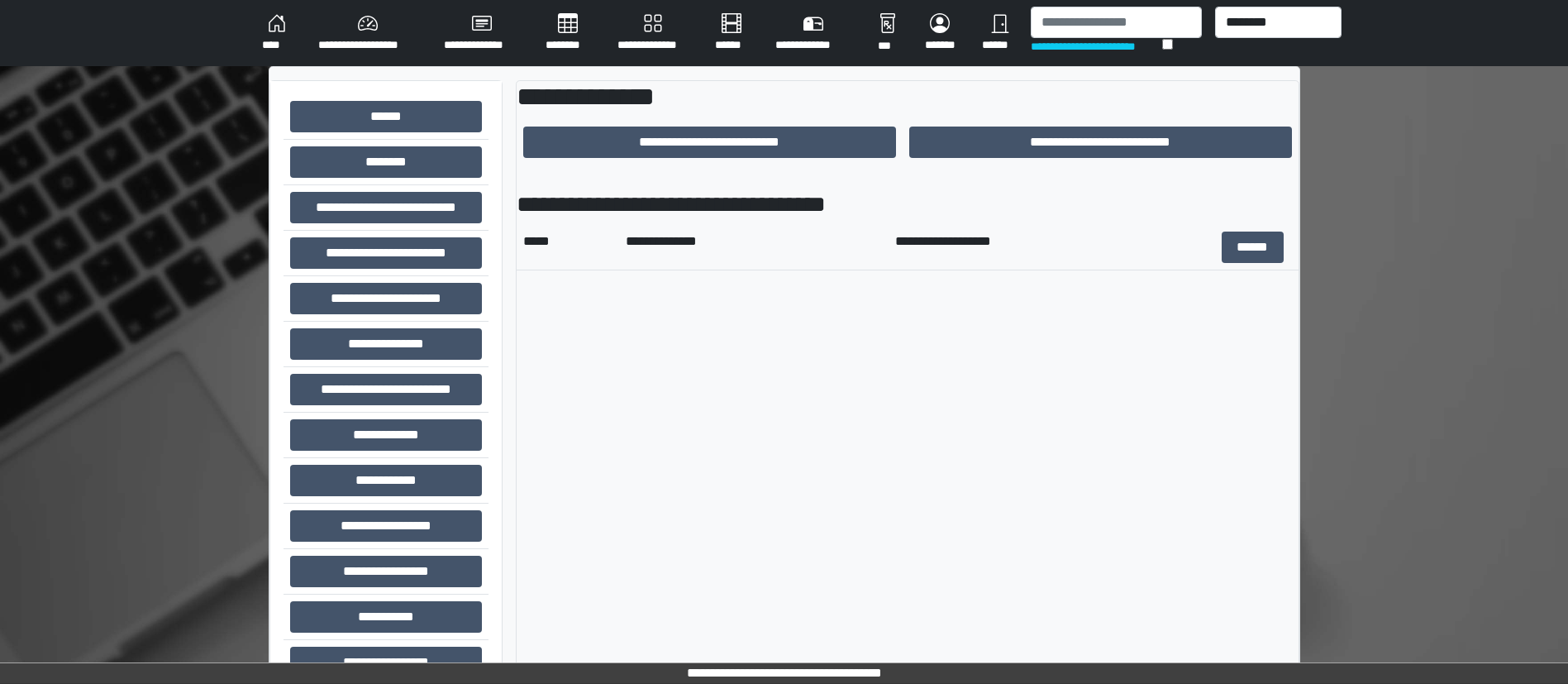click on "**********" at bounding box center [653, 33] 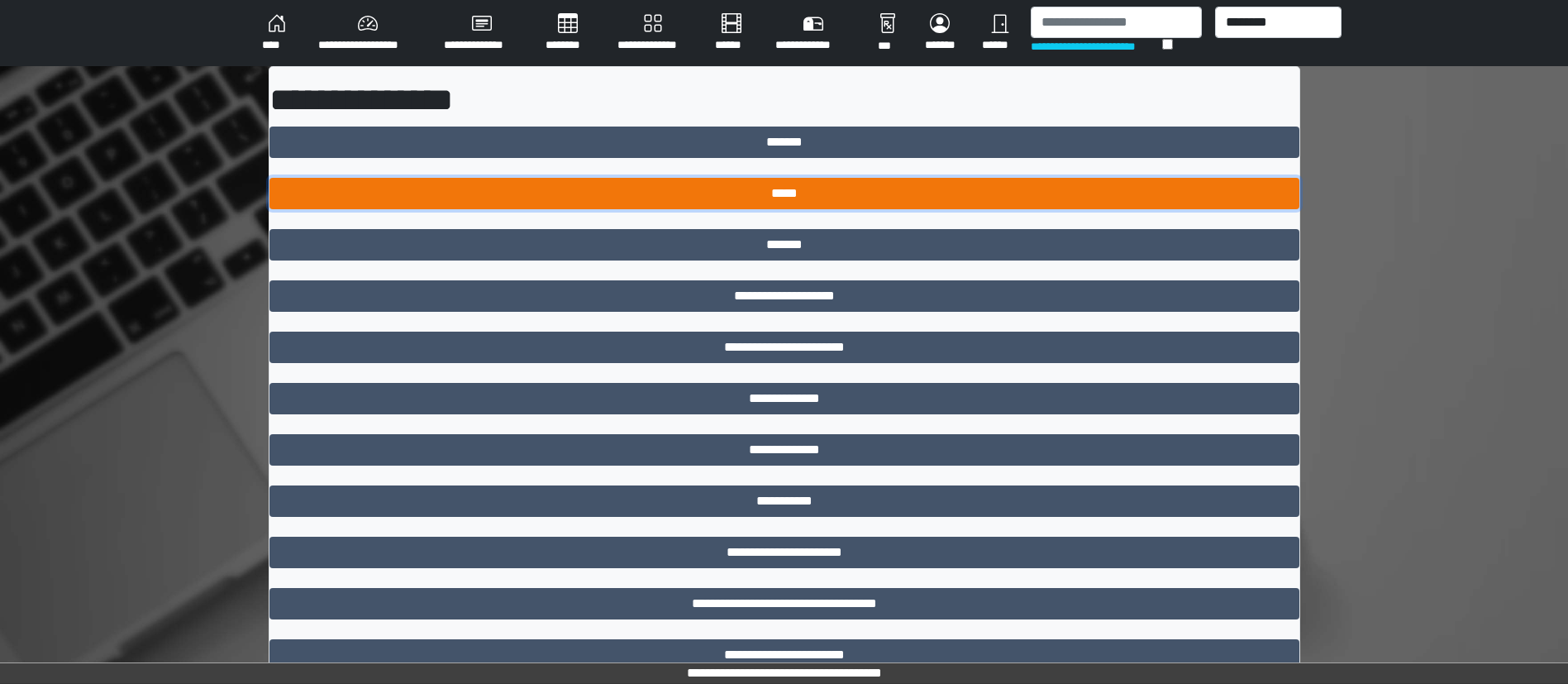 click on "*****" at bounding box center (784, 194) 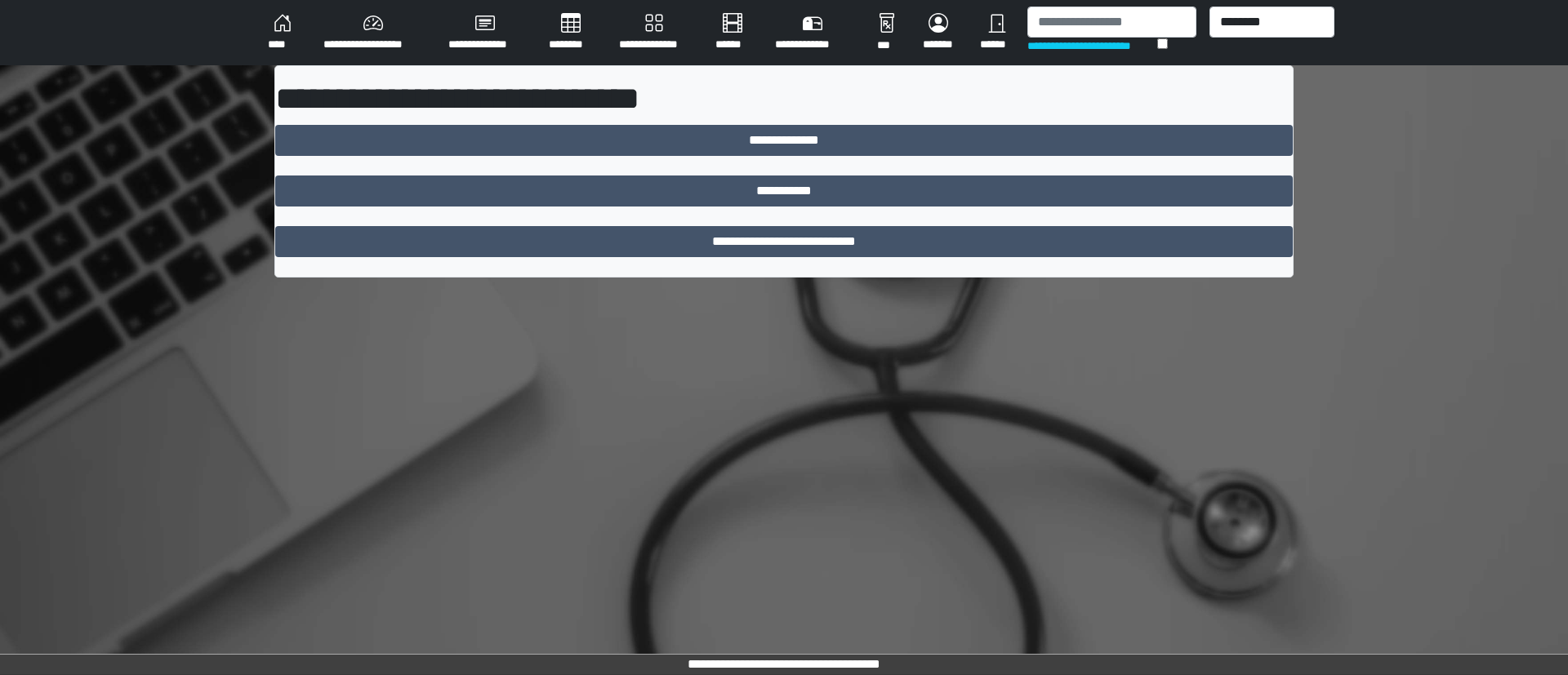click on "**********" at bounding box center (784, 337) 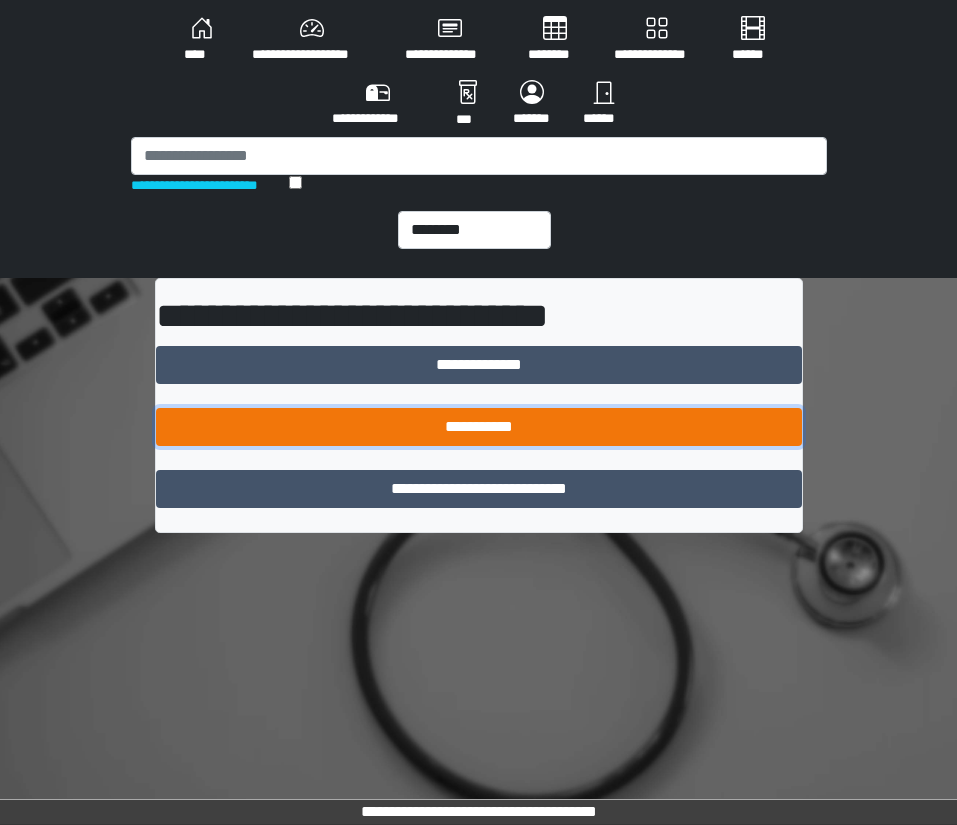 click on "**********" at bounding box center [479, 427] 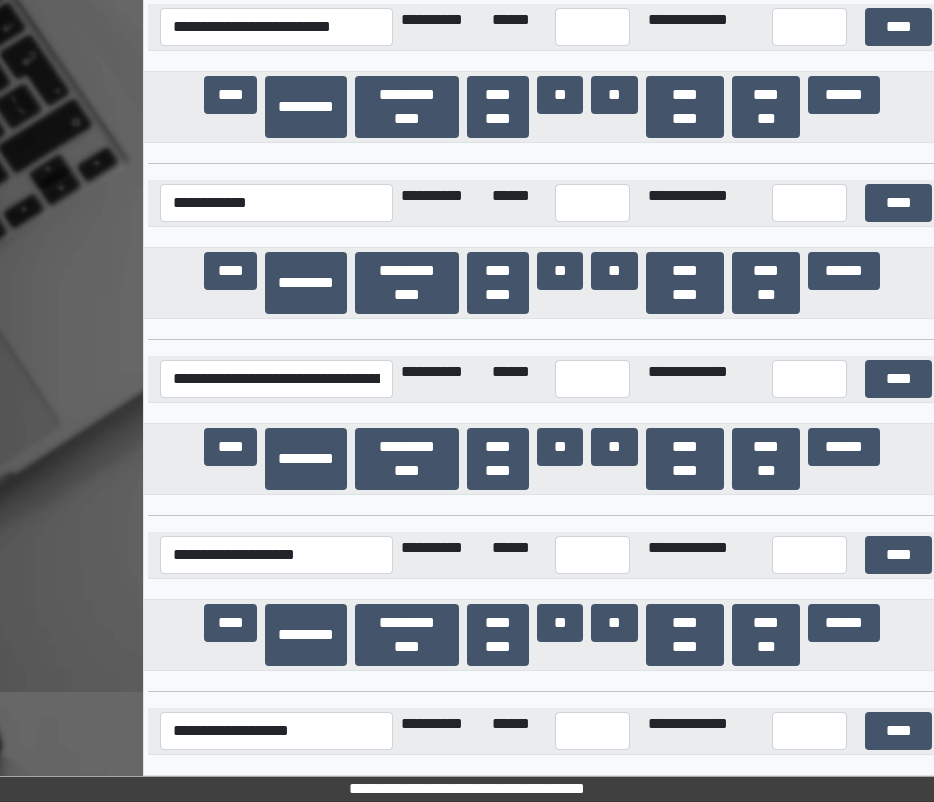 scroll, scrollTop: 18092, scrollLeft: 0, axis: vertical 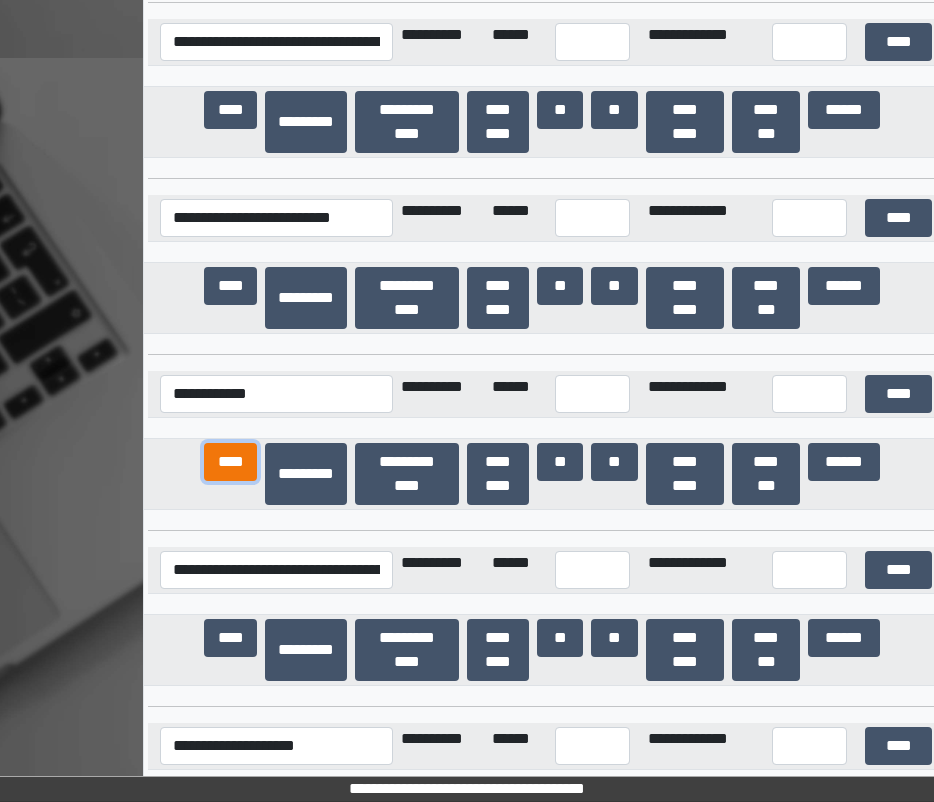click on "****" at bounding box center [230, 462] 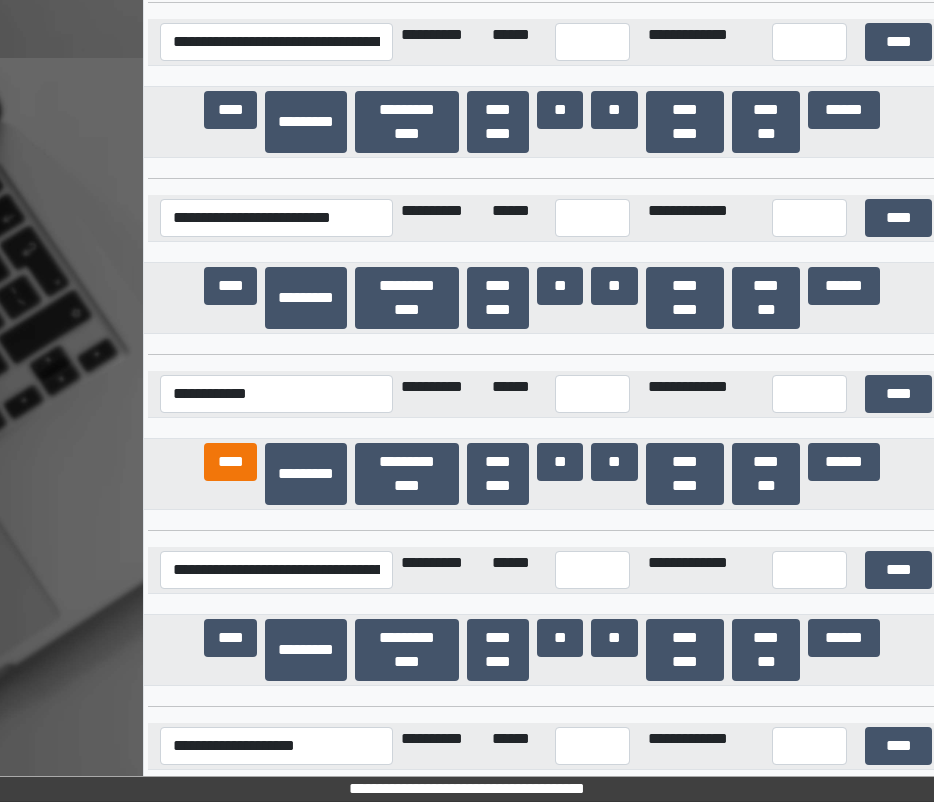 scroll, scrollTop: 942, scrollLeft: 0, axis: vertical 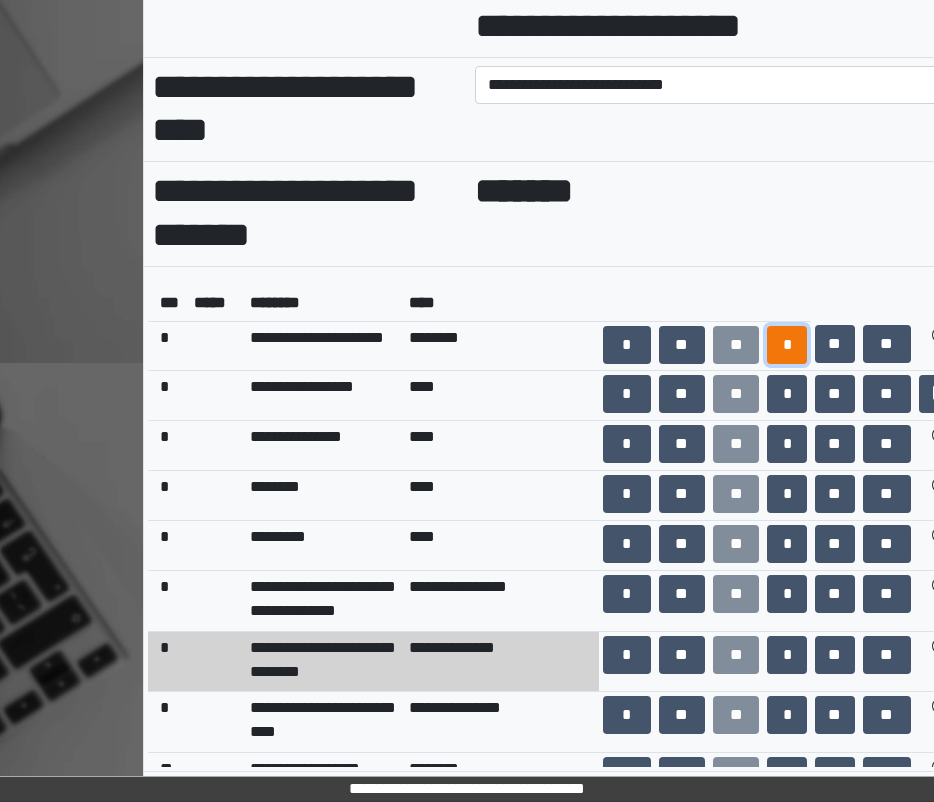 click on "*" at bounding box center (787, 345) 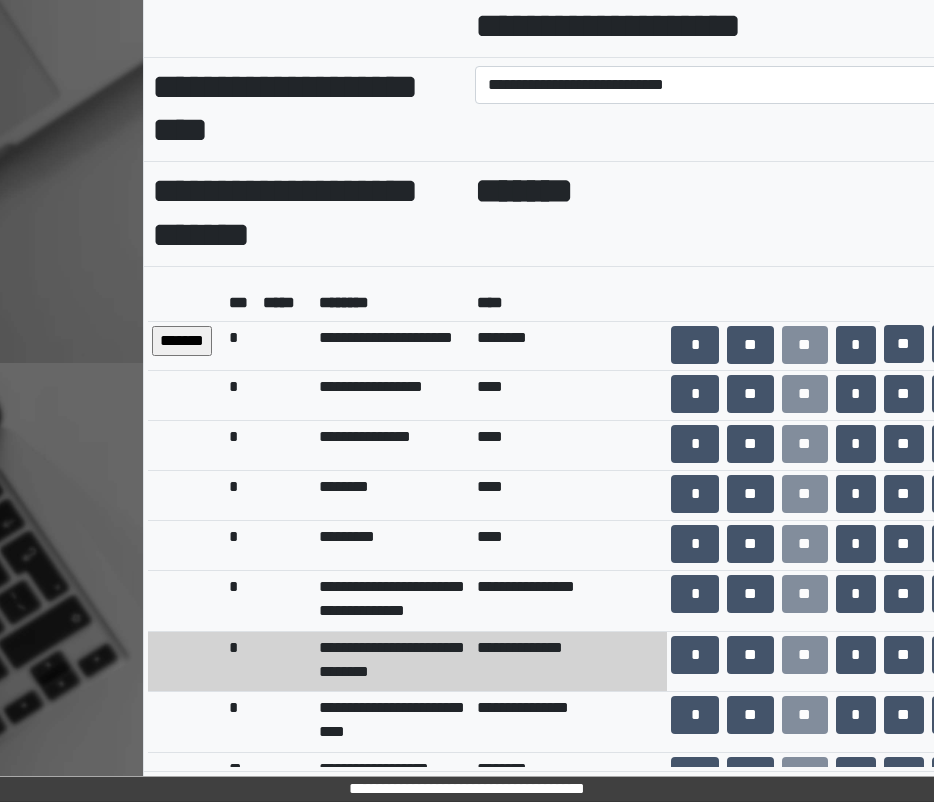 click on "*******" at bounding box center (182, 341) 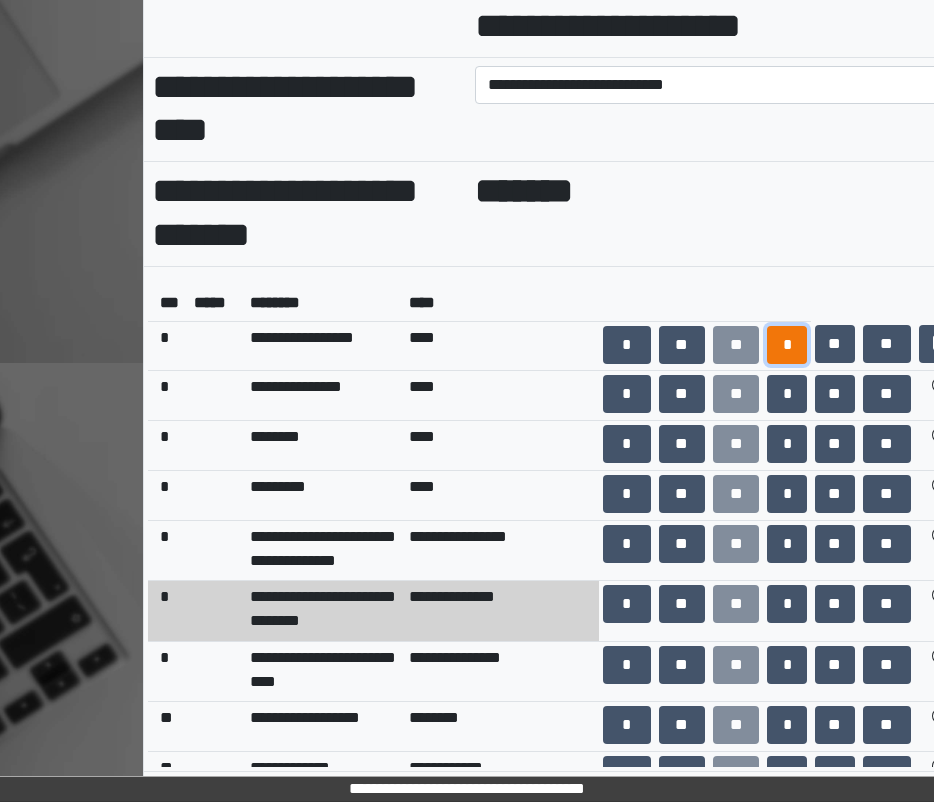 click on "*" at bounding box center (787, 345) 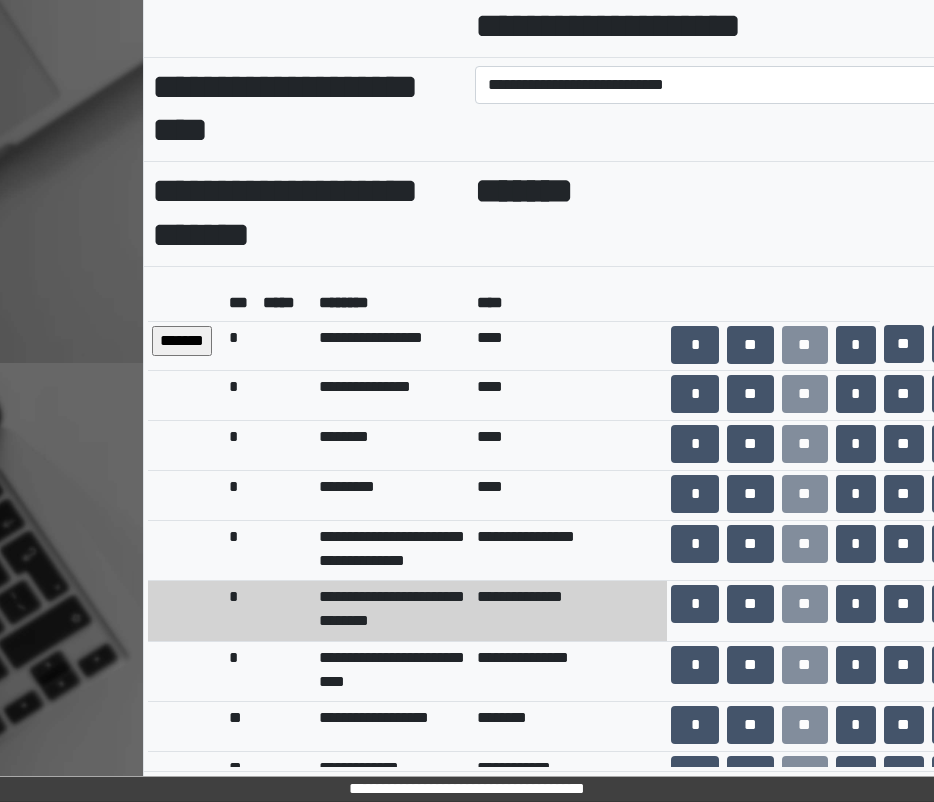 click on "*******" at bounding box center [182, 341] 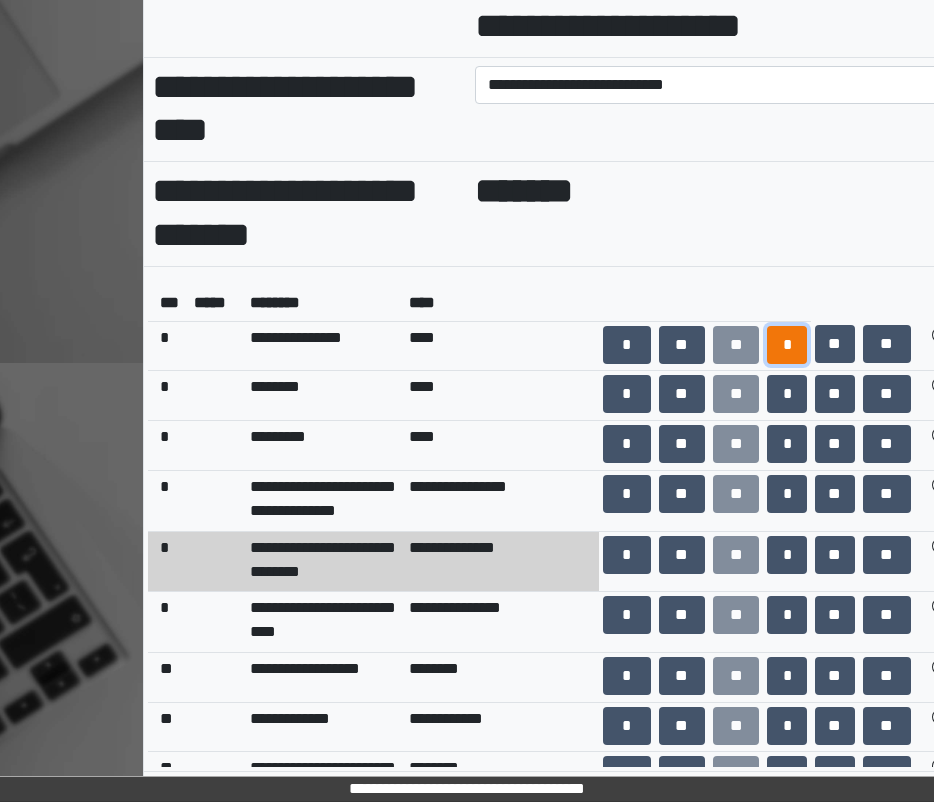 click on "*" at bounding box center (787, 345) 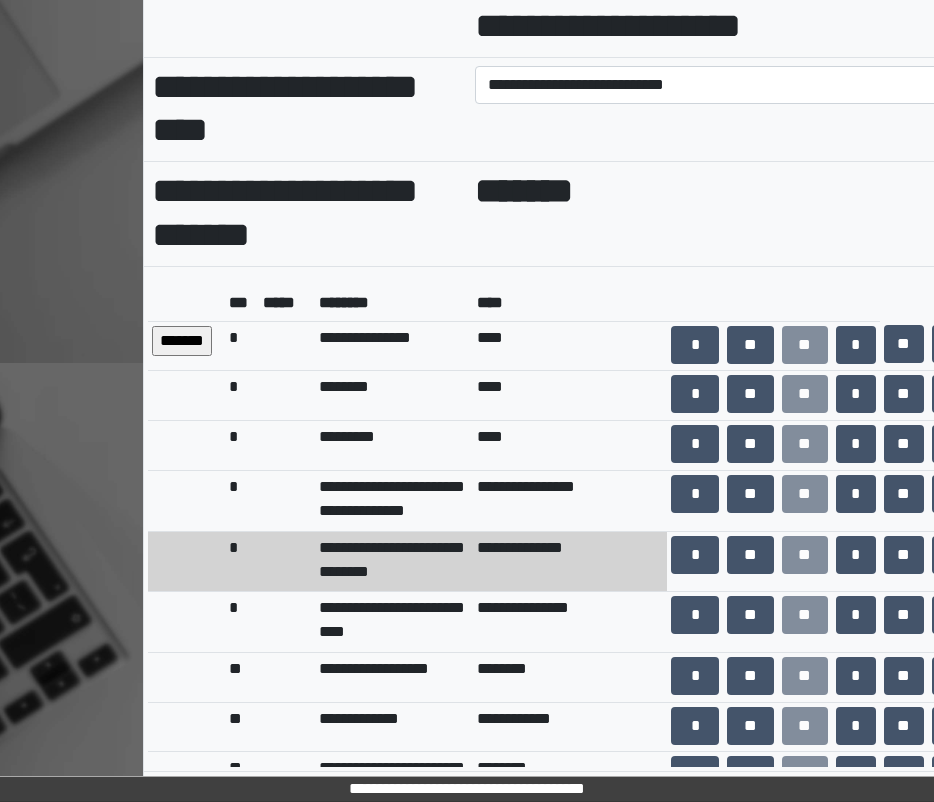 click on "*******" at bounding box center (182, 341) 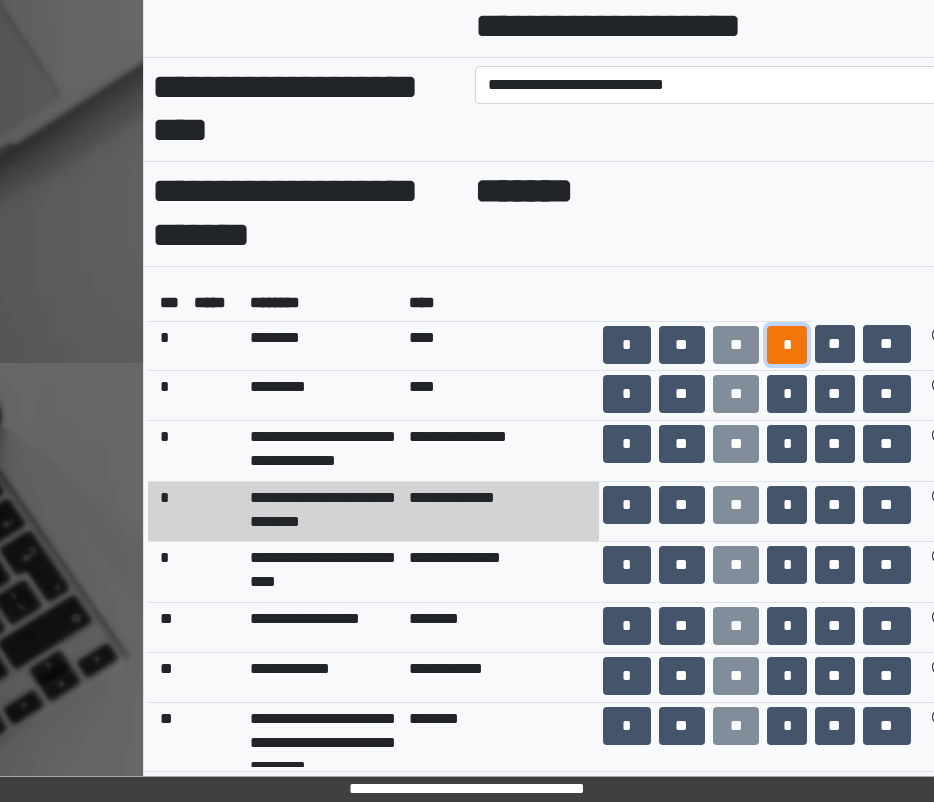 click on "*" at bounding box center (787, 345) 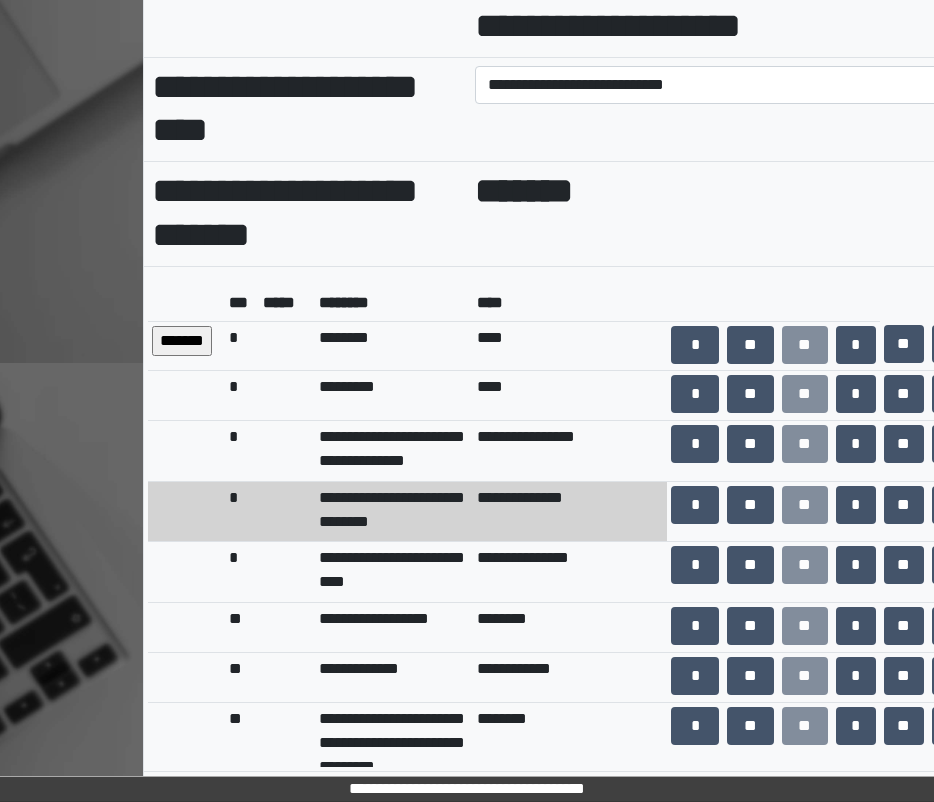 click on "*******" at bounding box center [182, 341] 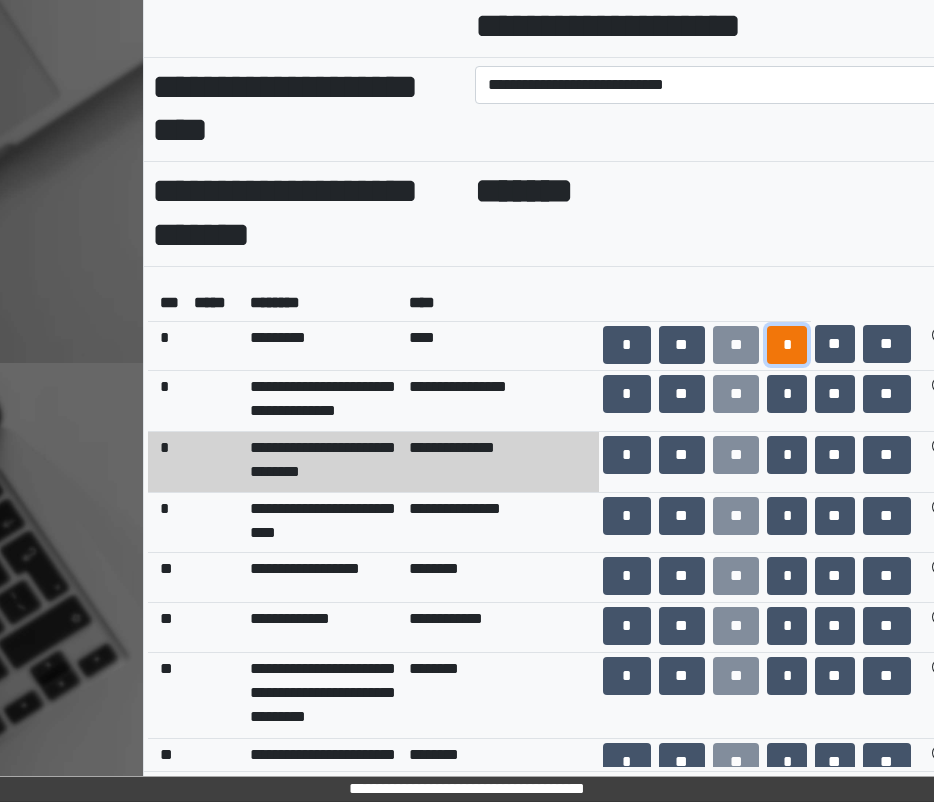 click on "*" at bounding box center [787, 345] 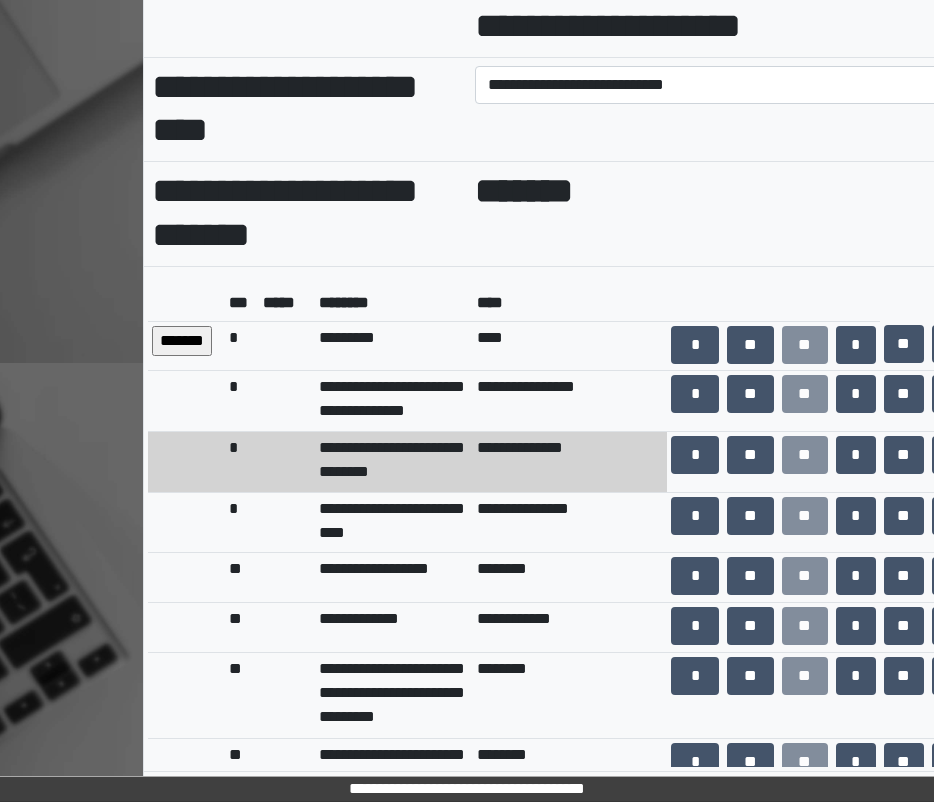 click on "*******" at bounding box center [182, 341] 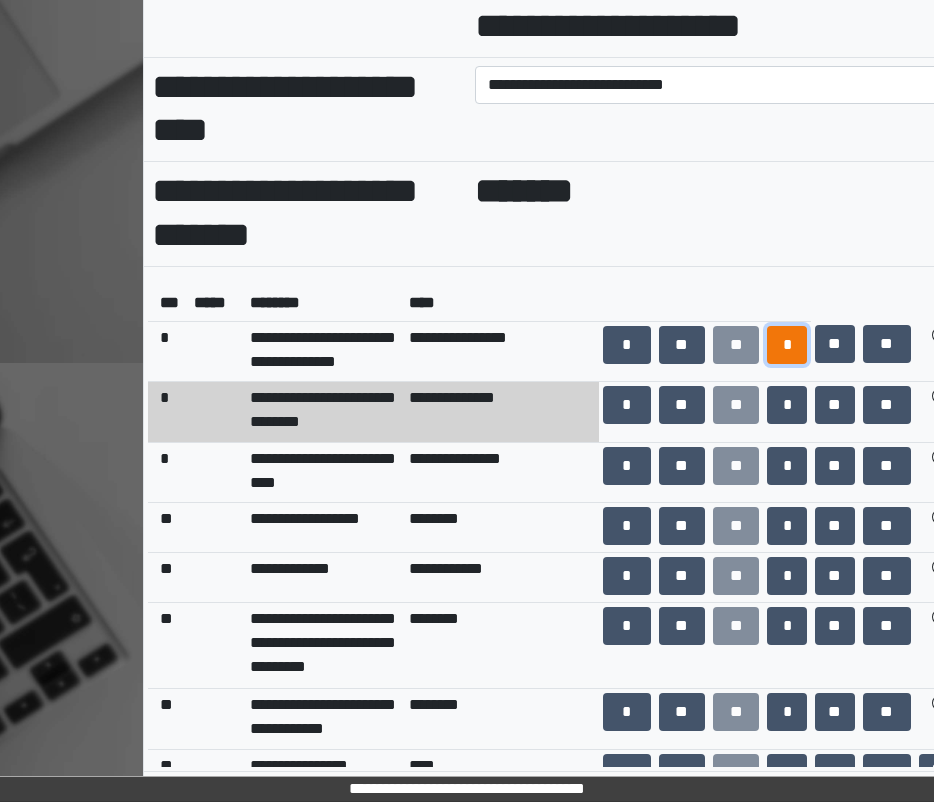 click on "*" at bounding box center [787, 345] 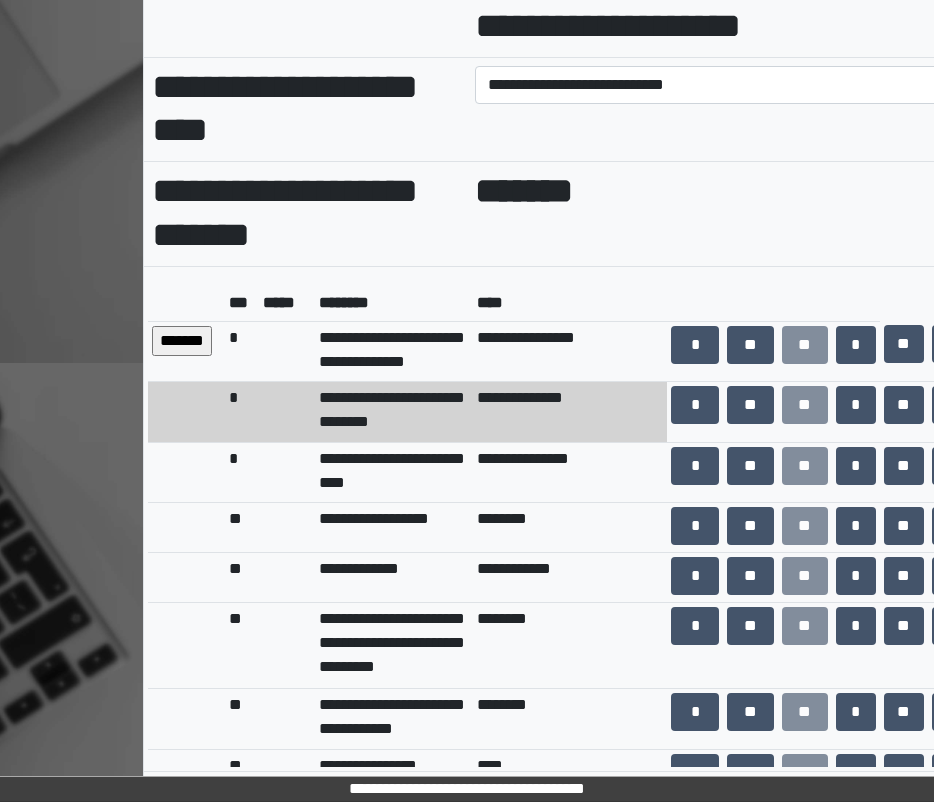 click on "*******" at bounding box center (182, 341) 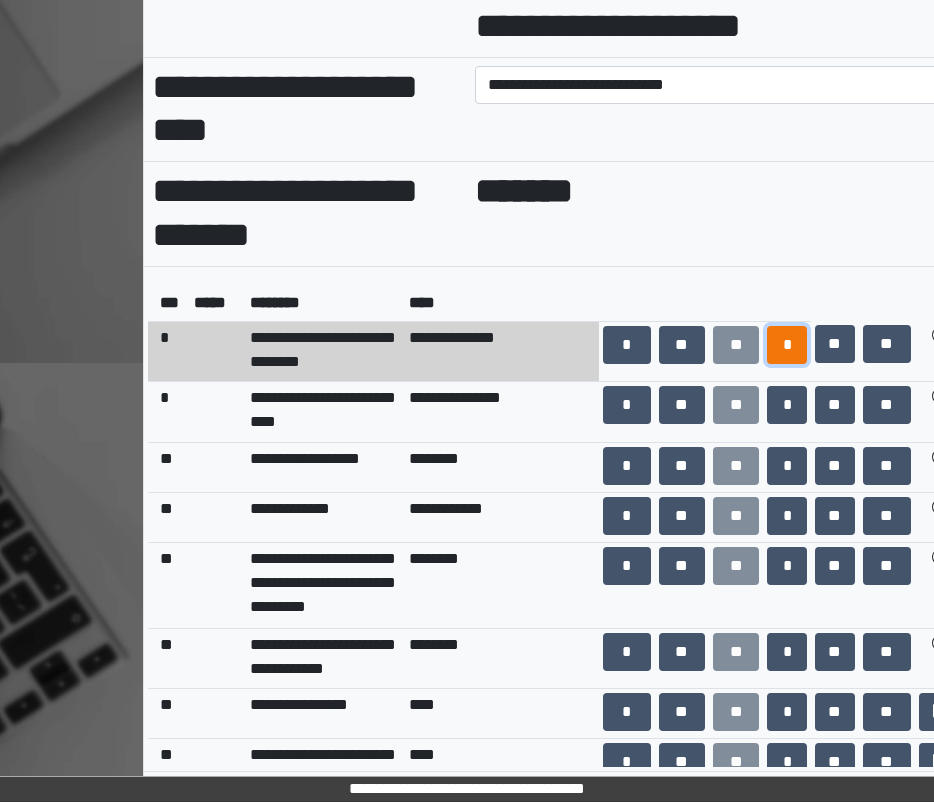 click on "*" at bounding box center (787, 345) 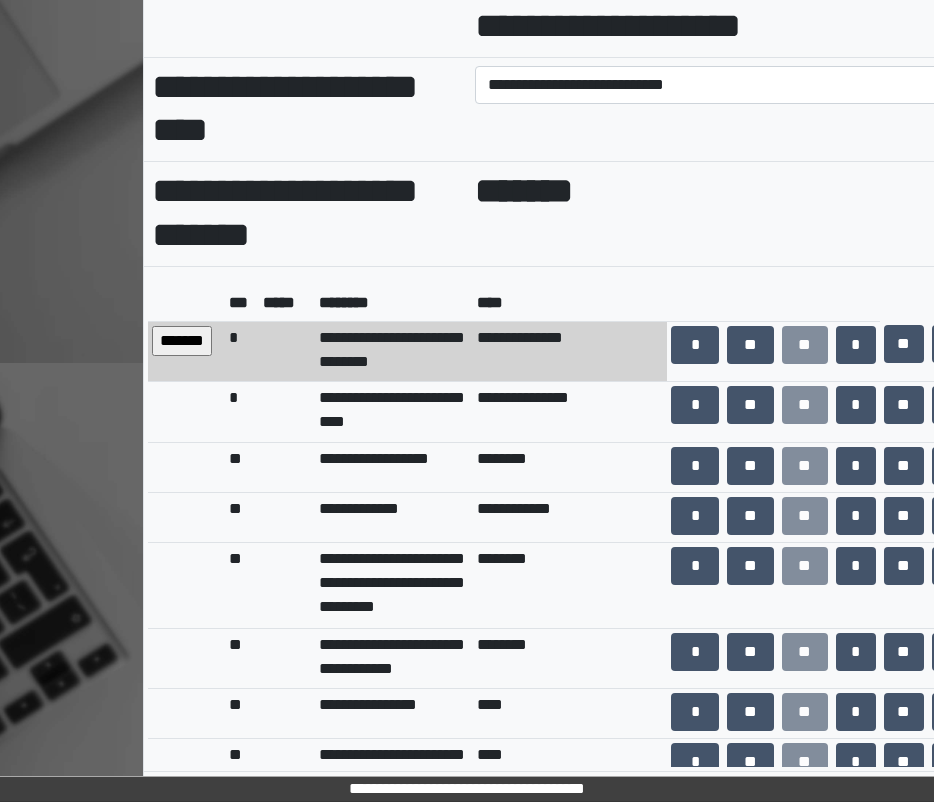 click on "*******" at bounding box center (182, 341) 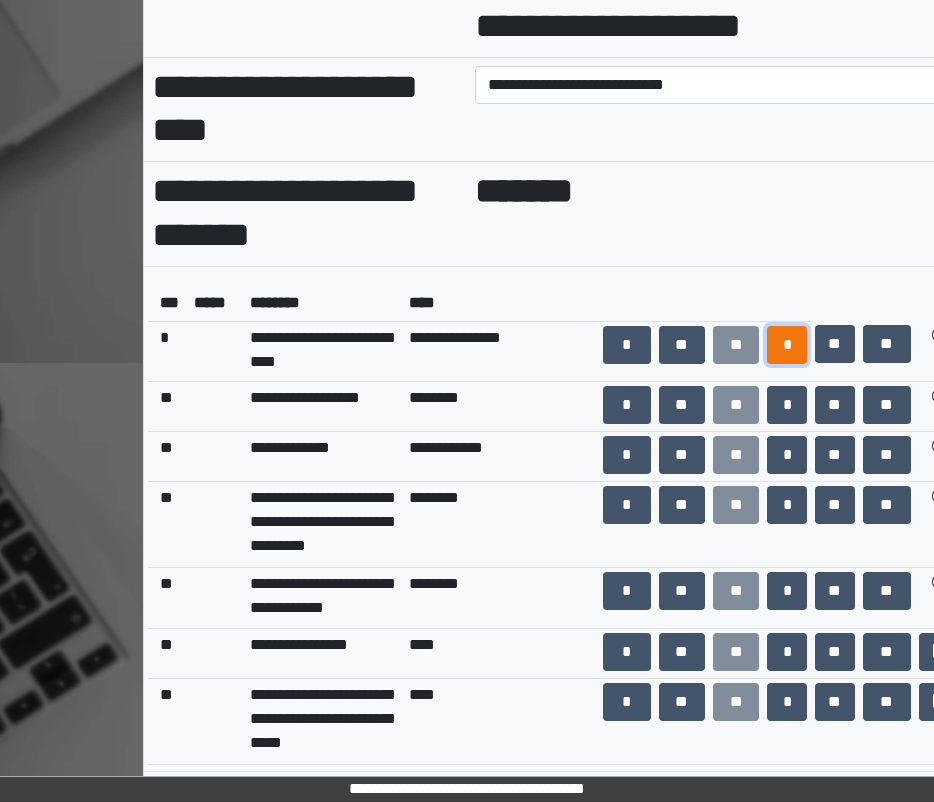 click on "*" at bounding box center (787, 345) 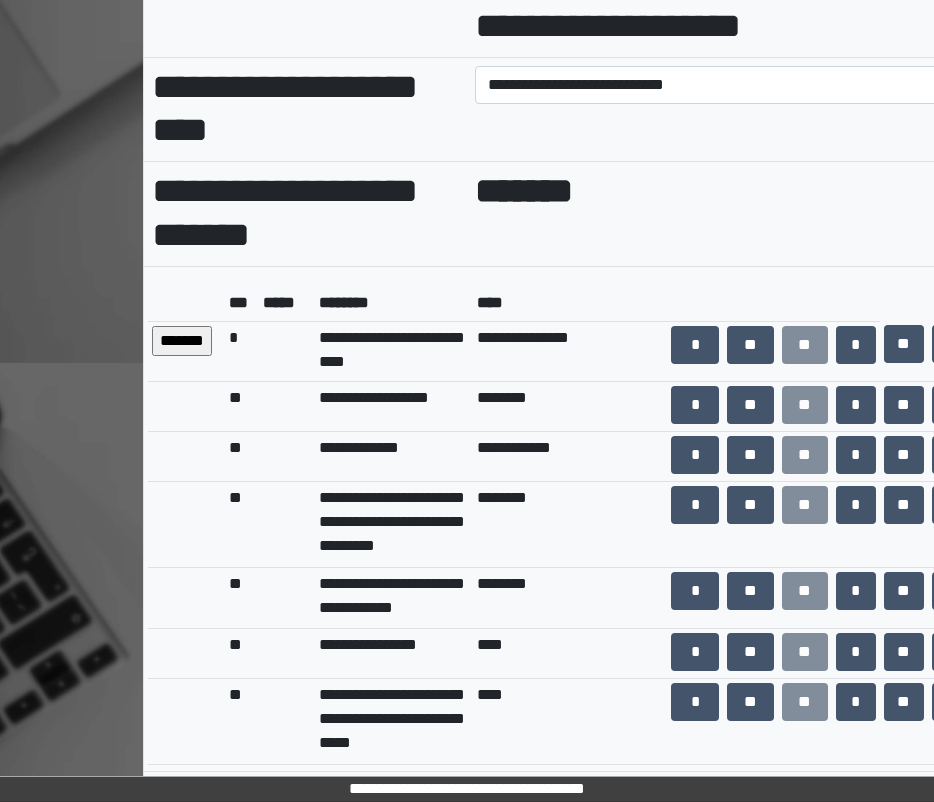 click on "*******" at bounding box center [182, 341] 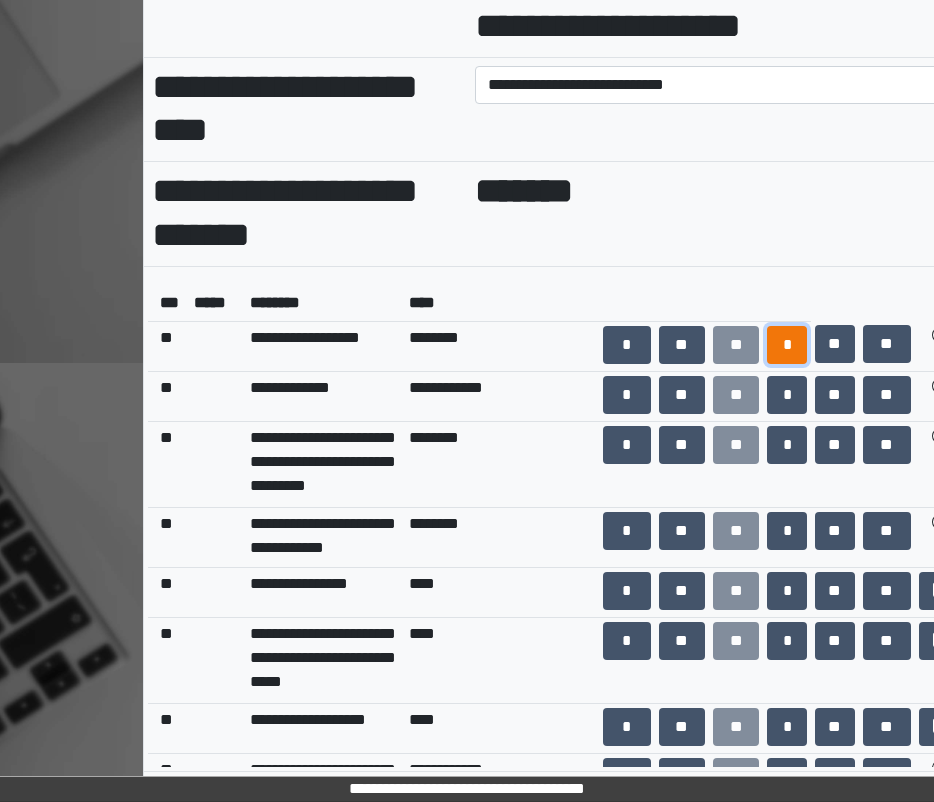 click on "*" at bounding box center [787, 345] 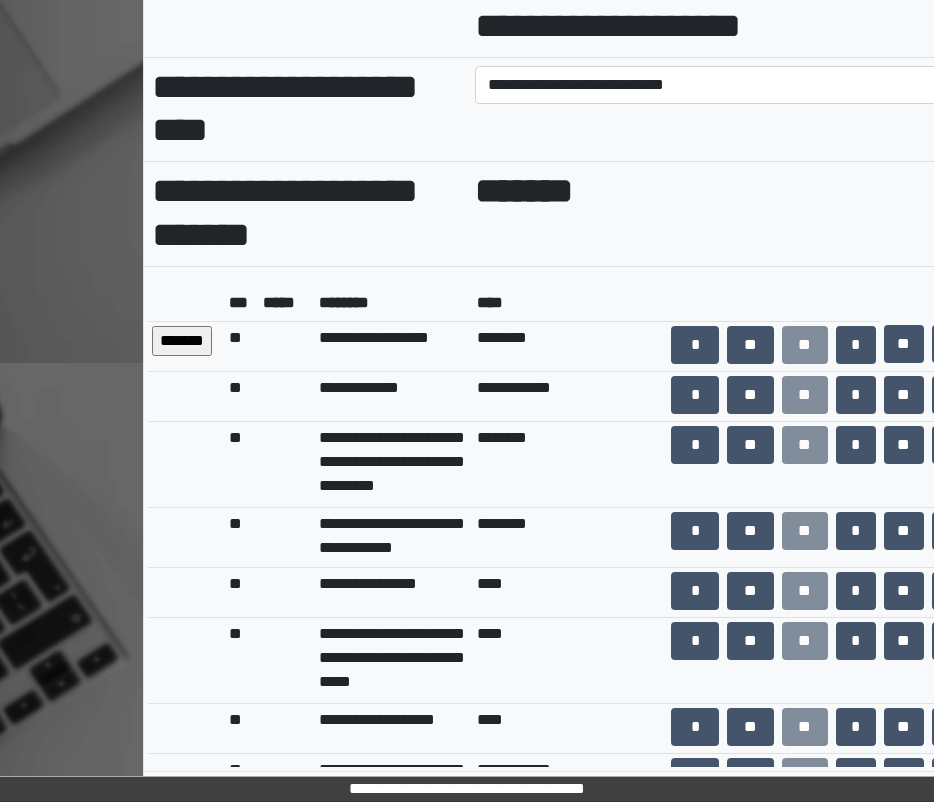click on "*******" at bounding box center [182, 341] 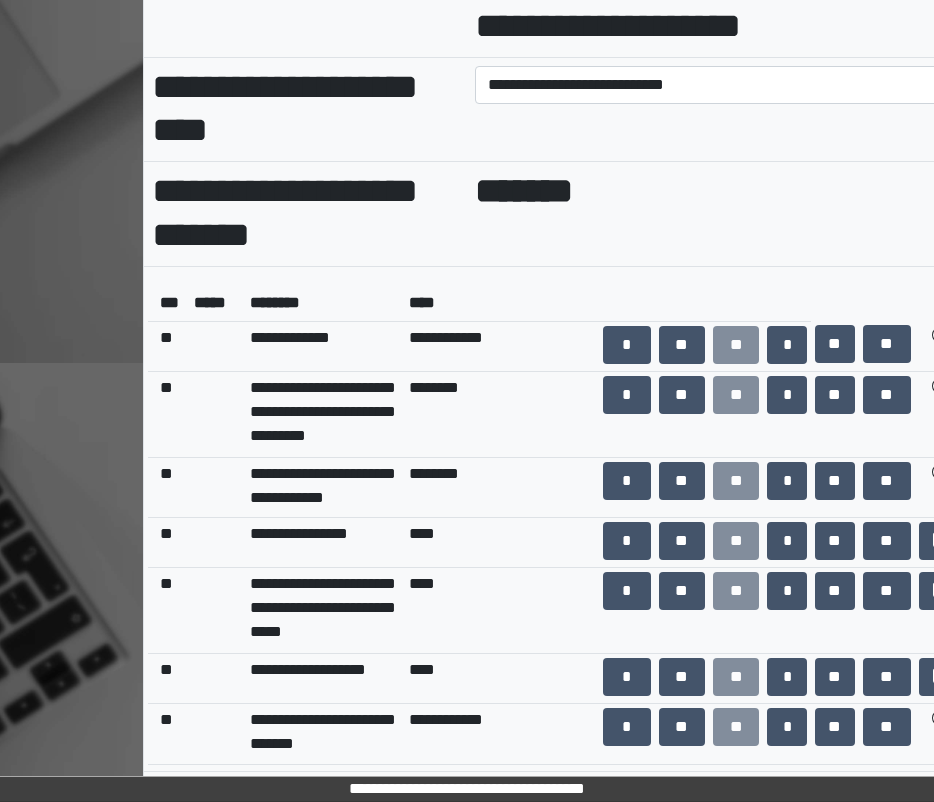 scroll, scrollTop: 462, scrollLeft: 36, axis: both 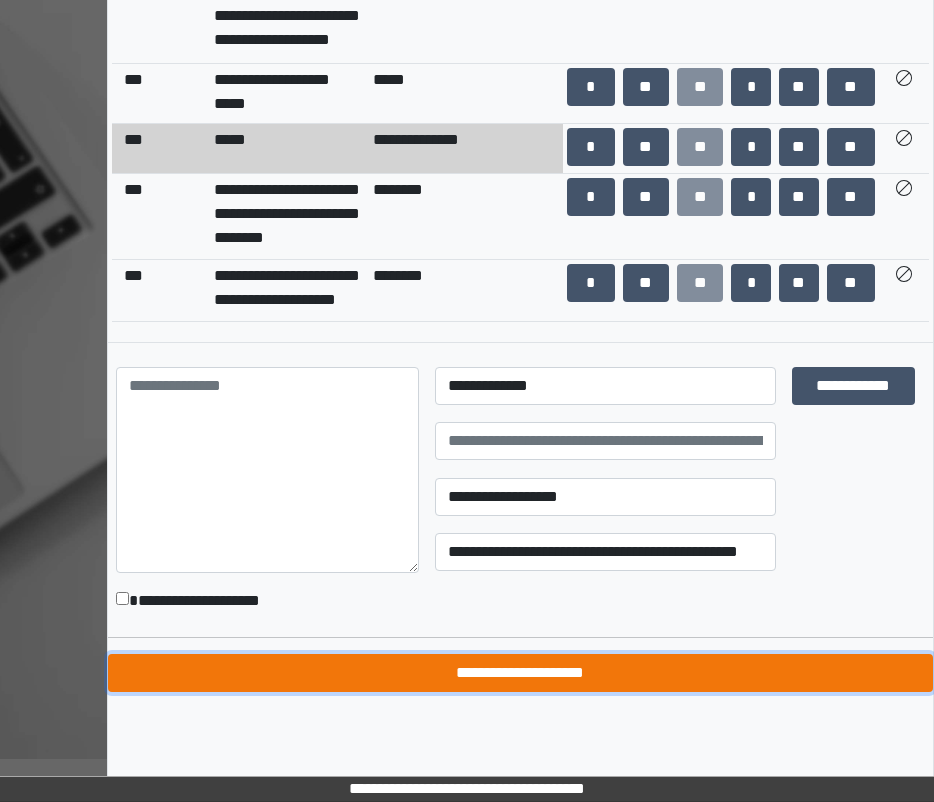 click on "**********" at bounding box center (520, 673) 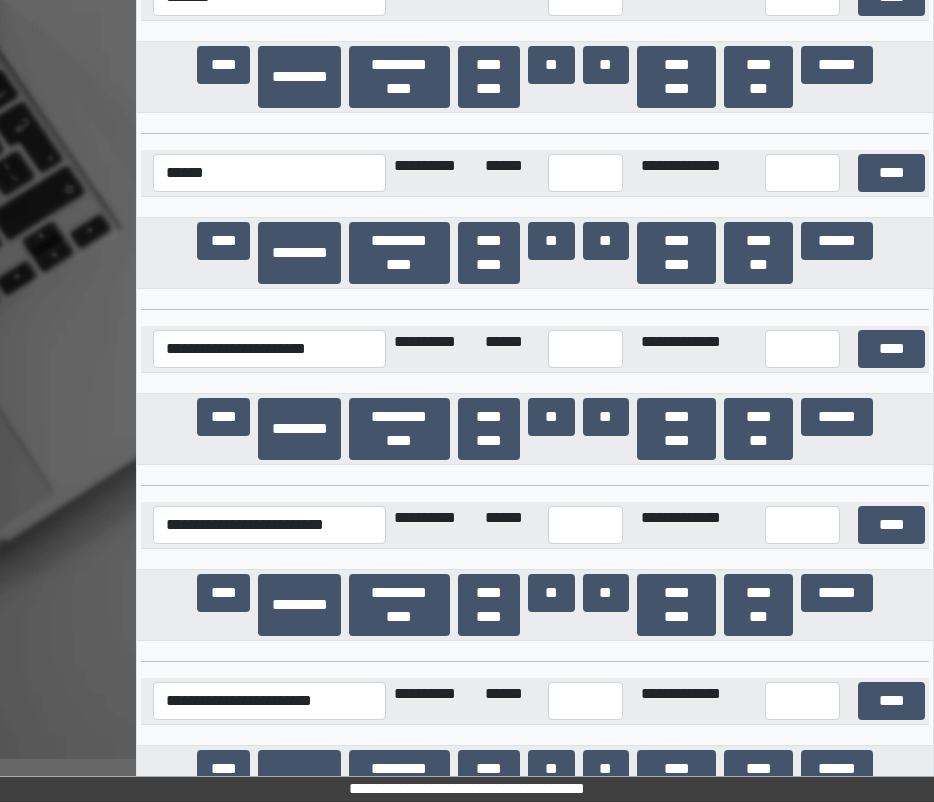 scroll, scrollTop: 18085, scrollLeft: 7, axis: both 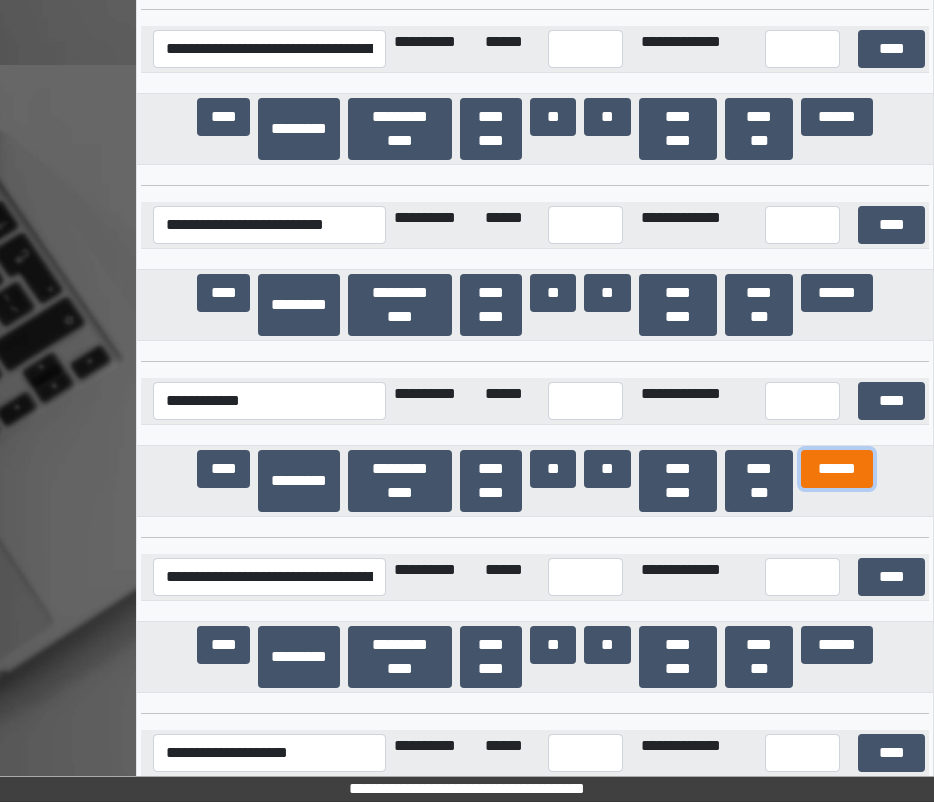 click on "******" at bounding box center (837, 469) 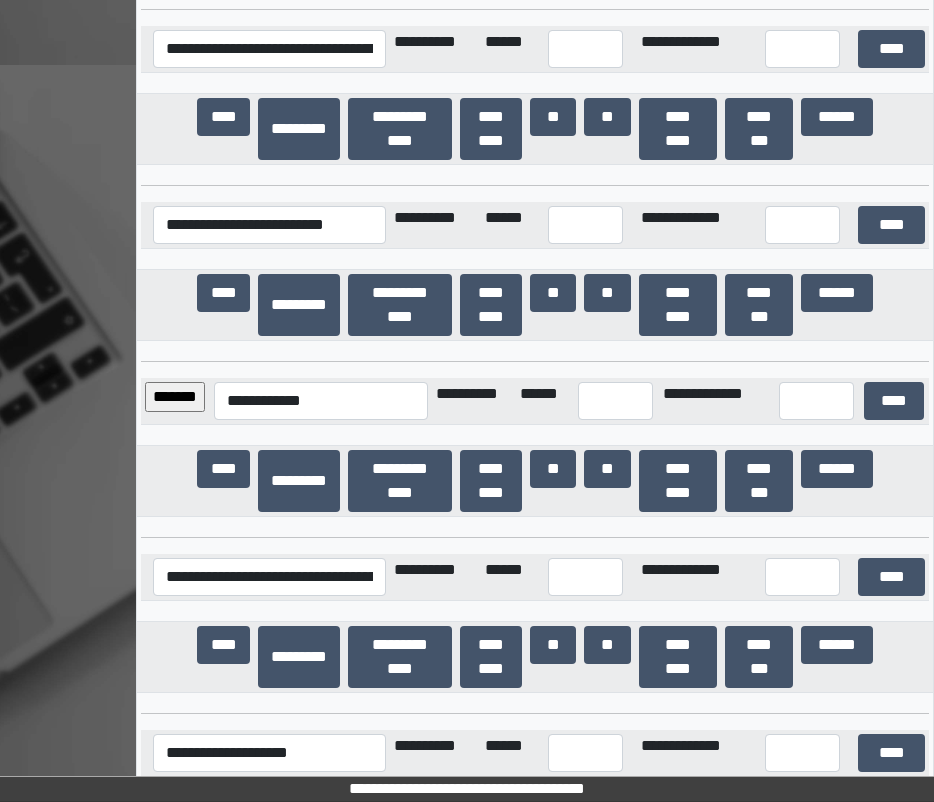 click on "*******" at bounding box center (175, 397) 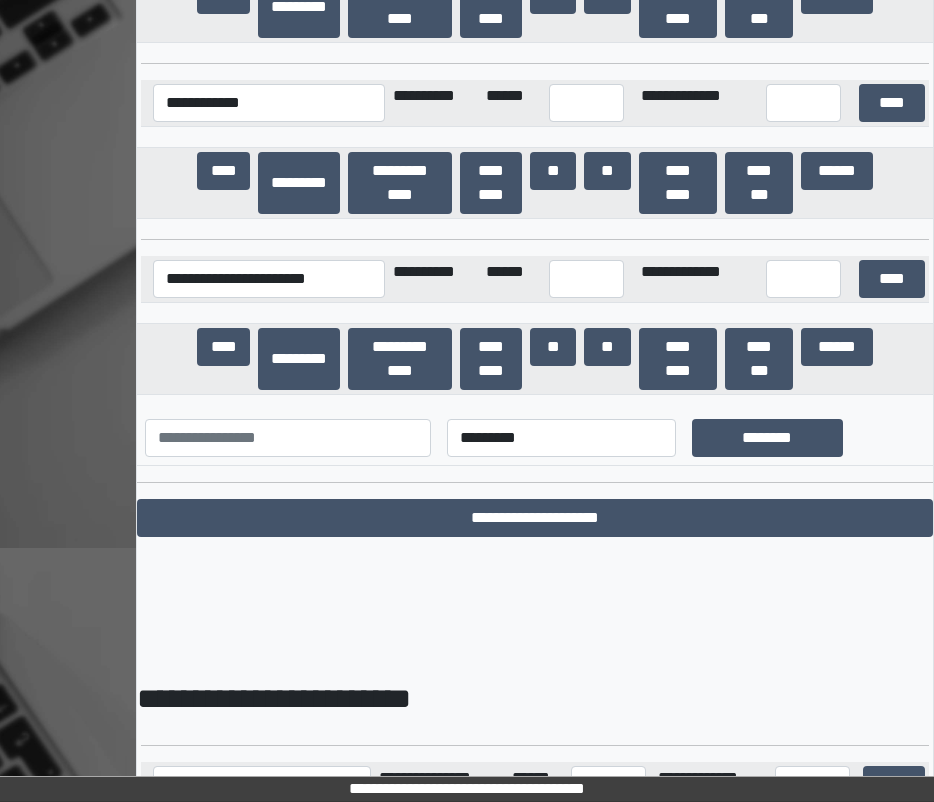 scroll, scrollTop: 21917, scrollLeft: 7, axis: both 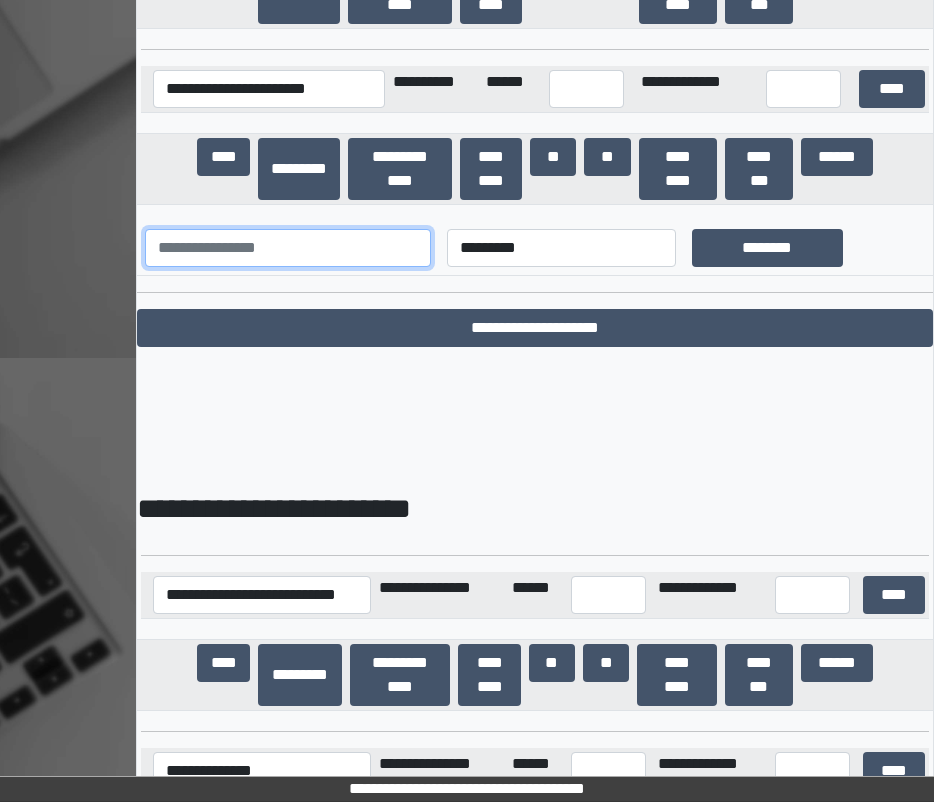 click at bounding box center [288, 248] 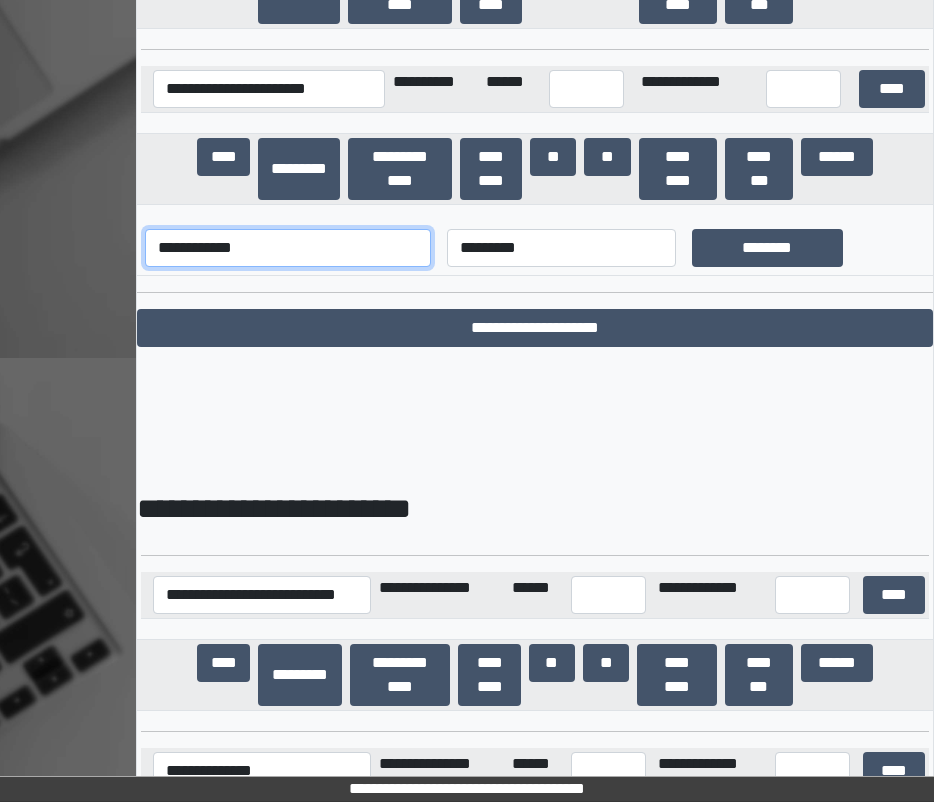 type on "**********" 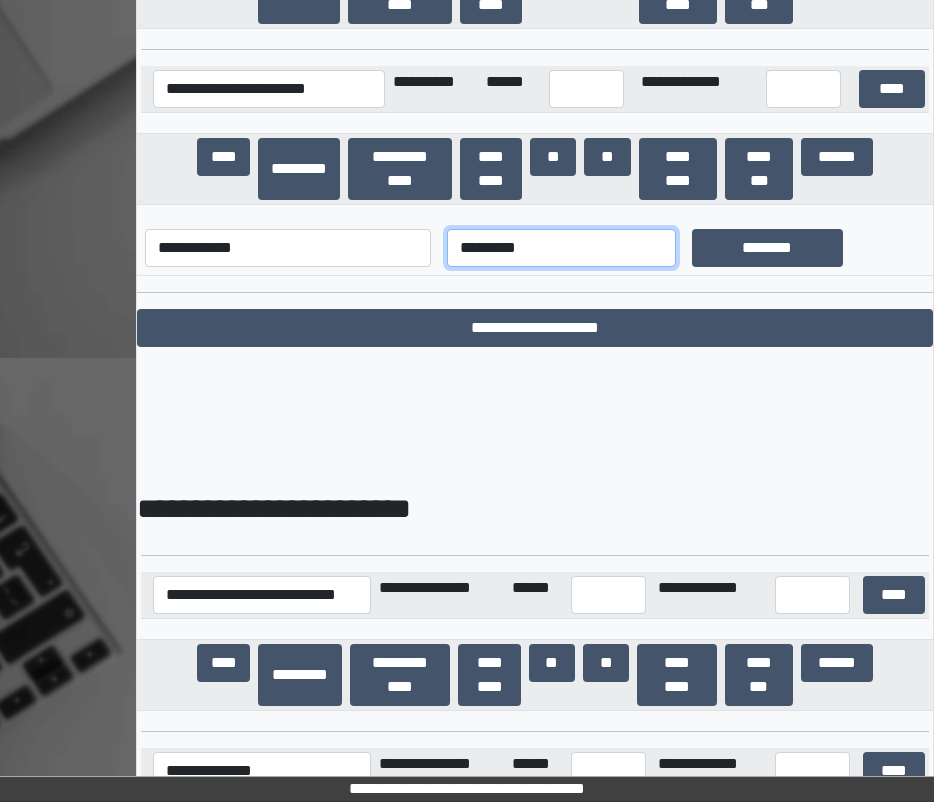 click on "**********" at bounding box center [561, 248] 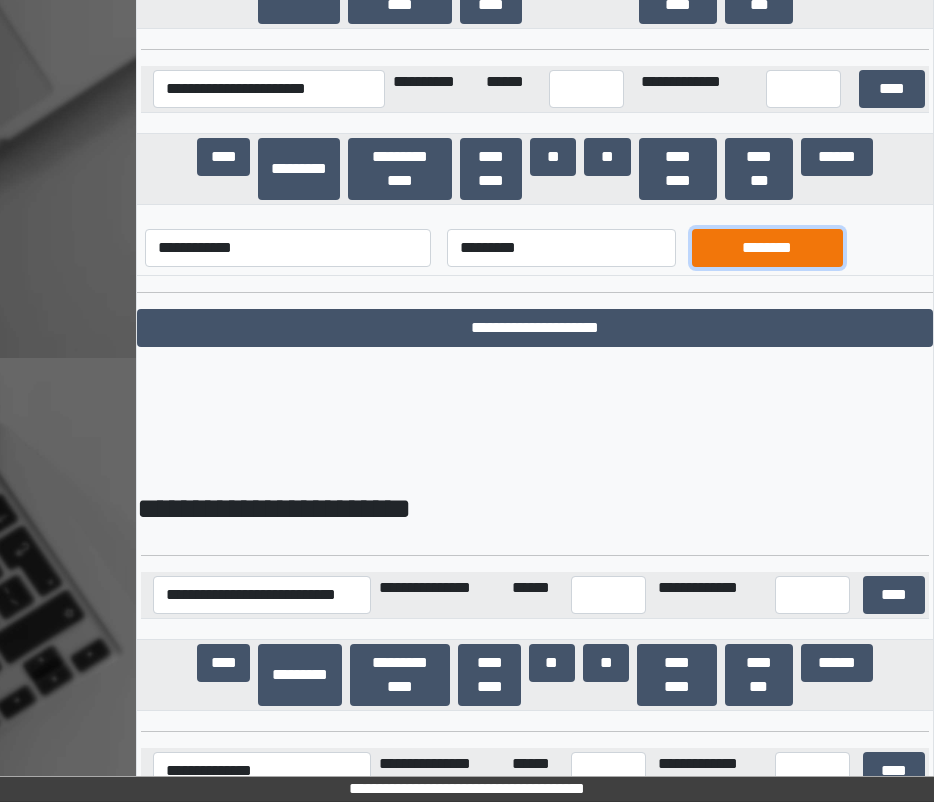 click on "********" at bounding box center (767, 248) 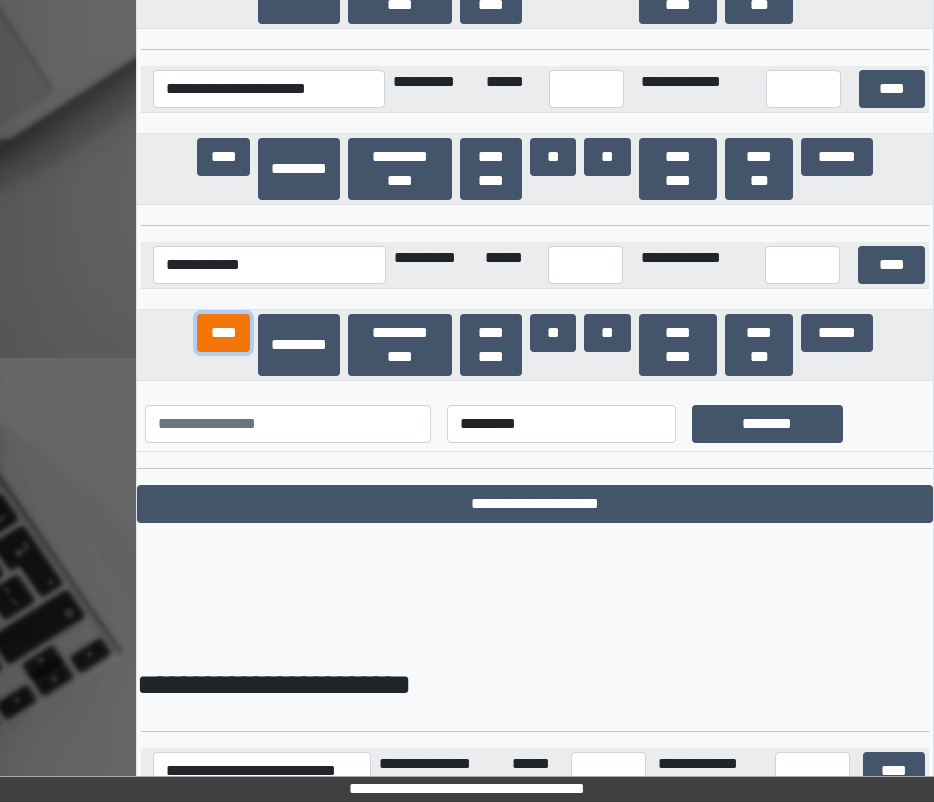 click on "****" at bounding box center [223, 333] 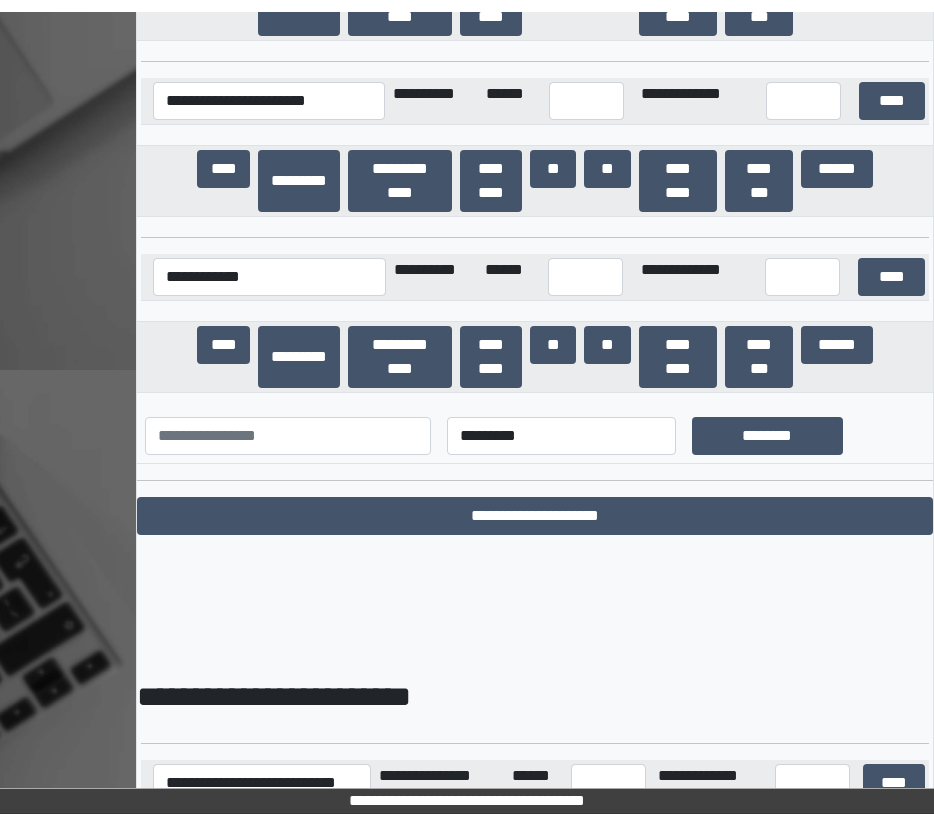 scroll, scrollTop: 962, scrollLeft: 0, axis: vertical 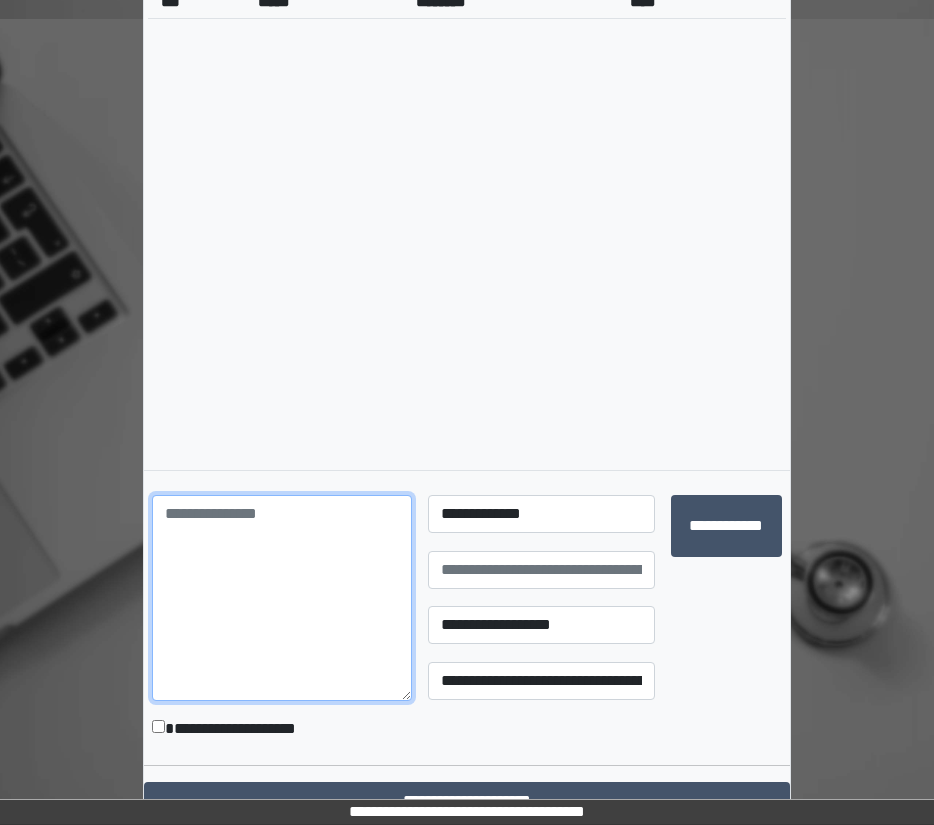 click at bounding box center [282, 598] 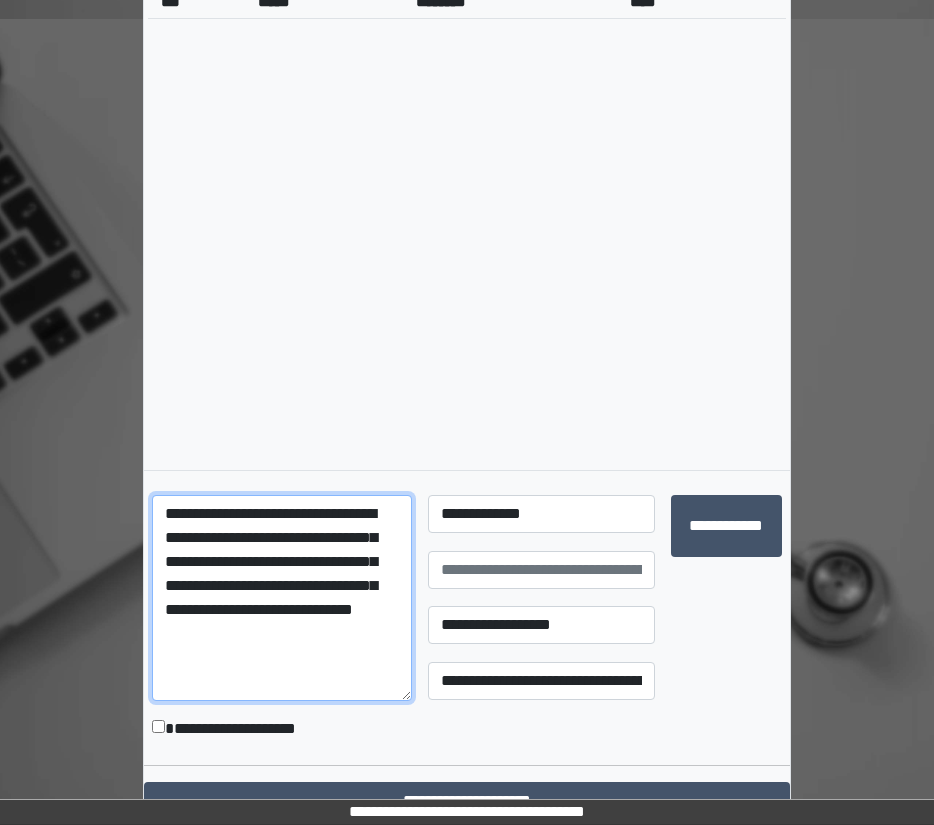 click on "**********" at bounding box center [282, 598] 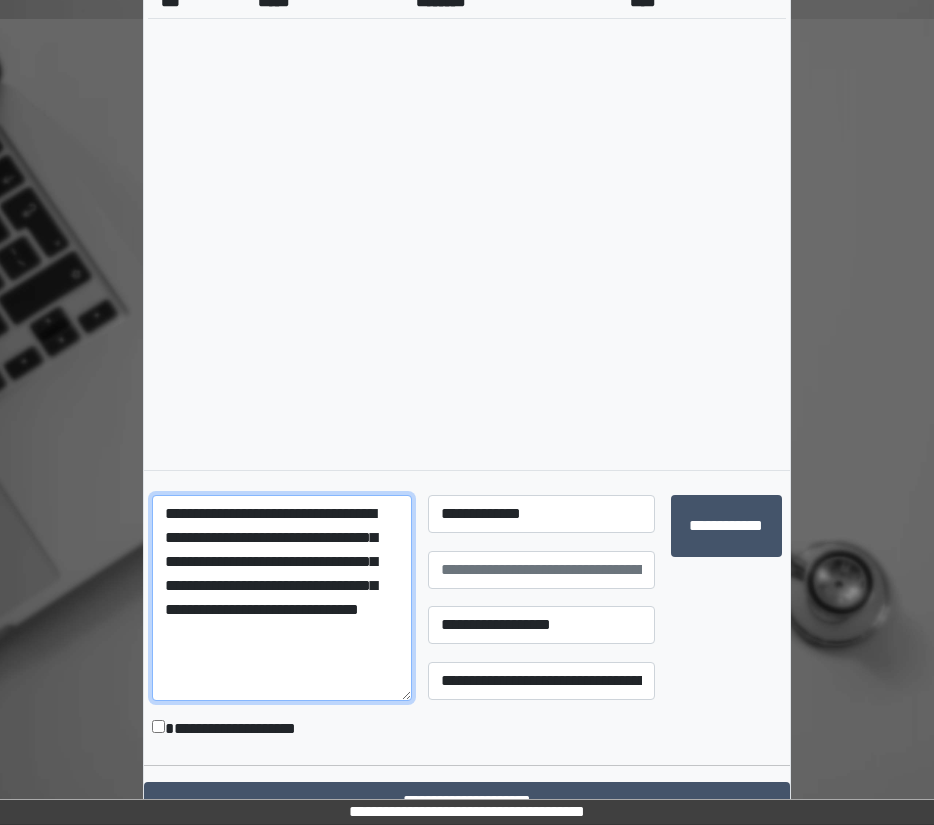 type on "**********" 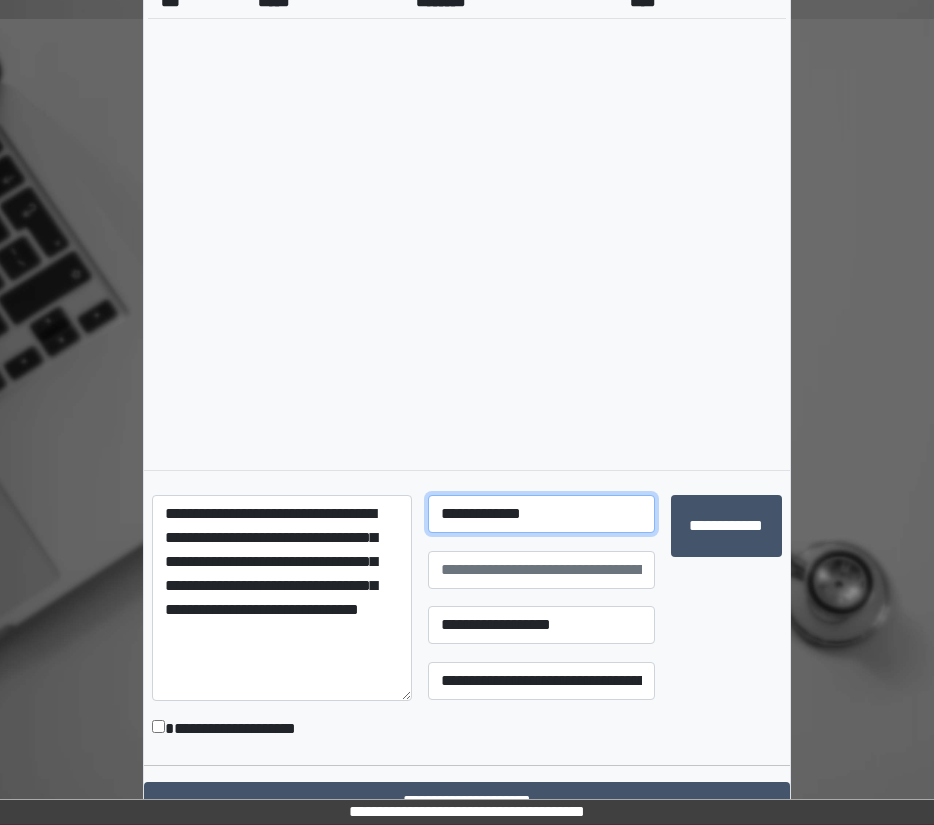 click on "**********" at bounding box center (541, 514) 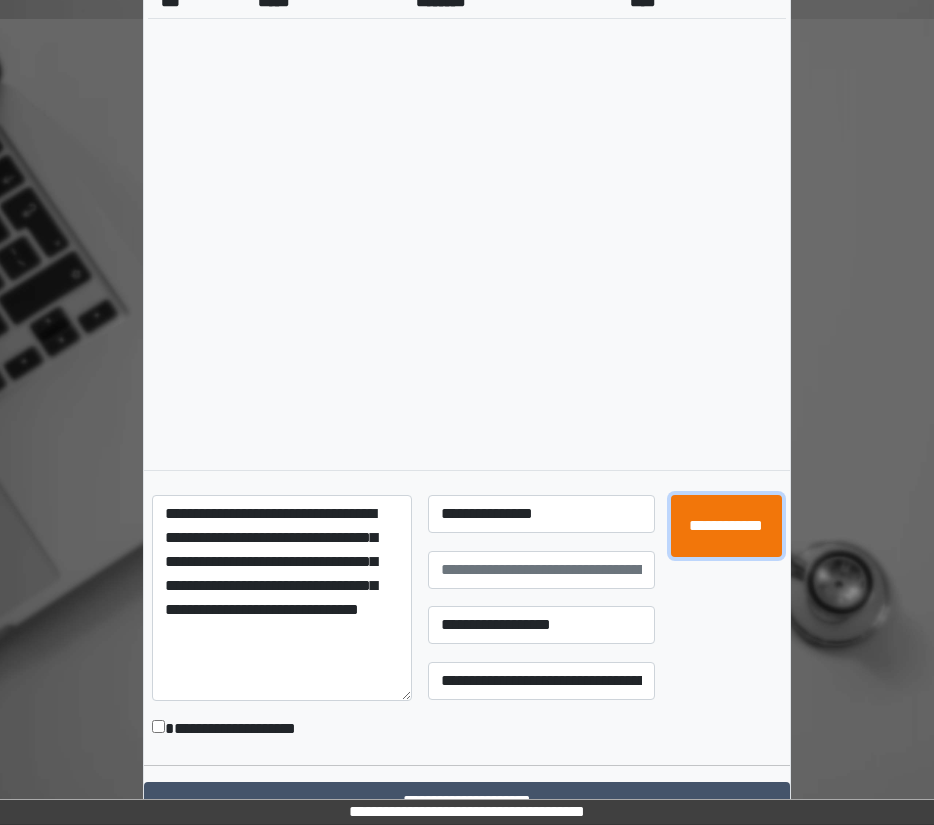 click on "**********" at bounding box center (726, 526) 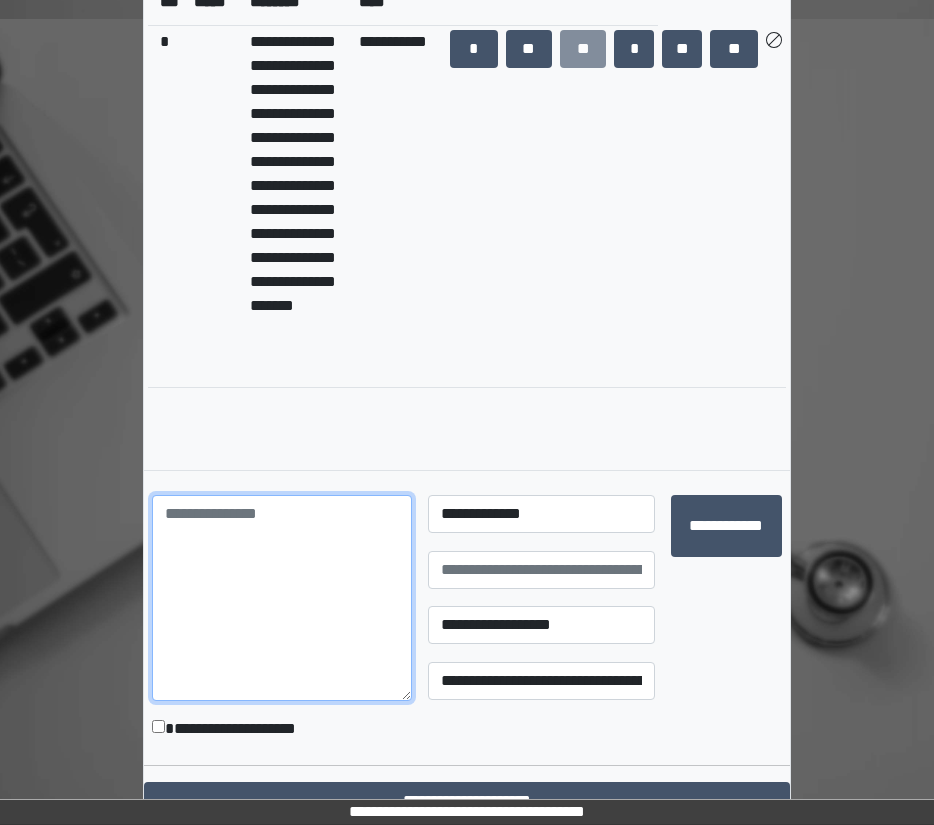 click at bounding box center (282, 598) 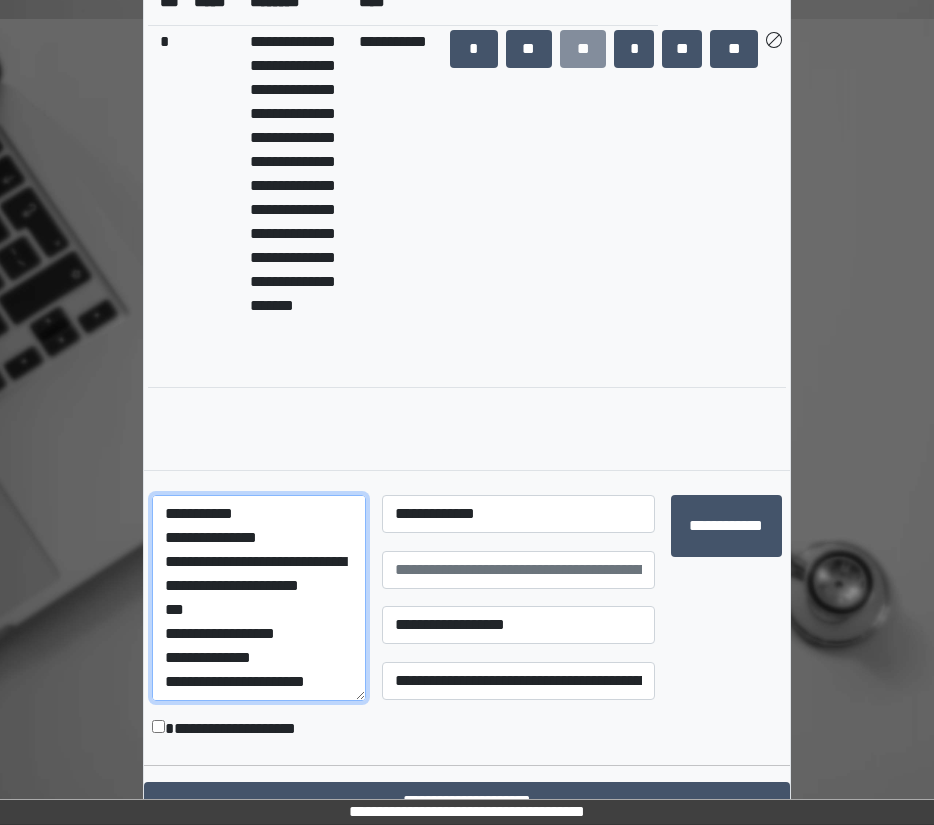 scroll, scrollTop: 257, scrollLeft: 0, axis: vertical 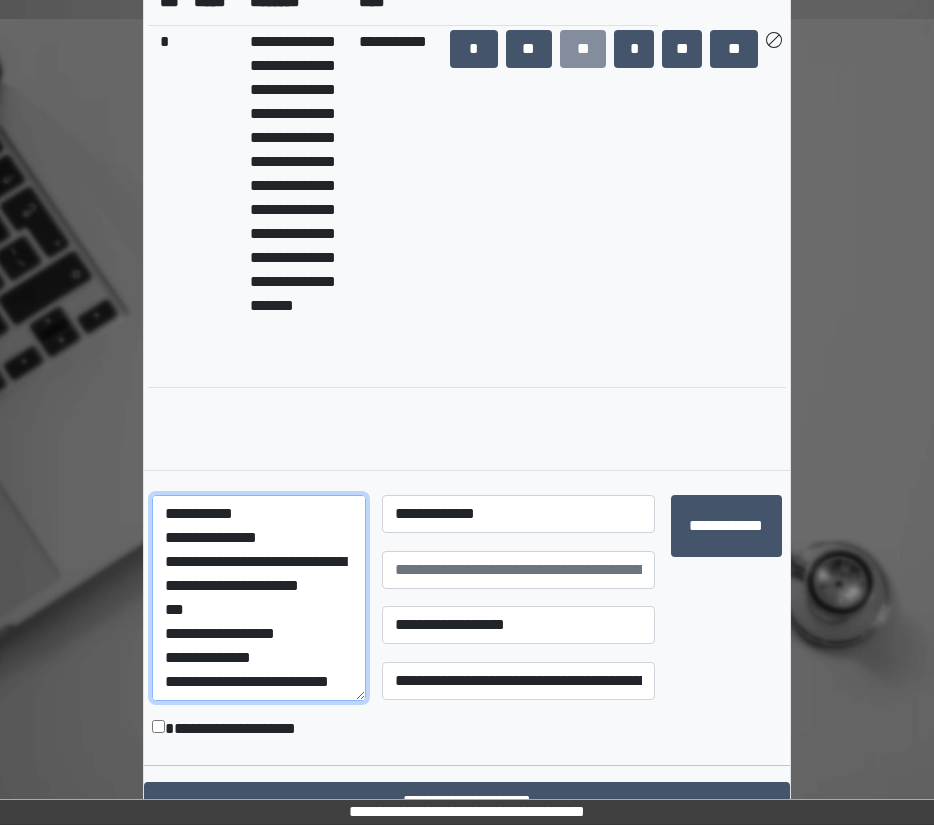 type on "**********" 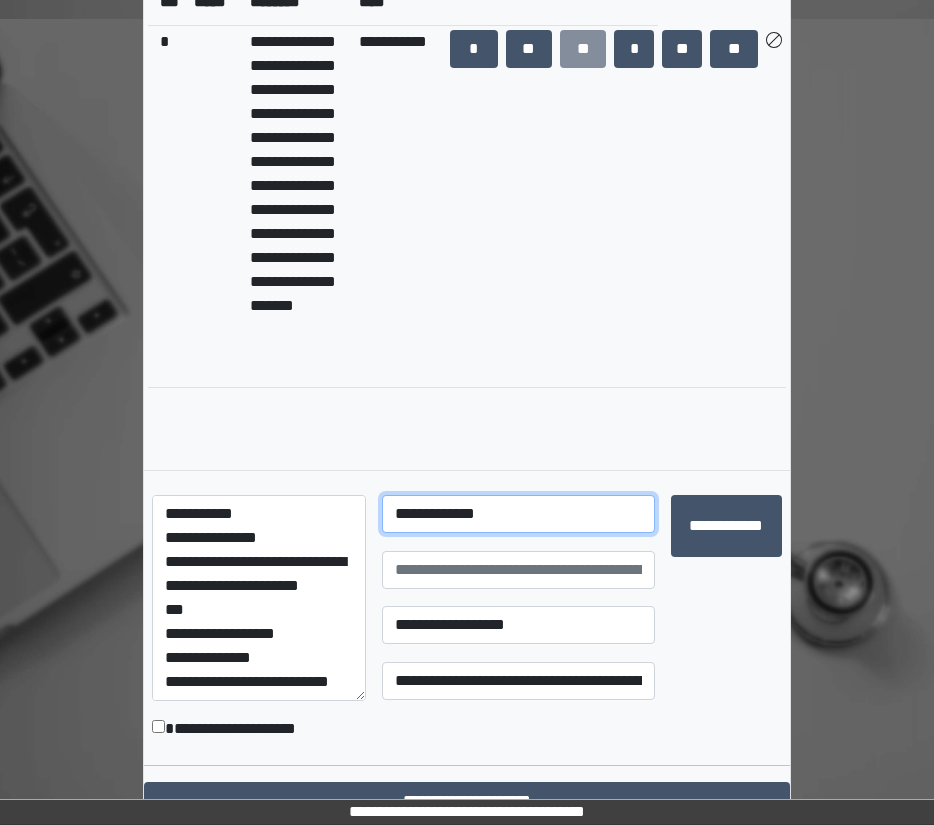 click on "**********" at bounding box center (518, 514) 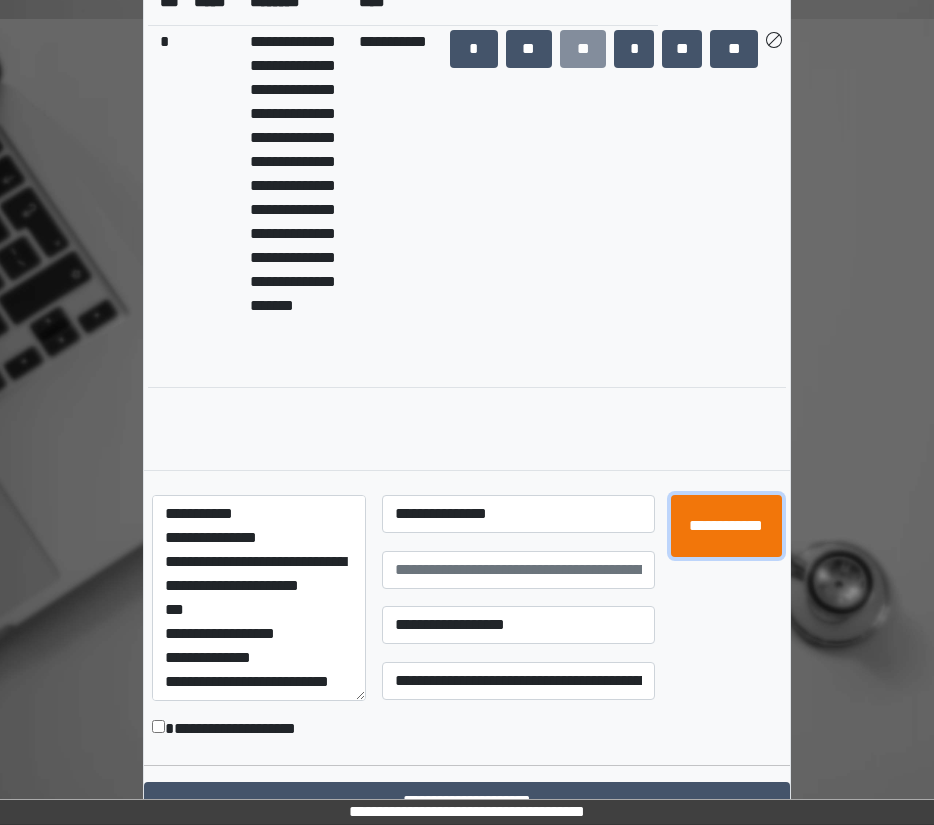 click on "**********" at bounding box center (726, 526) 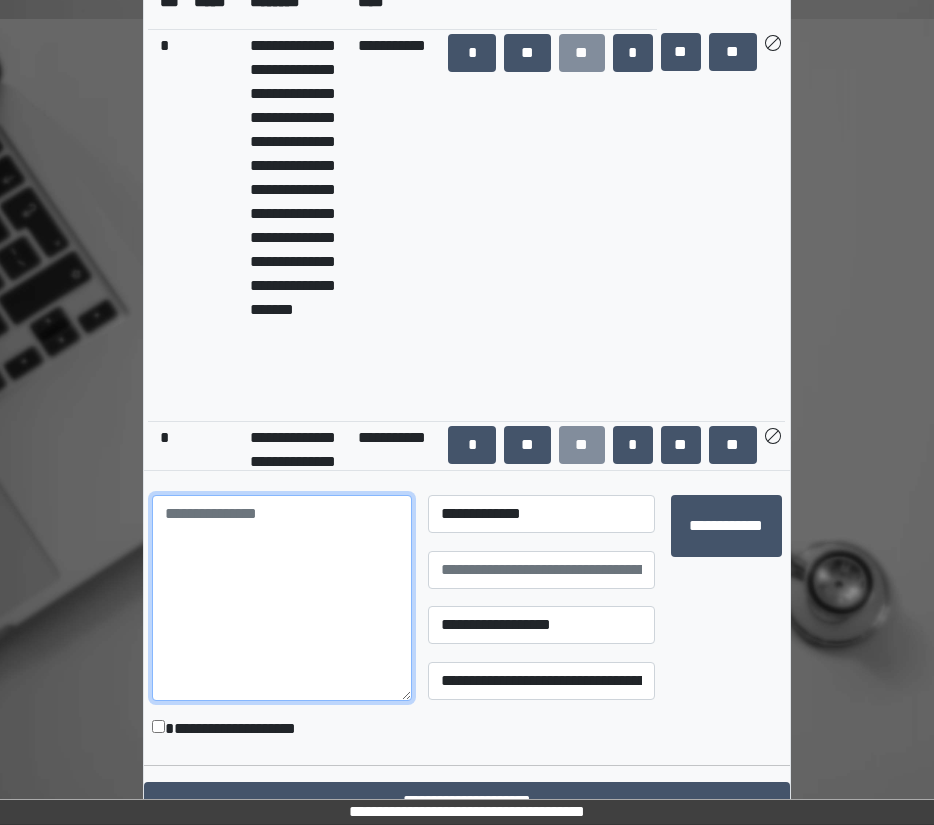click at bounding box center [282, 598] 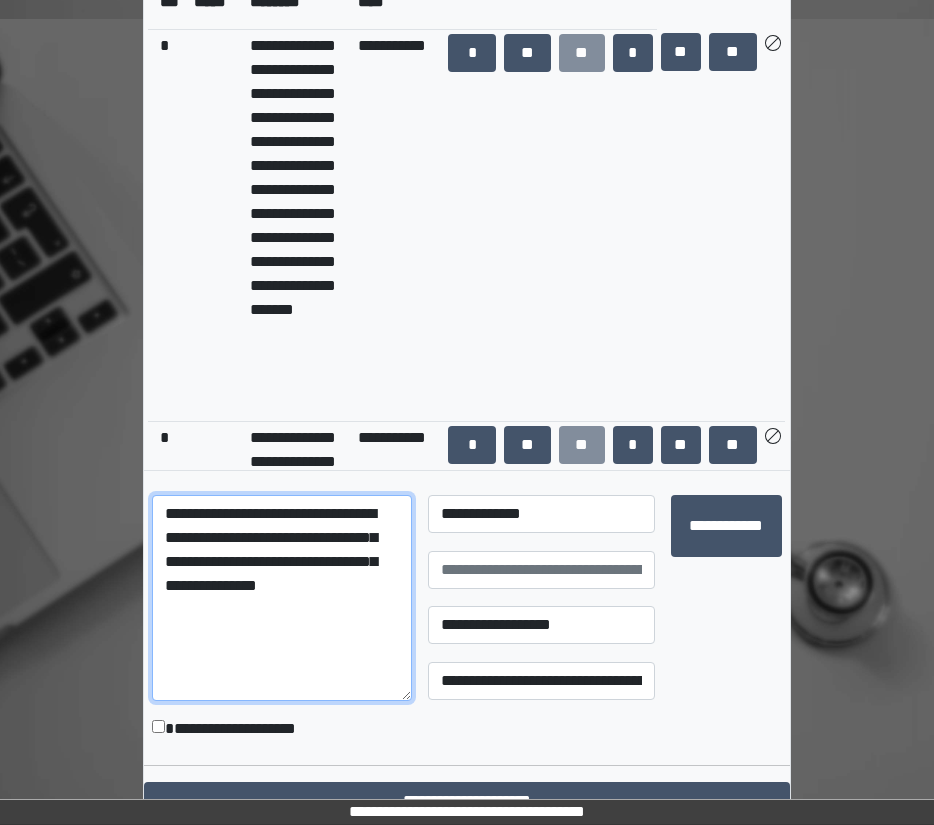type on "**********" 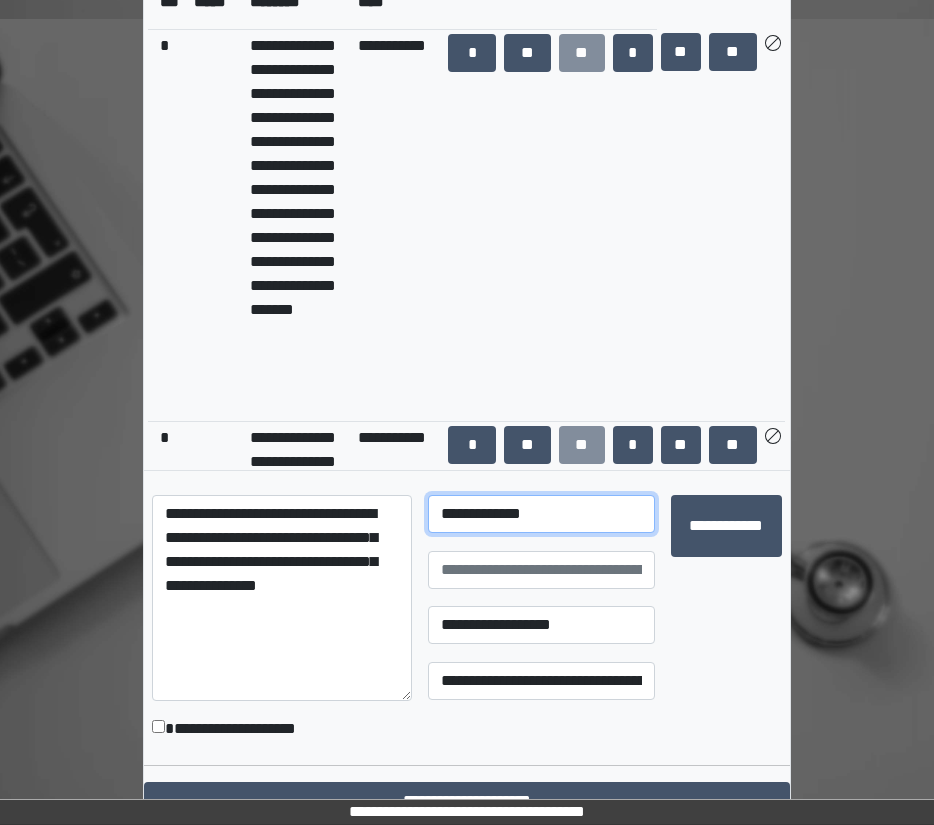 click on "**********" at bounding box center (541, 514) 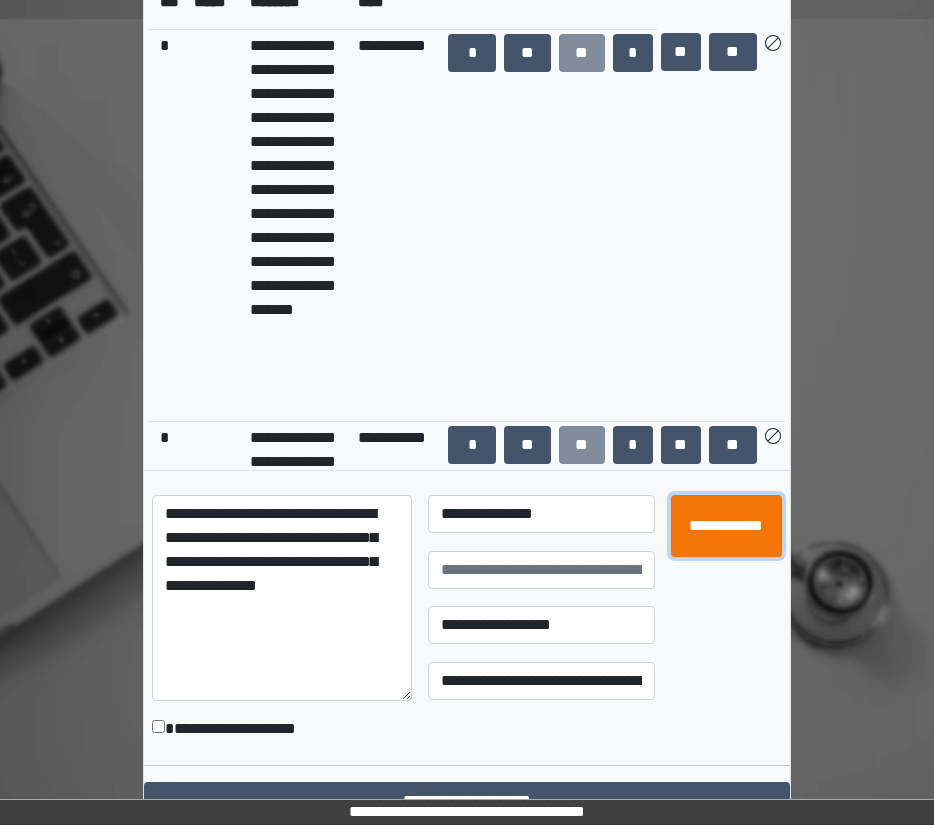 click on "**********" at bounding box center (726, 526) 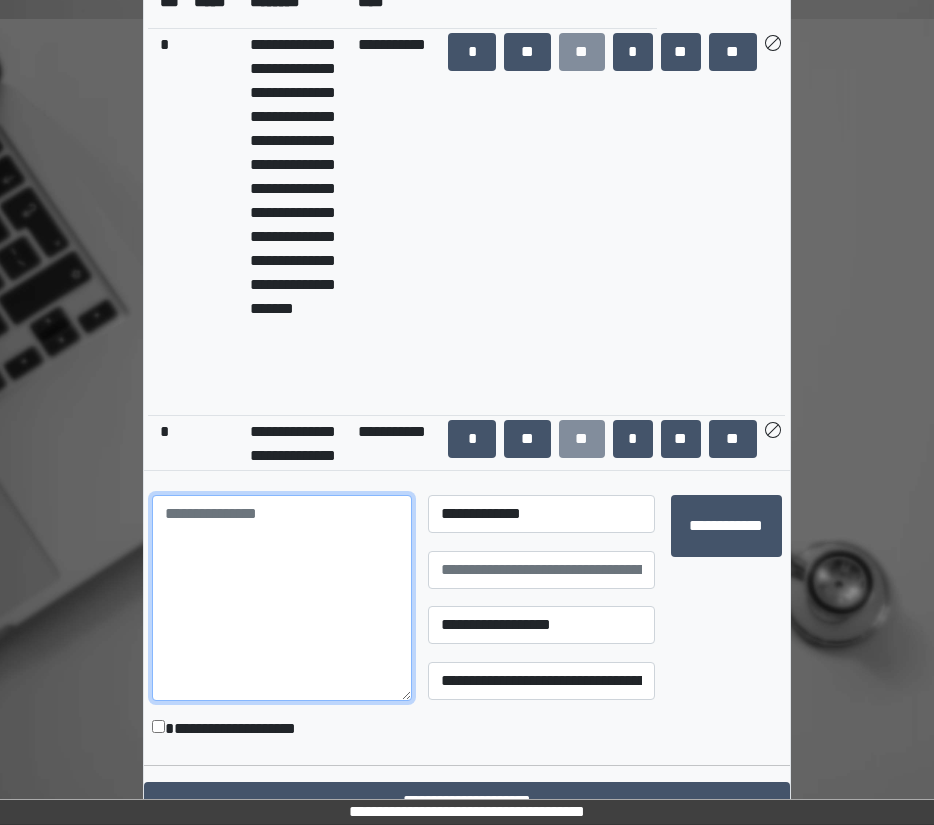 click at bounding box center [282, 598] 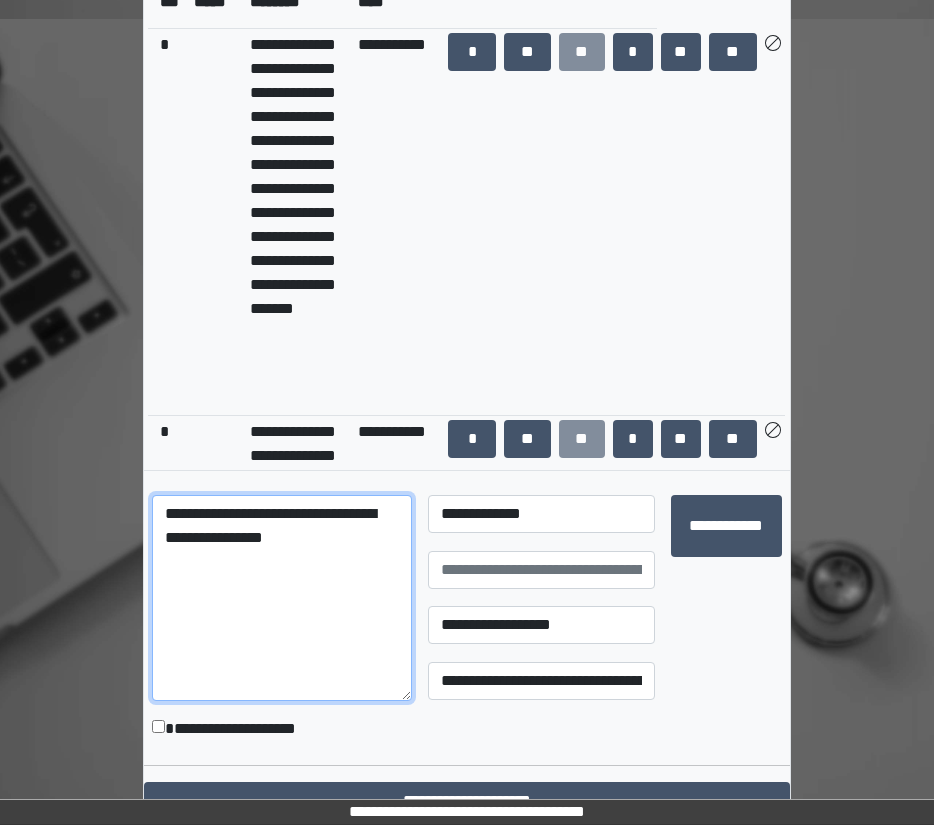 type on "**********" 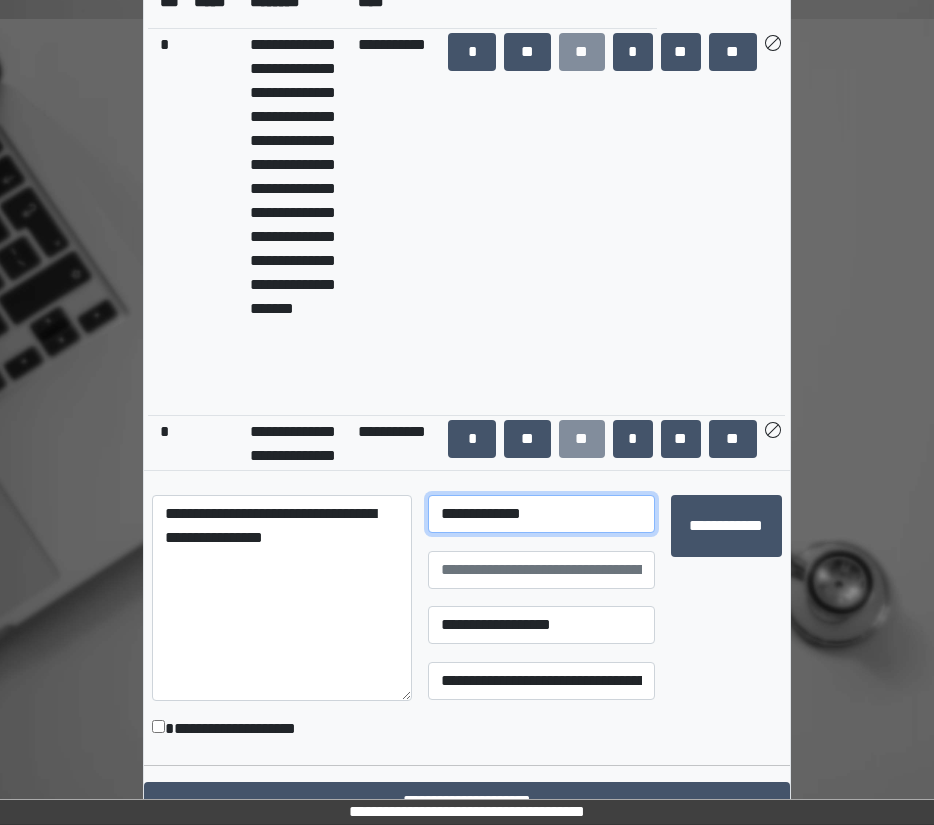click on "**********" at bounding box center (541, 514) 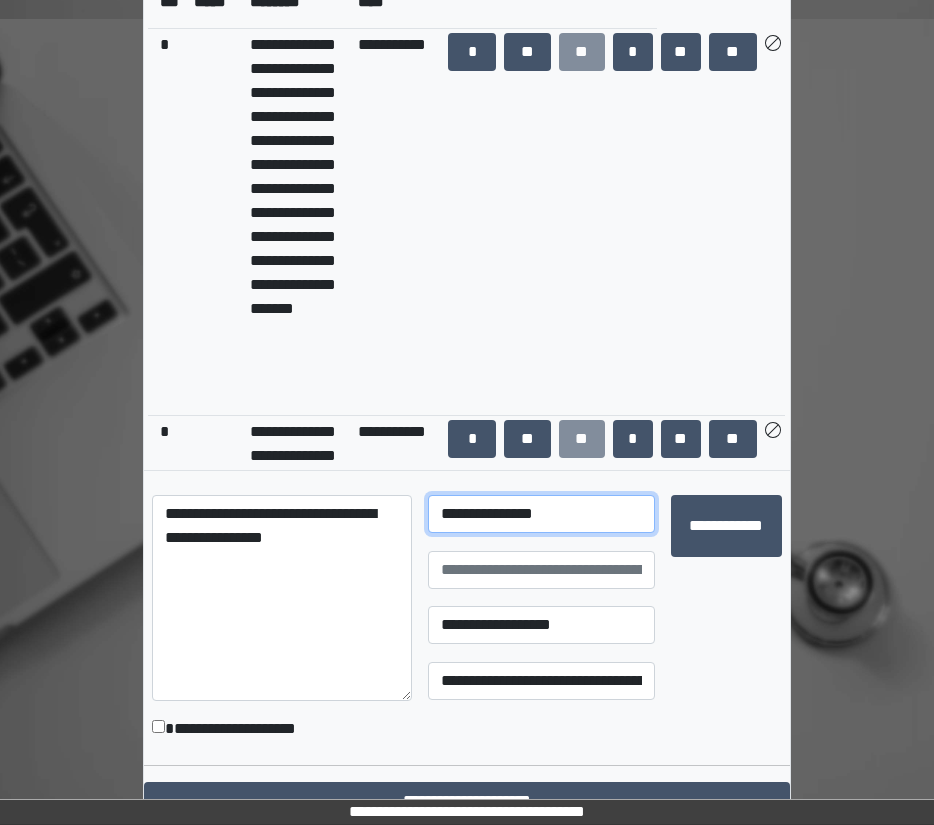 click on "**********" at bounding box center (541, 514) 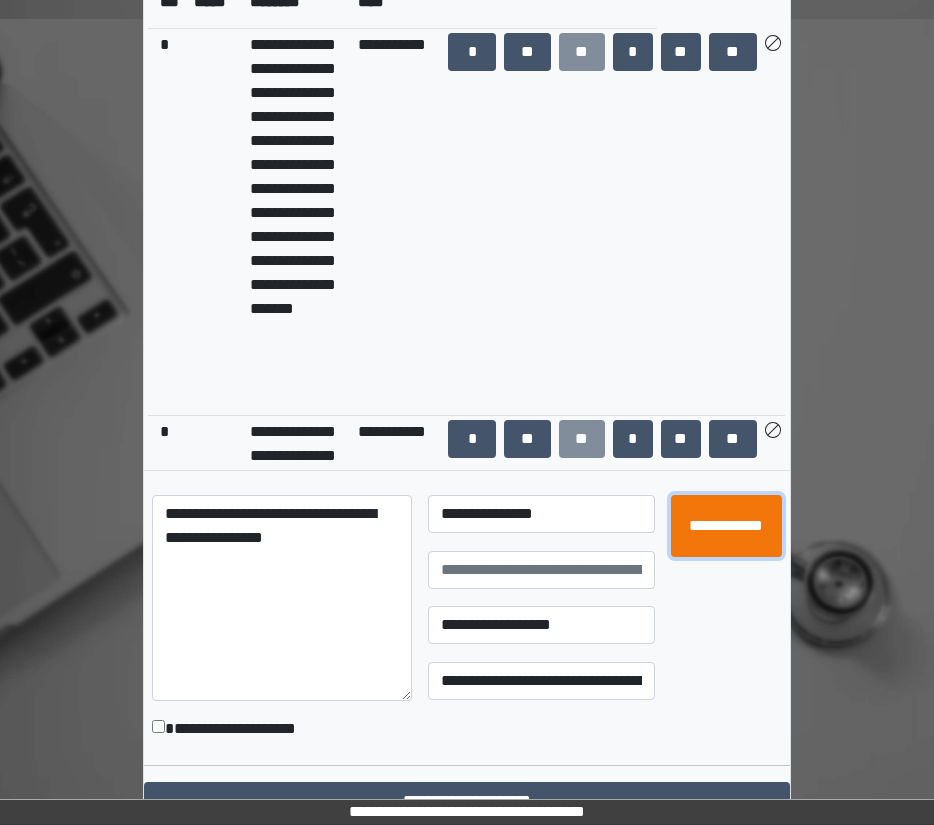 click on "**********" at bounding box center [726, 526] 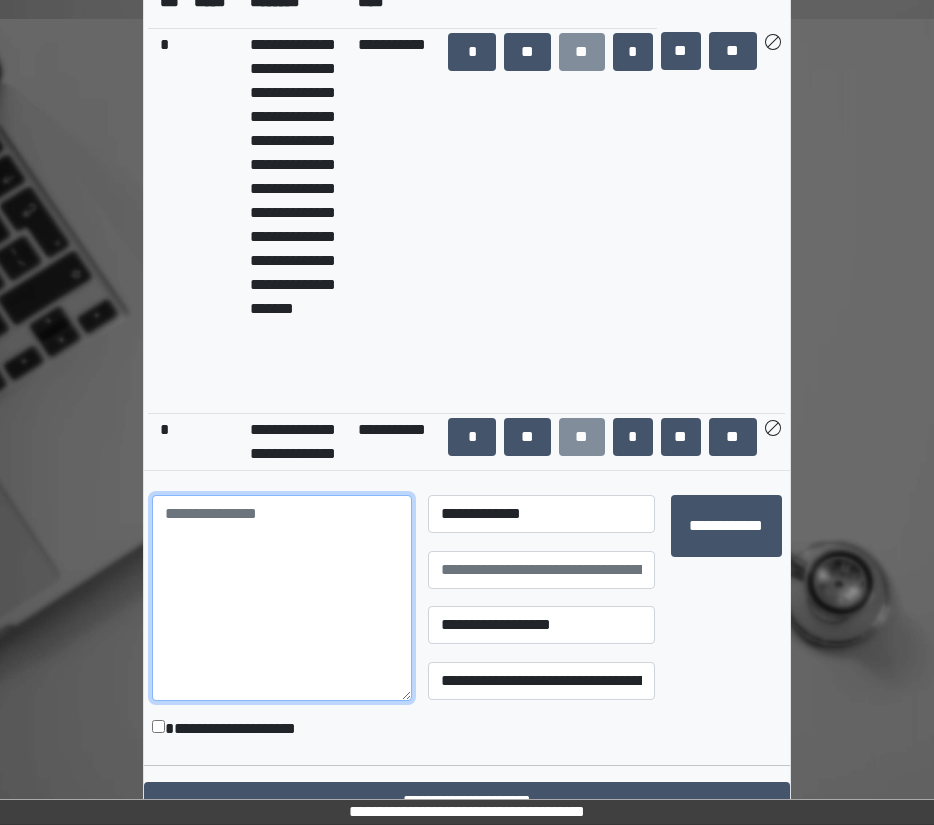 click at bounding box center [282, 598] 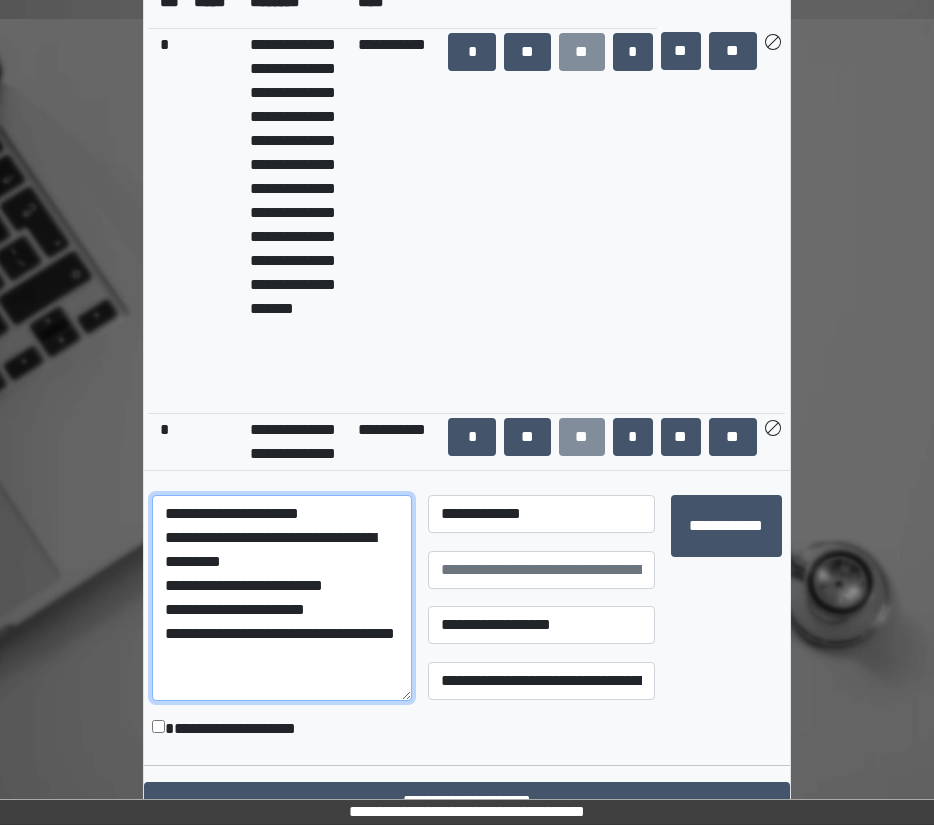 scroll, scrollTop: 65, scrollLeft: 0, axis: vertical 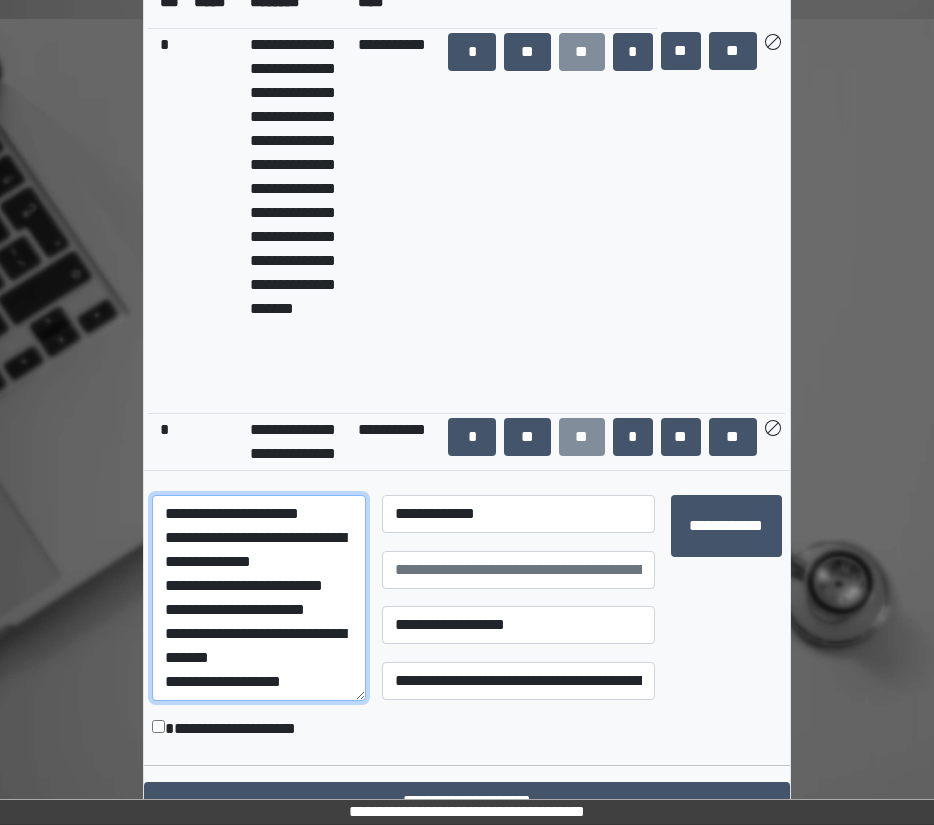 type on "**********" 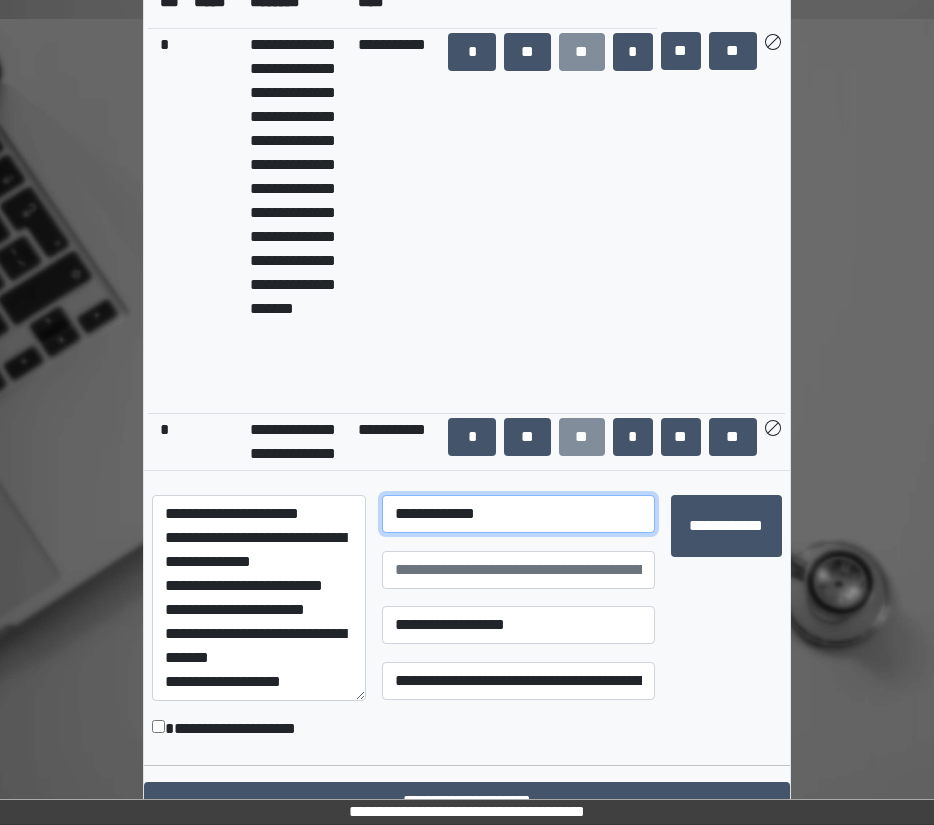 click on "**********" at bounding box center (518, 514) 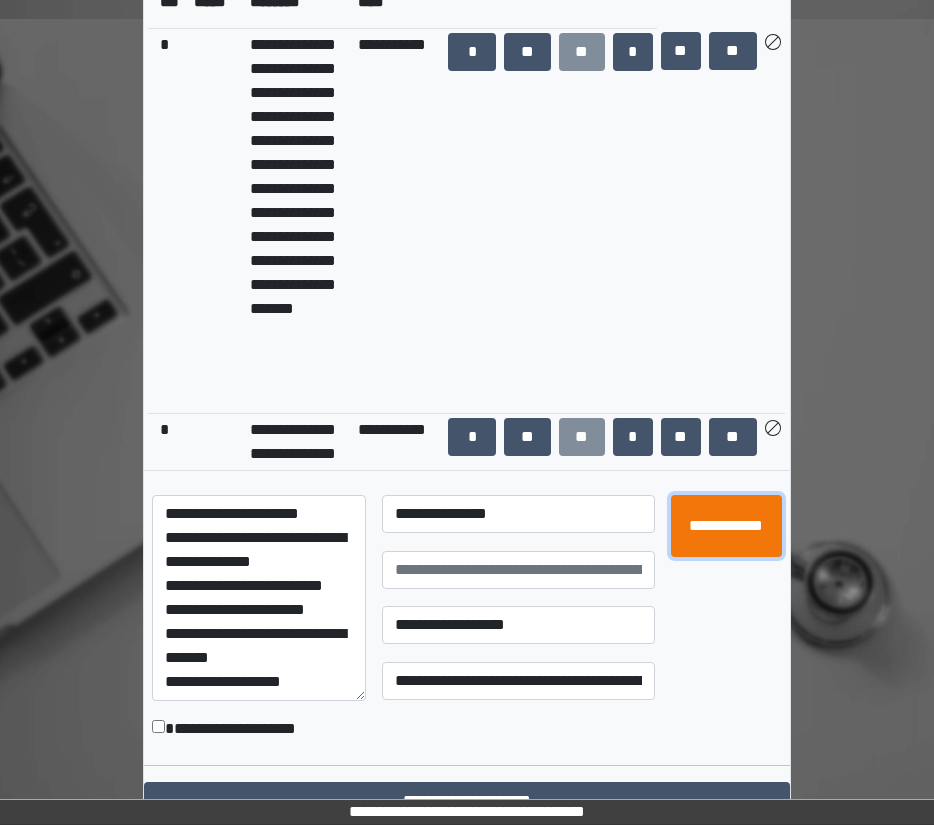 click on "**********" at bounding box center [726, 526] 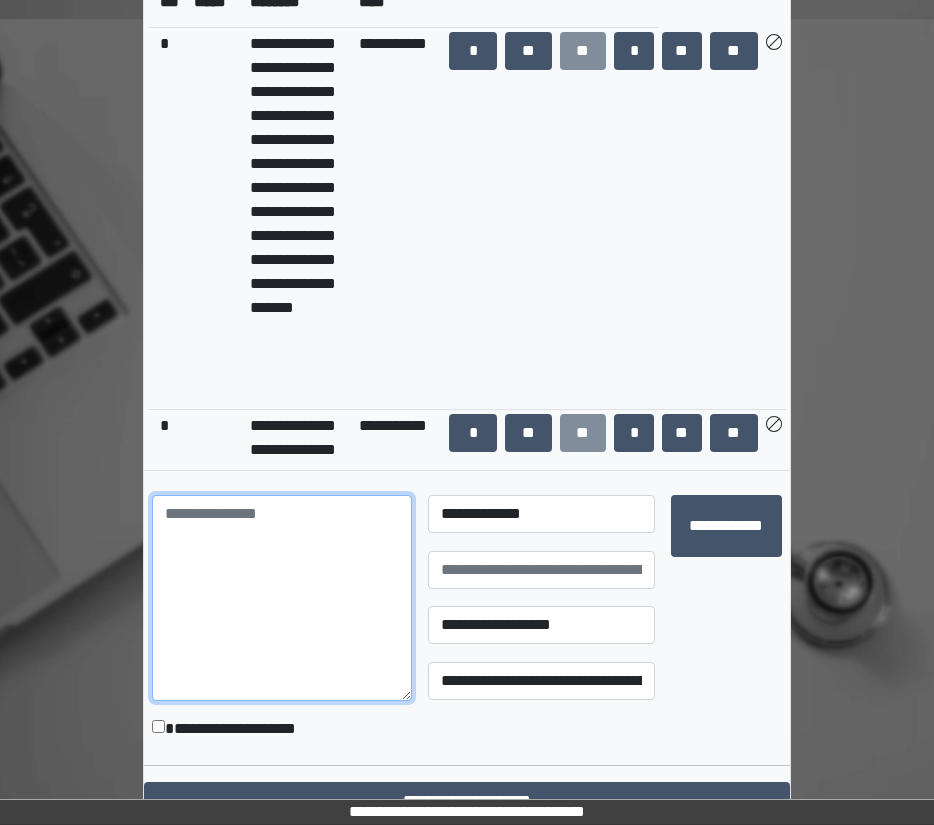 click at bounding box center [282, 598] 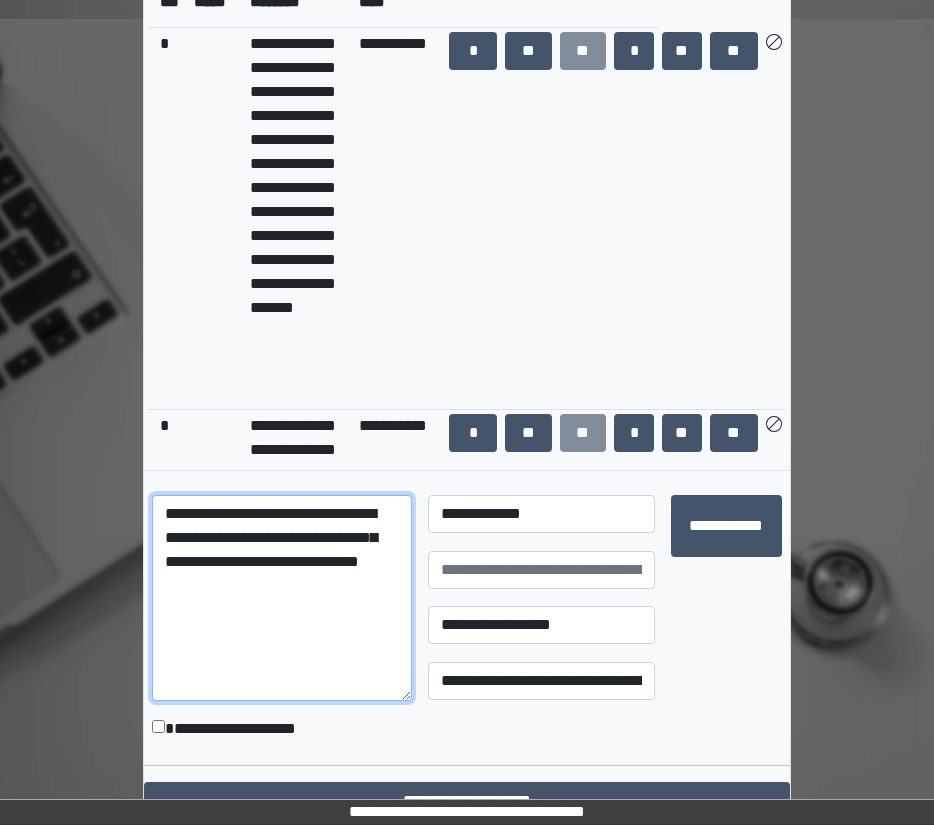 click on "**********" at bounding box center [282, 598] 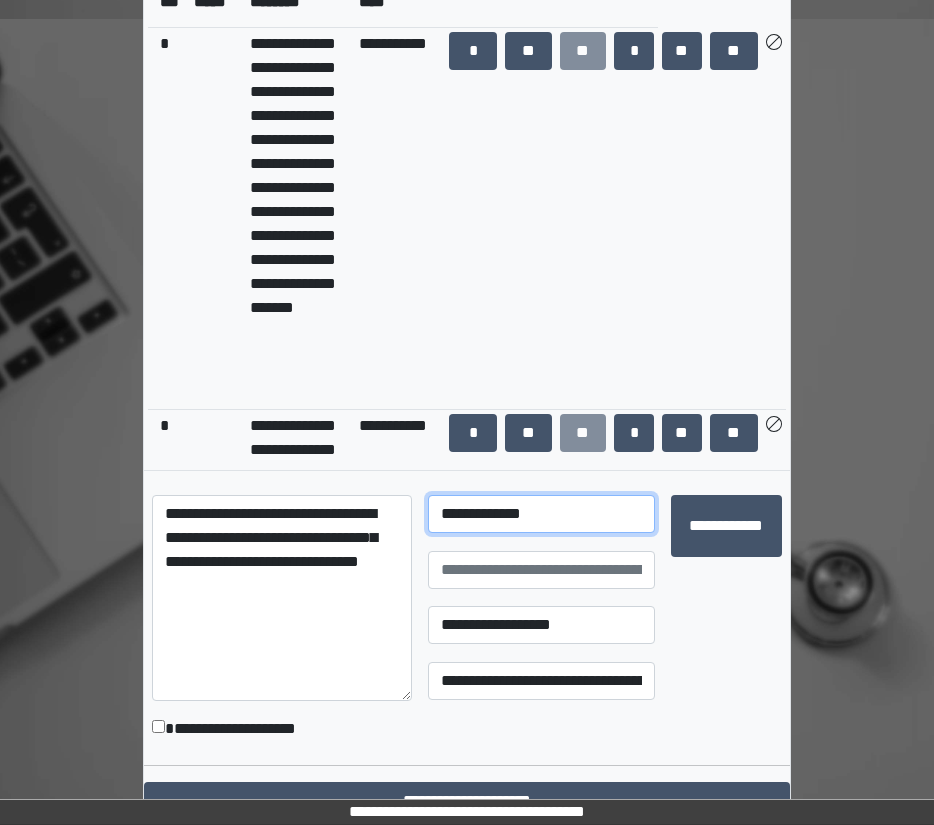 click on "**********" at bounding box center (541, 514) 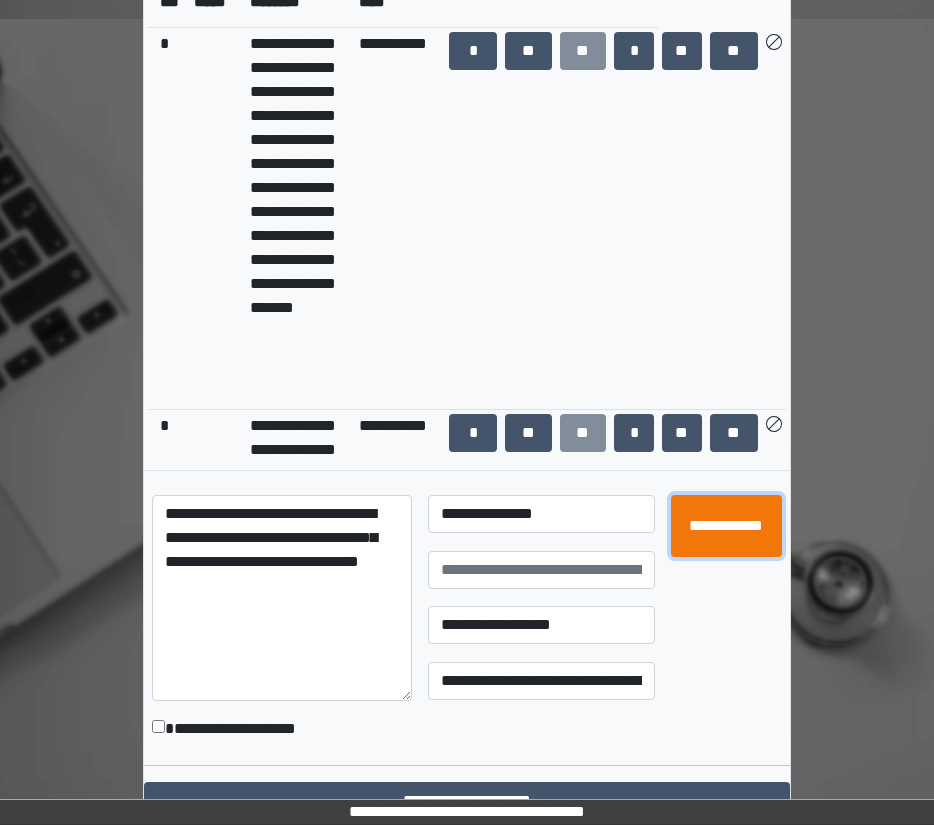 click on "**********" at bounding box center [726, 526] 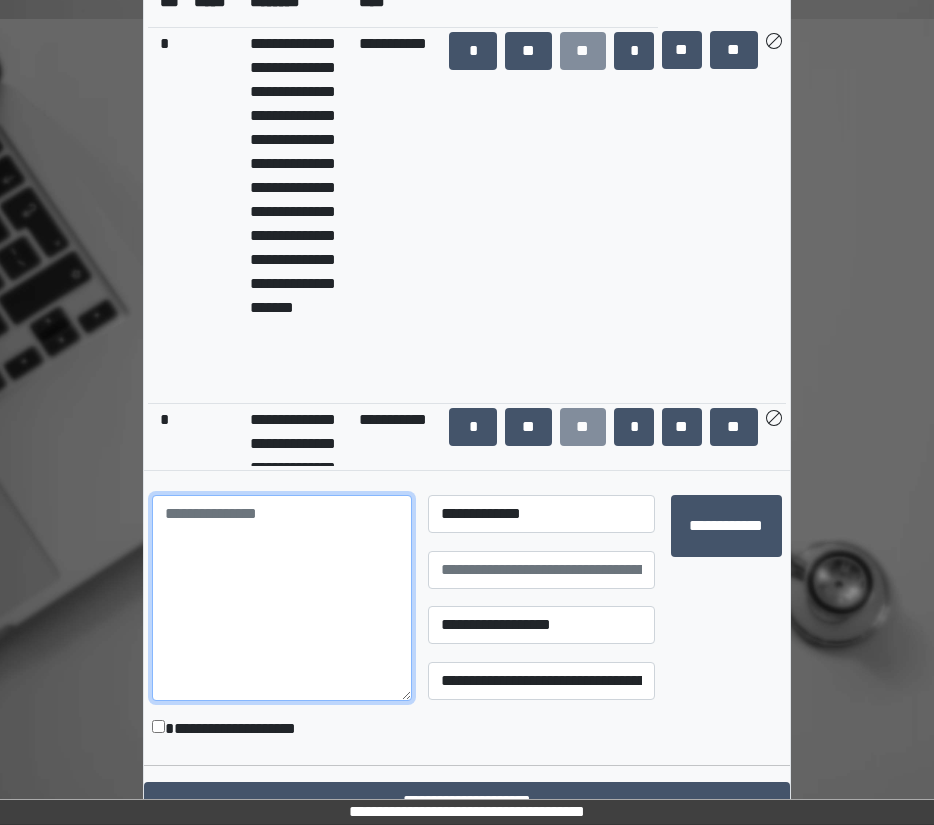 click at bounding box center [282, 598] 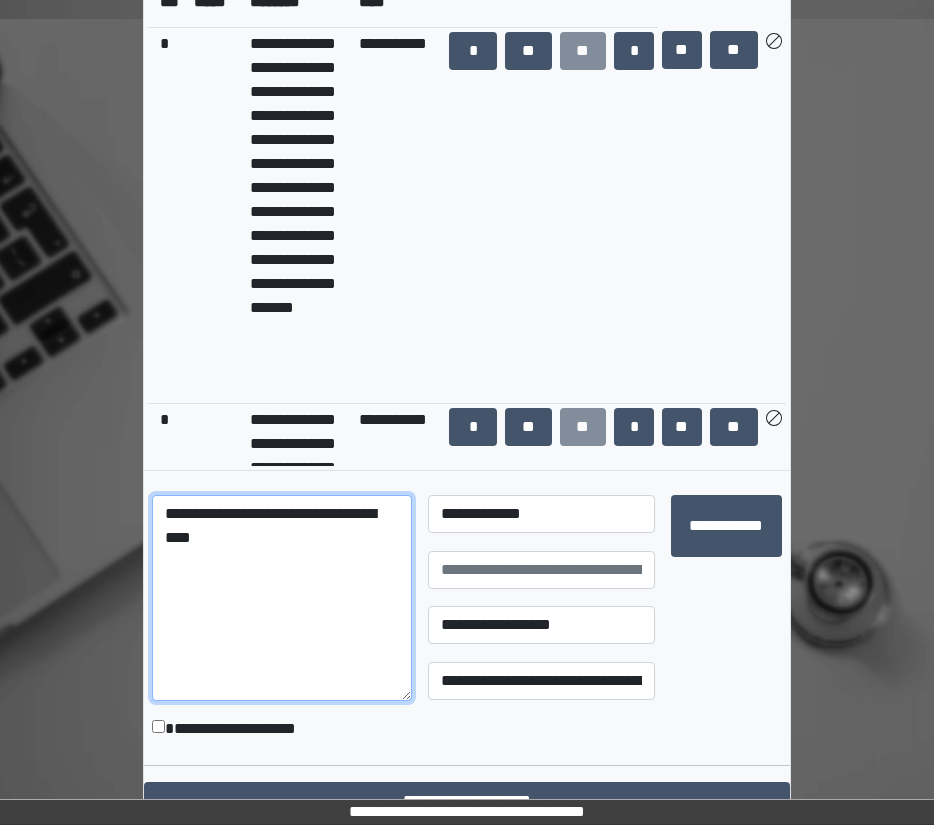 type on "**********" 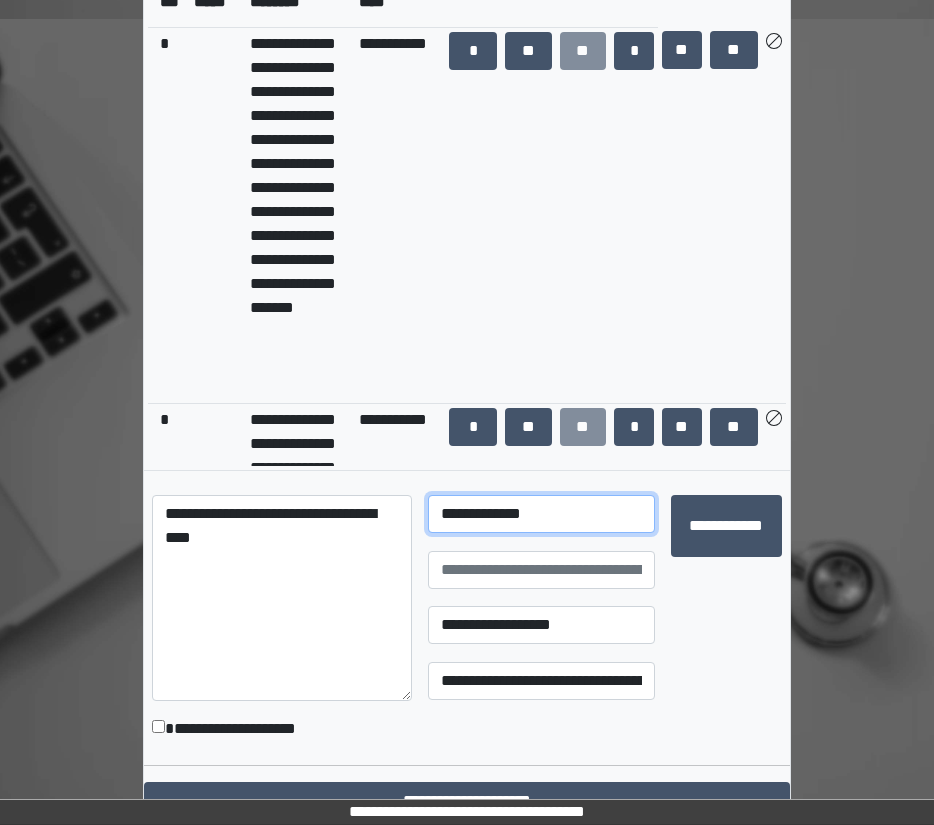 click on "**********" at bounding box center (541, 514) 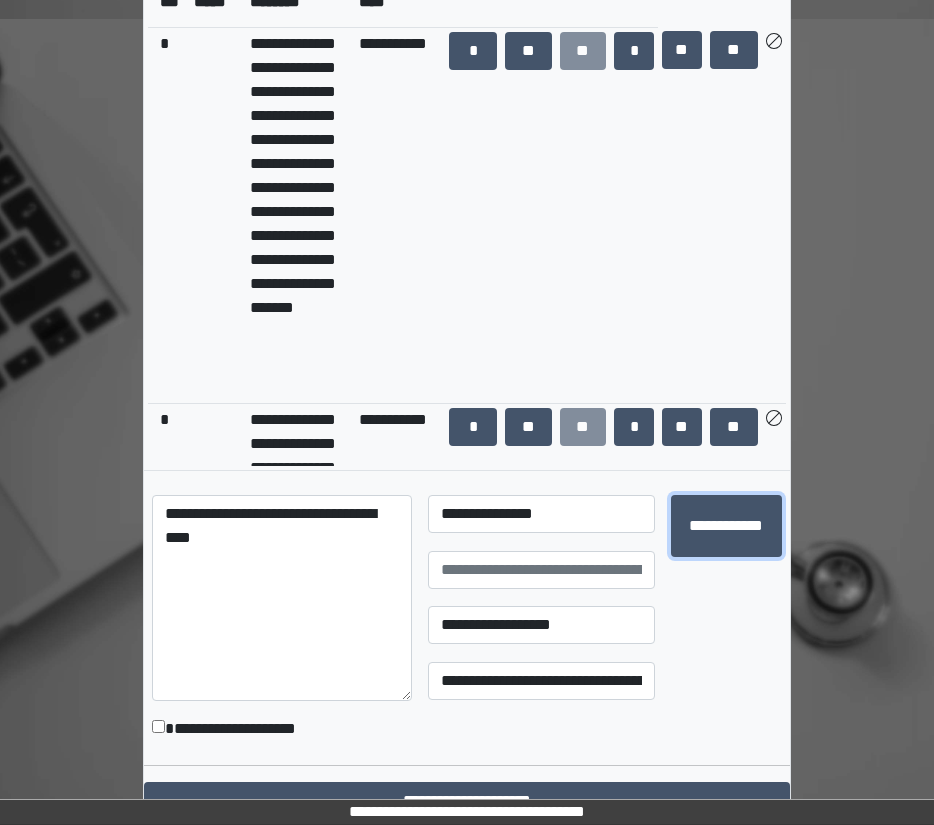 type 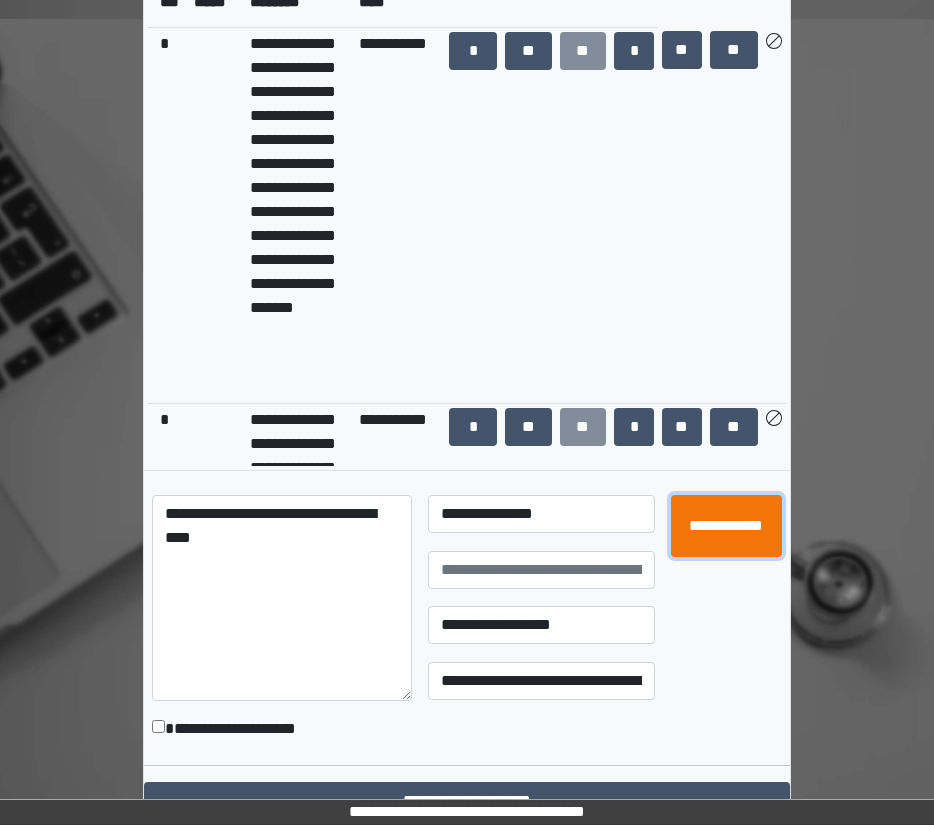 click on "**********" at bounding box center (726, 526) 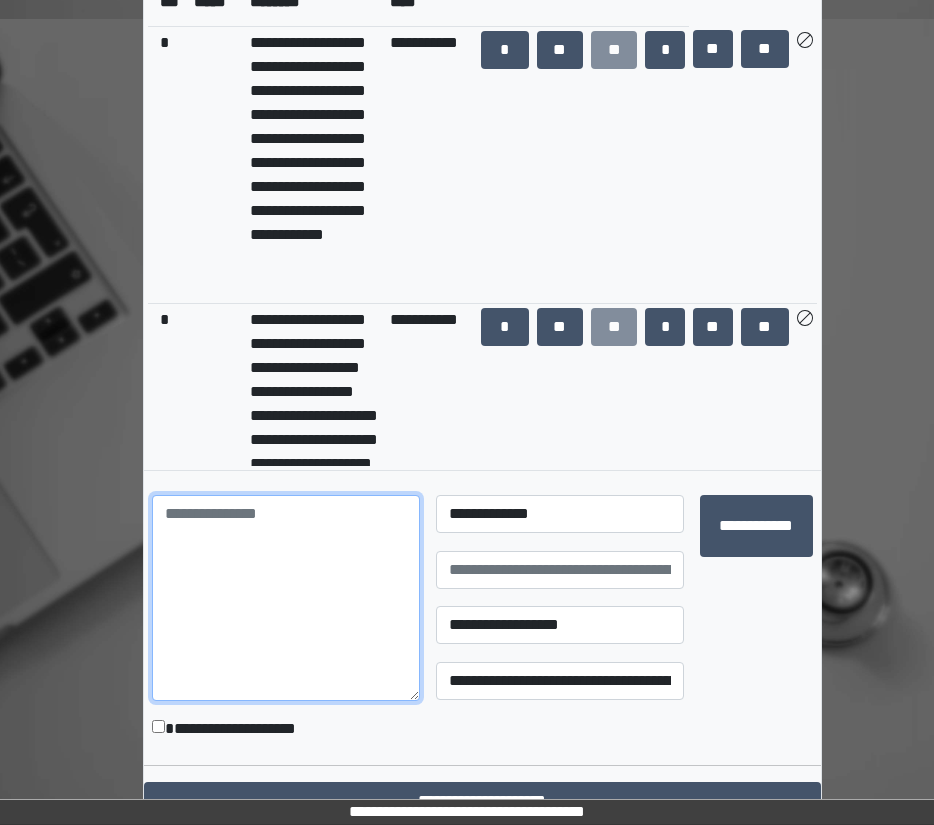 click at bounding box center [286, 598] 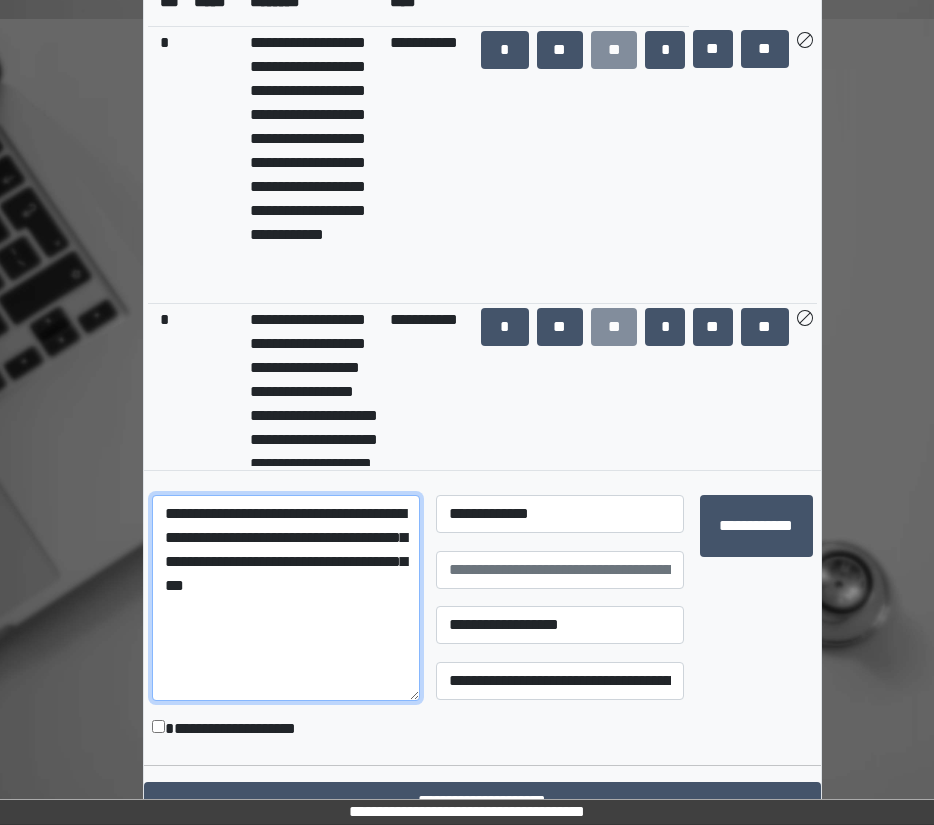 type on "**********" 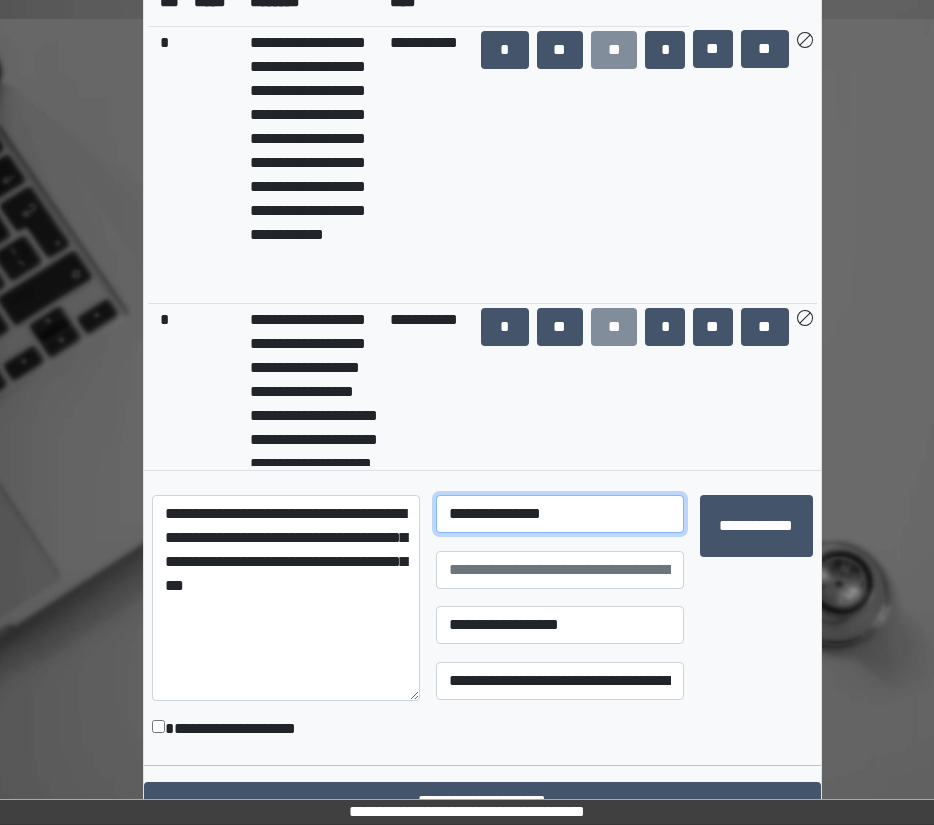 select on "**" 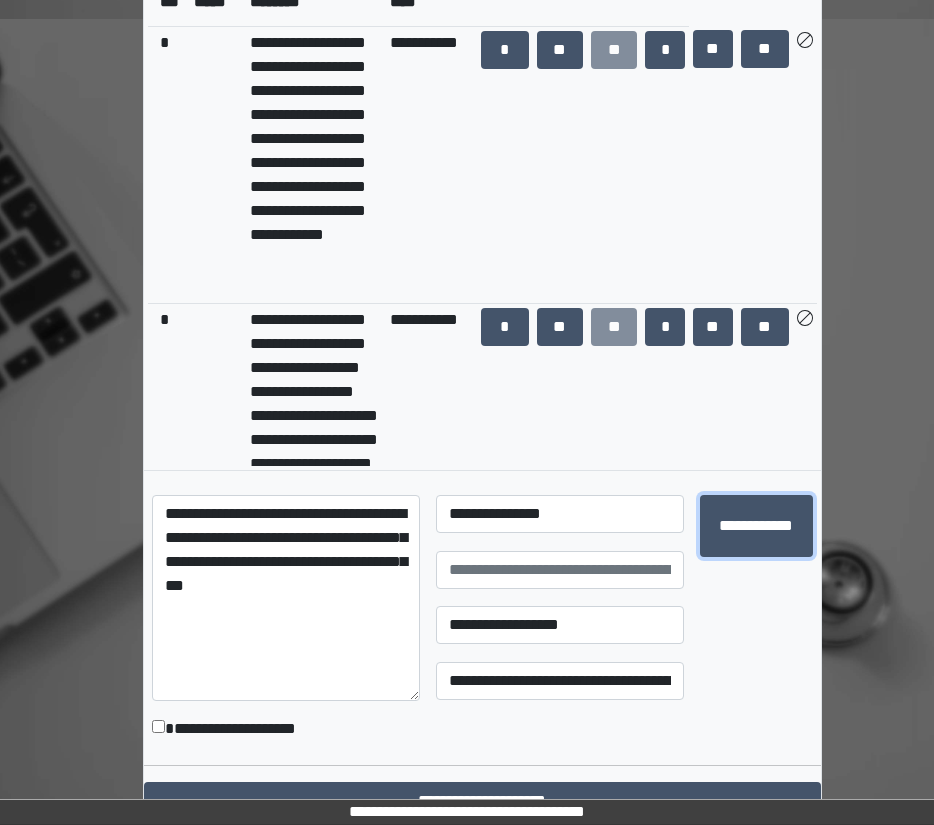 type 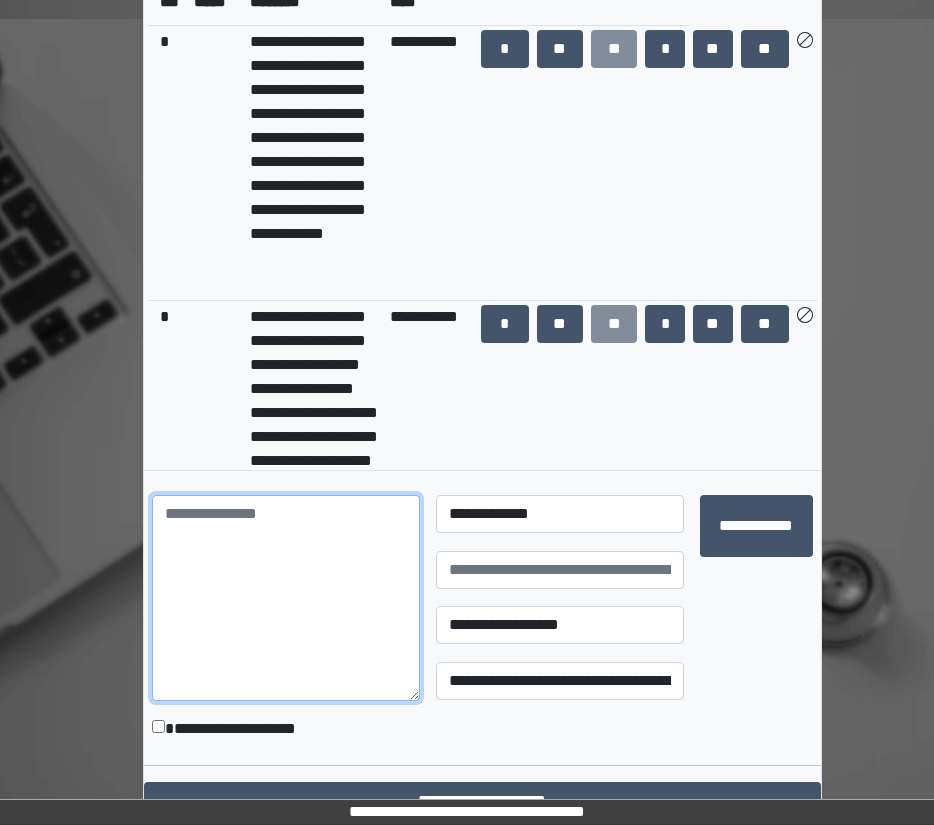 click at bounding box center [286, 598] 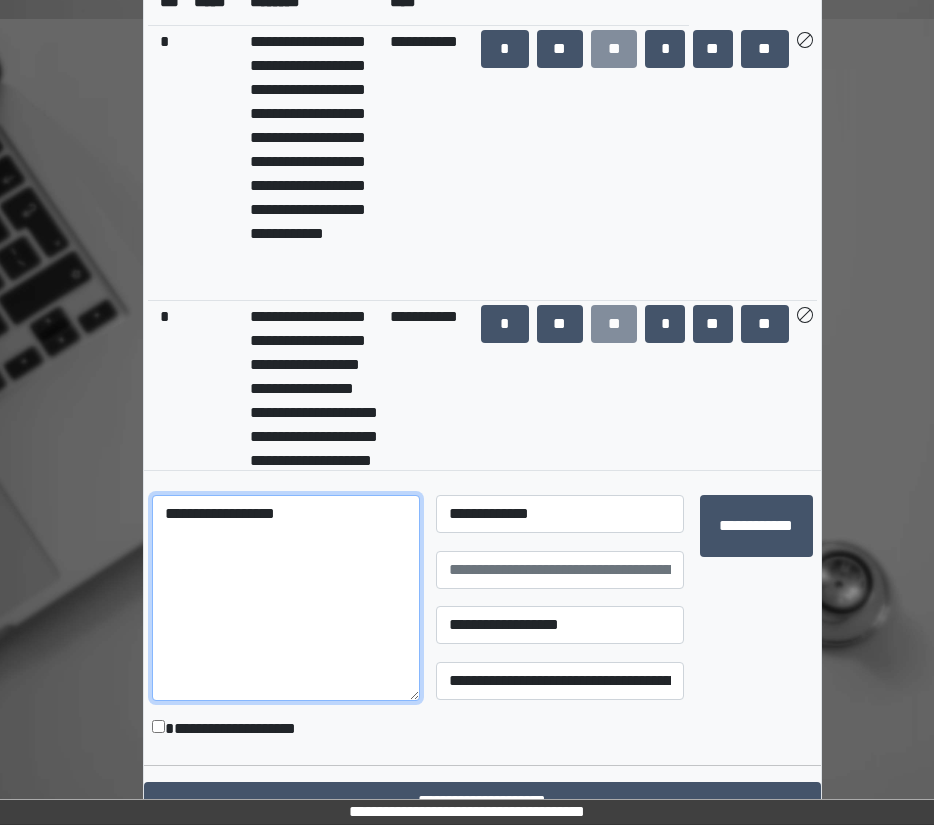 type on "**********" 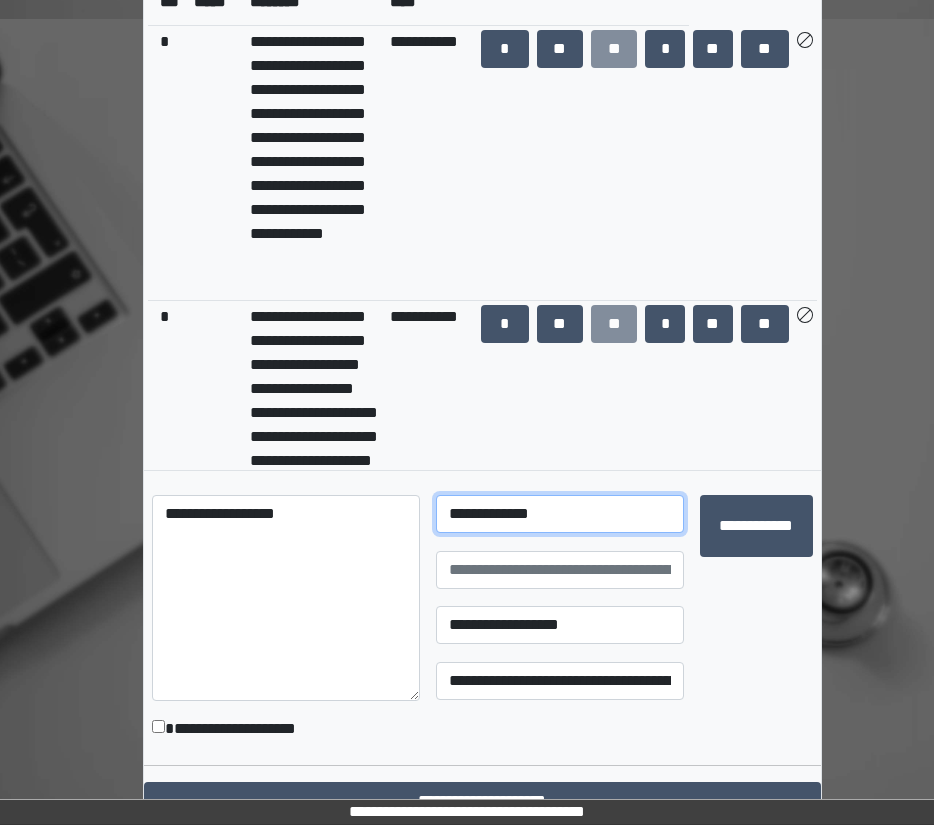 select on "**" 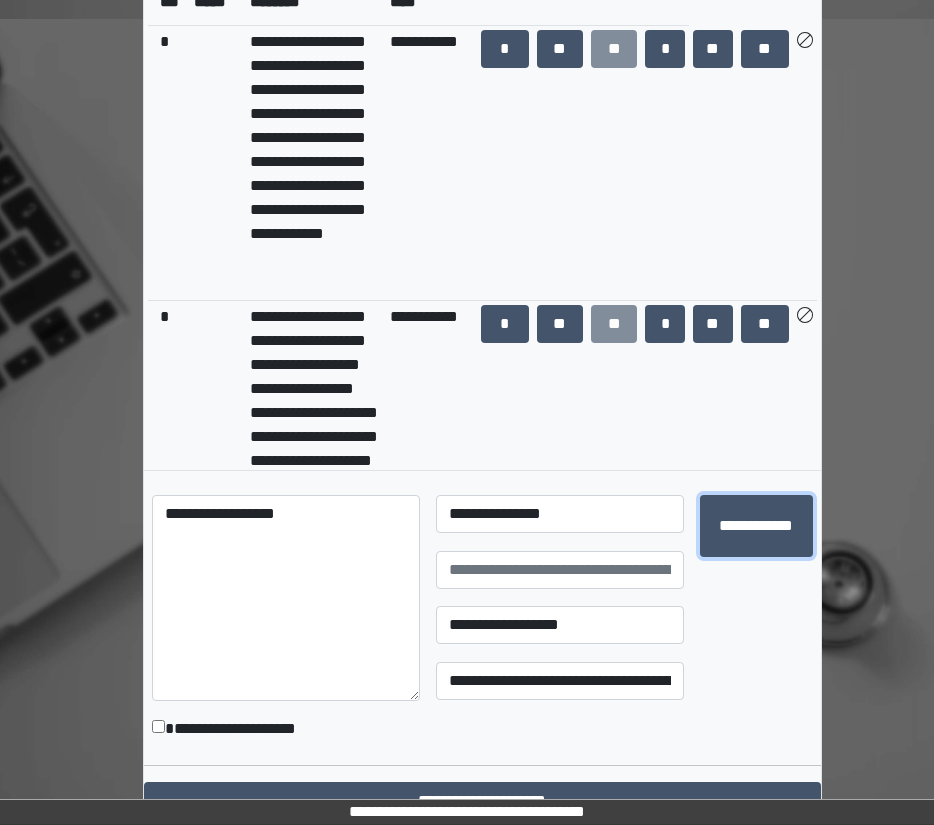 type 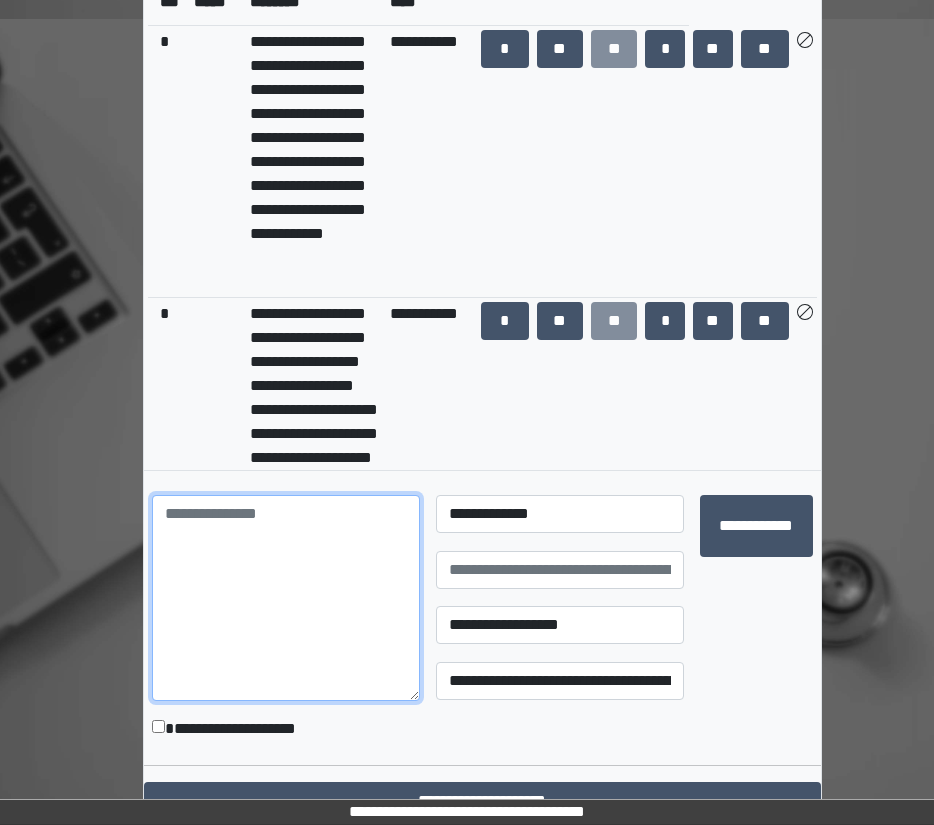 click at bounding box center (286, 598) 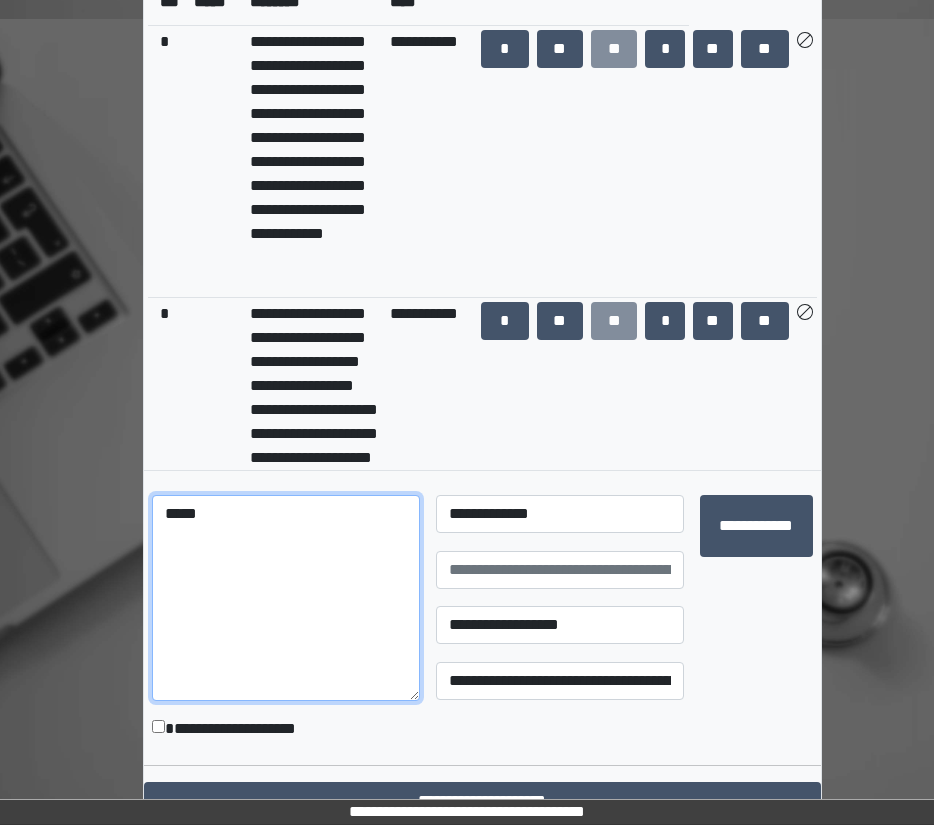 type on "*****" 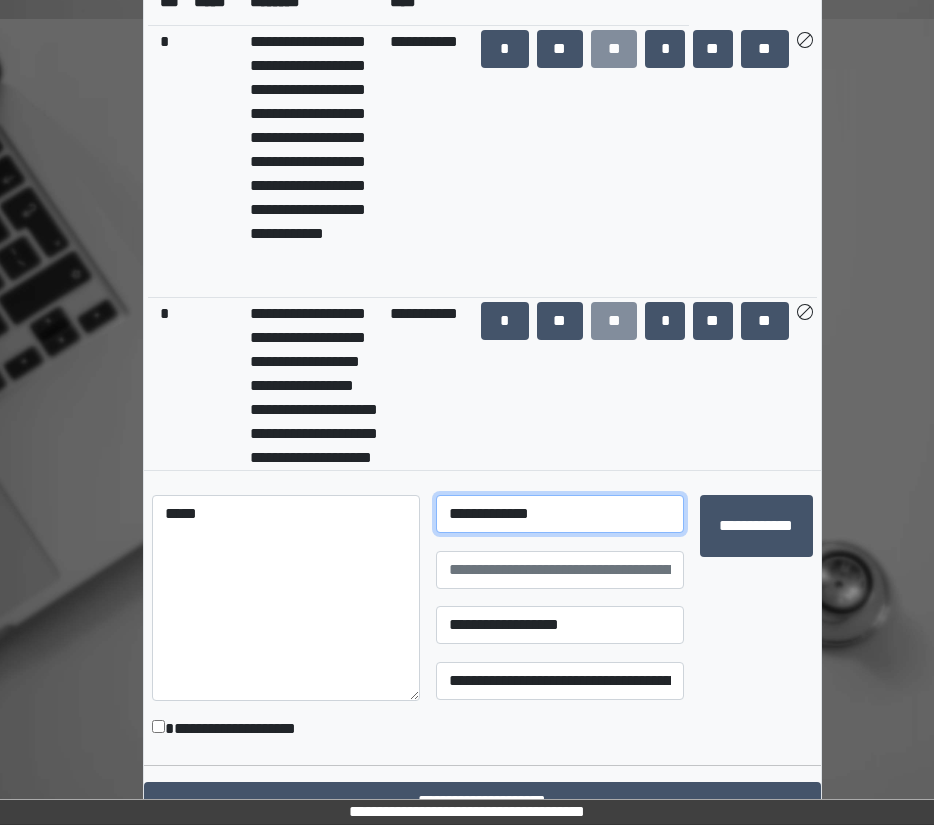 select on "*" 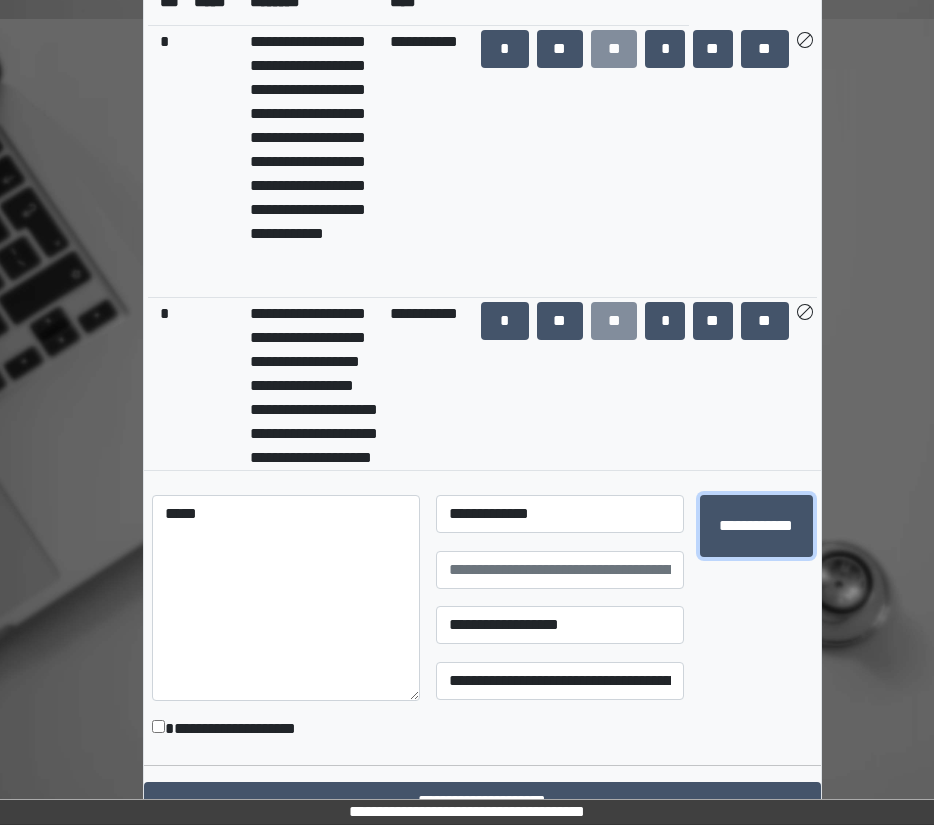 type 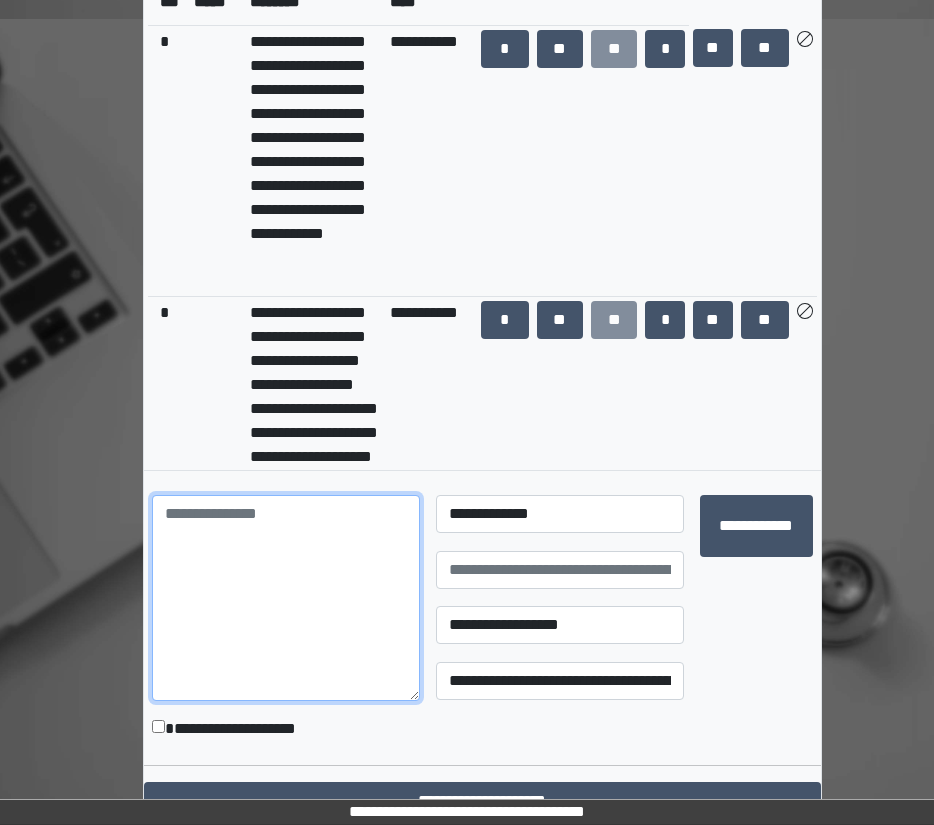 click at bounding box center [286, 598] 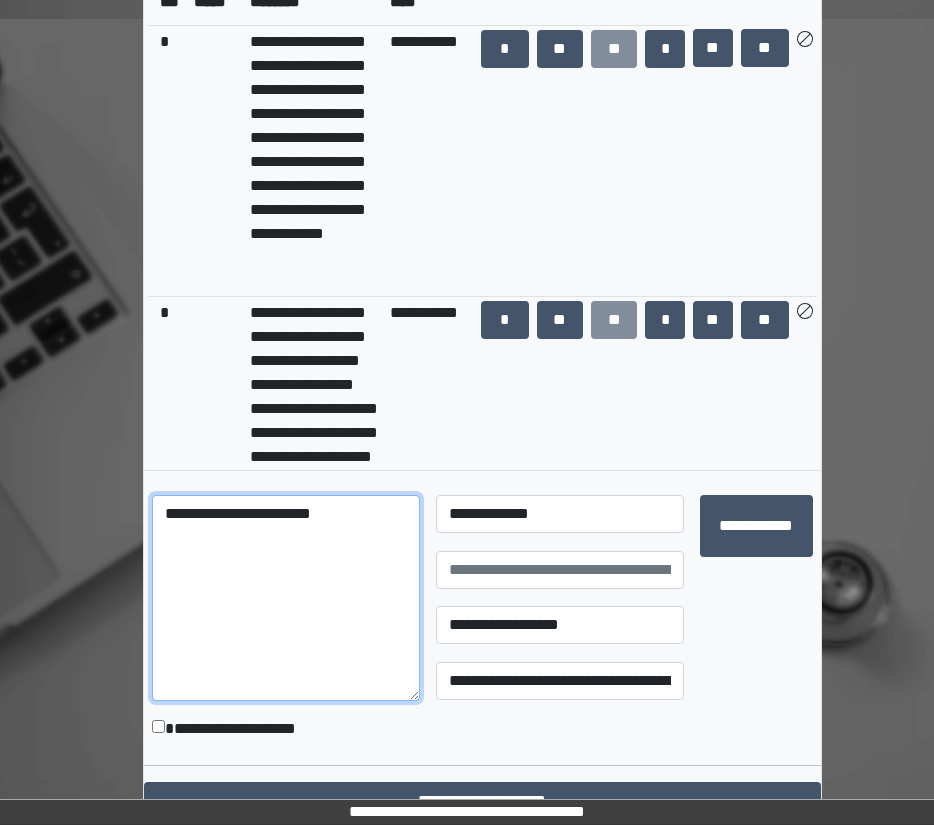 type on "**********" 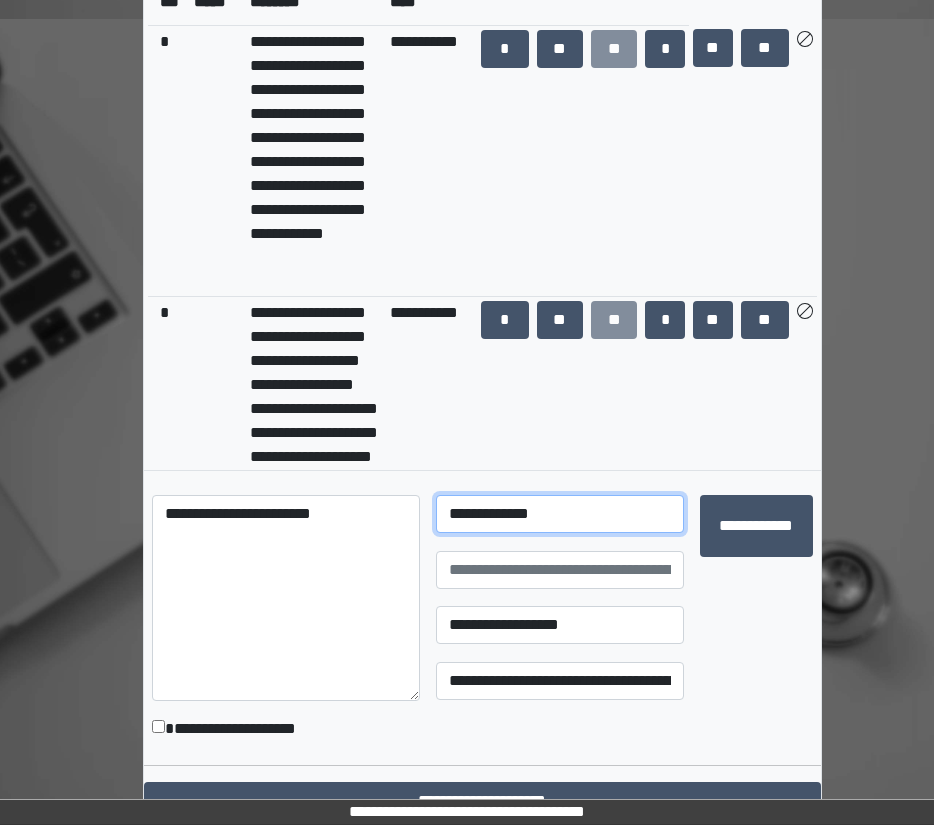 select on "**" 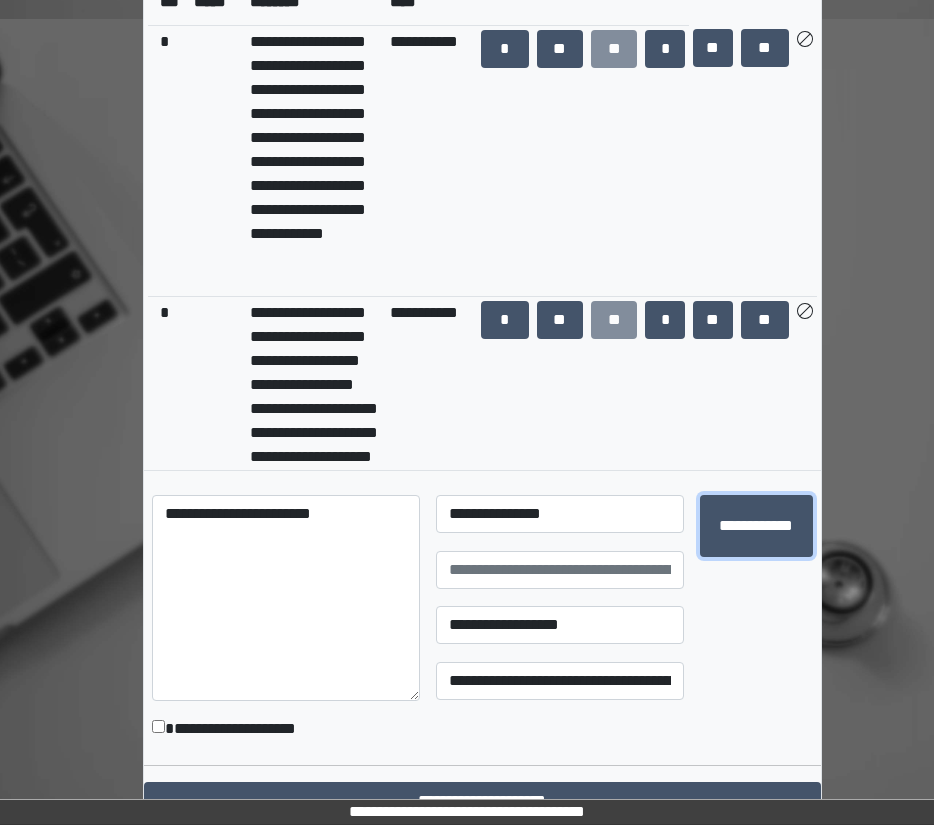 type 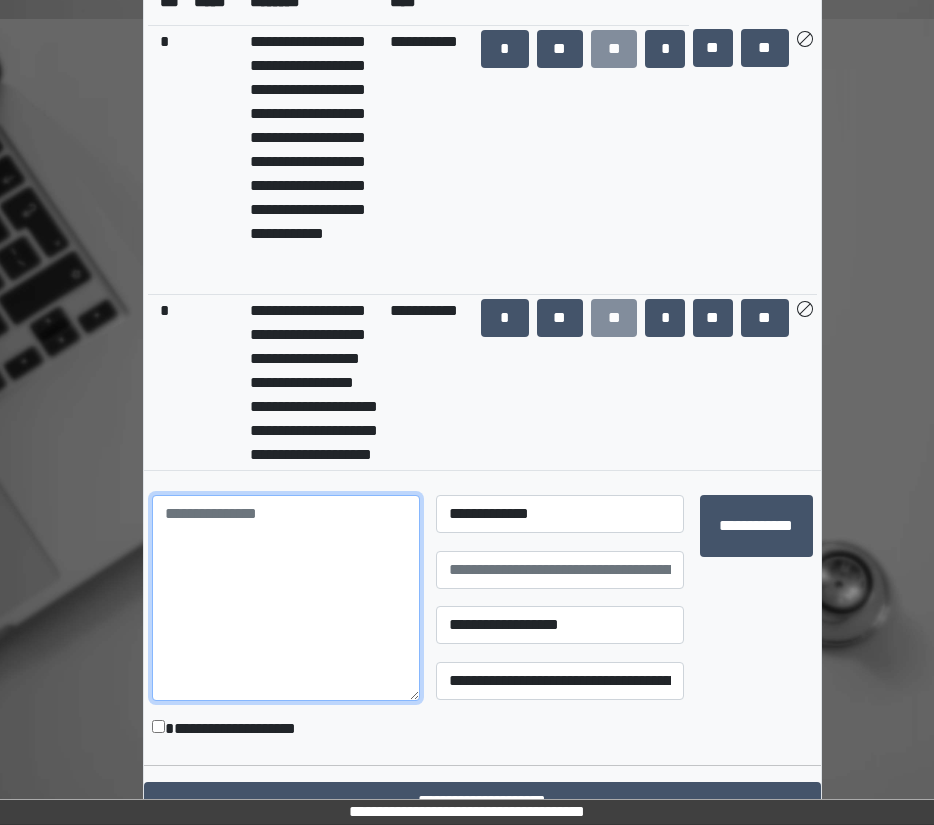 click at bounding box center [286, 598] 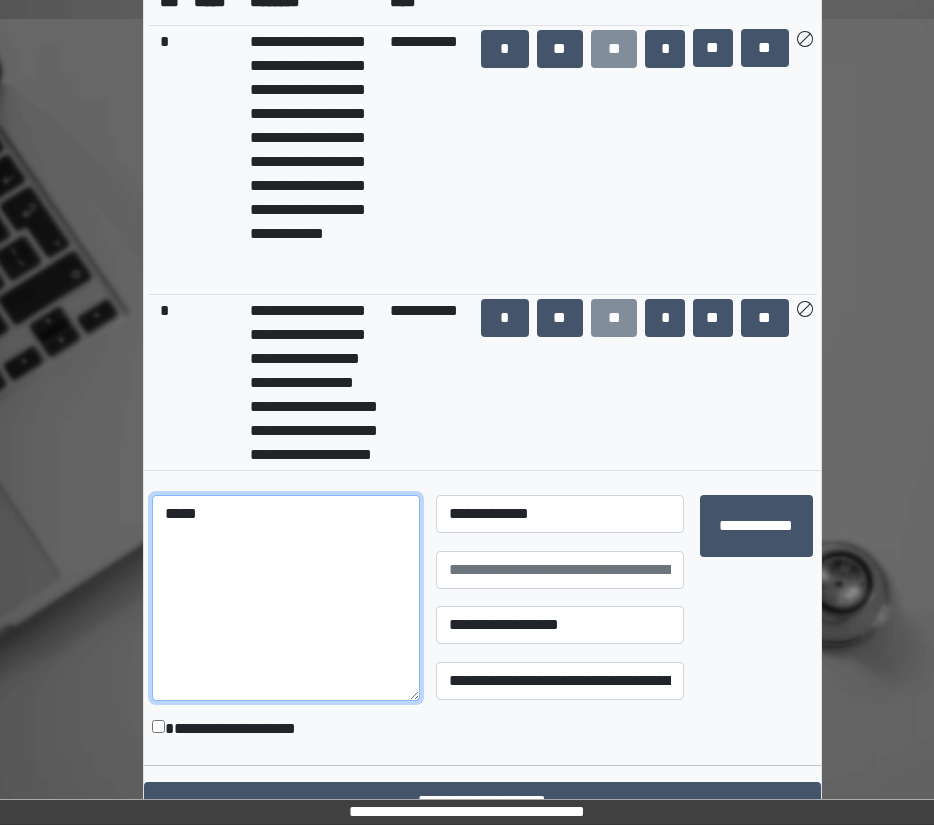 type on "*****" 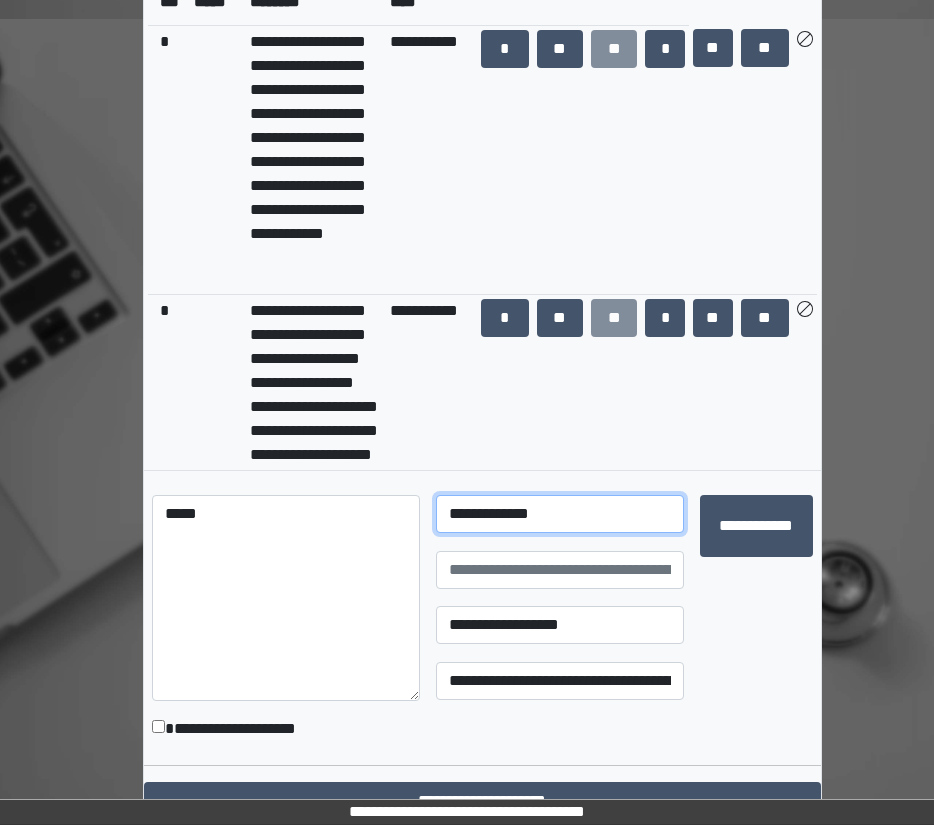 select on "**" 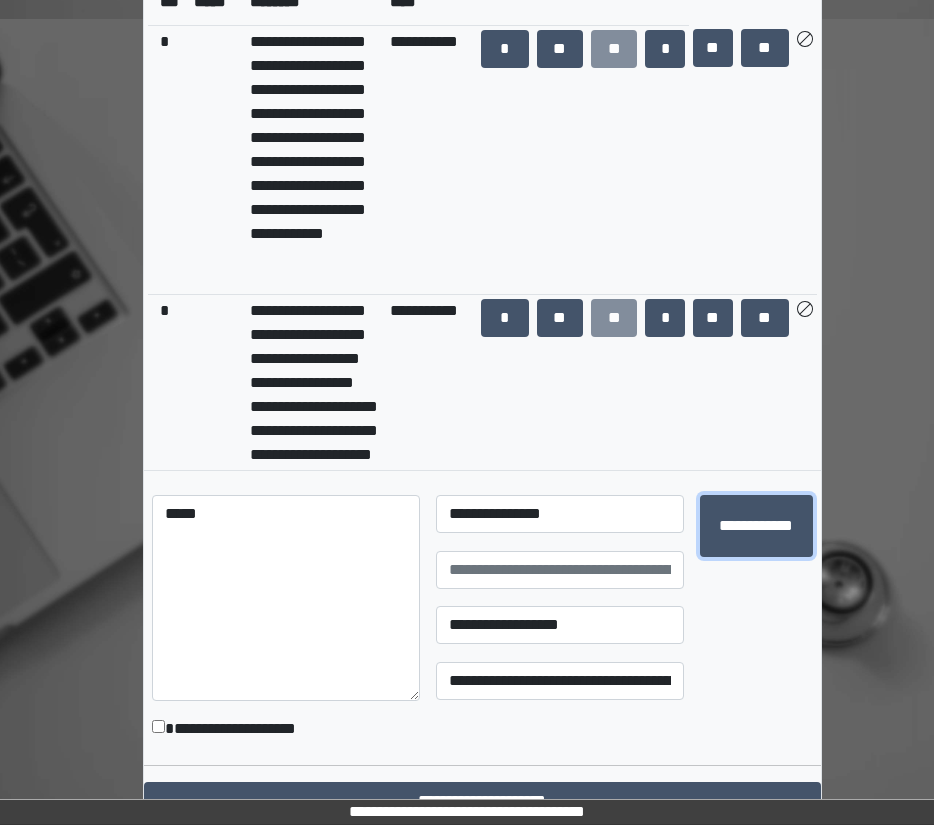 type 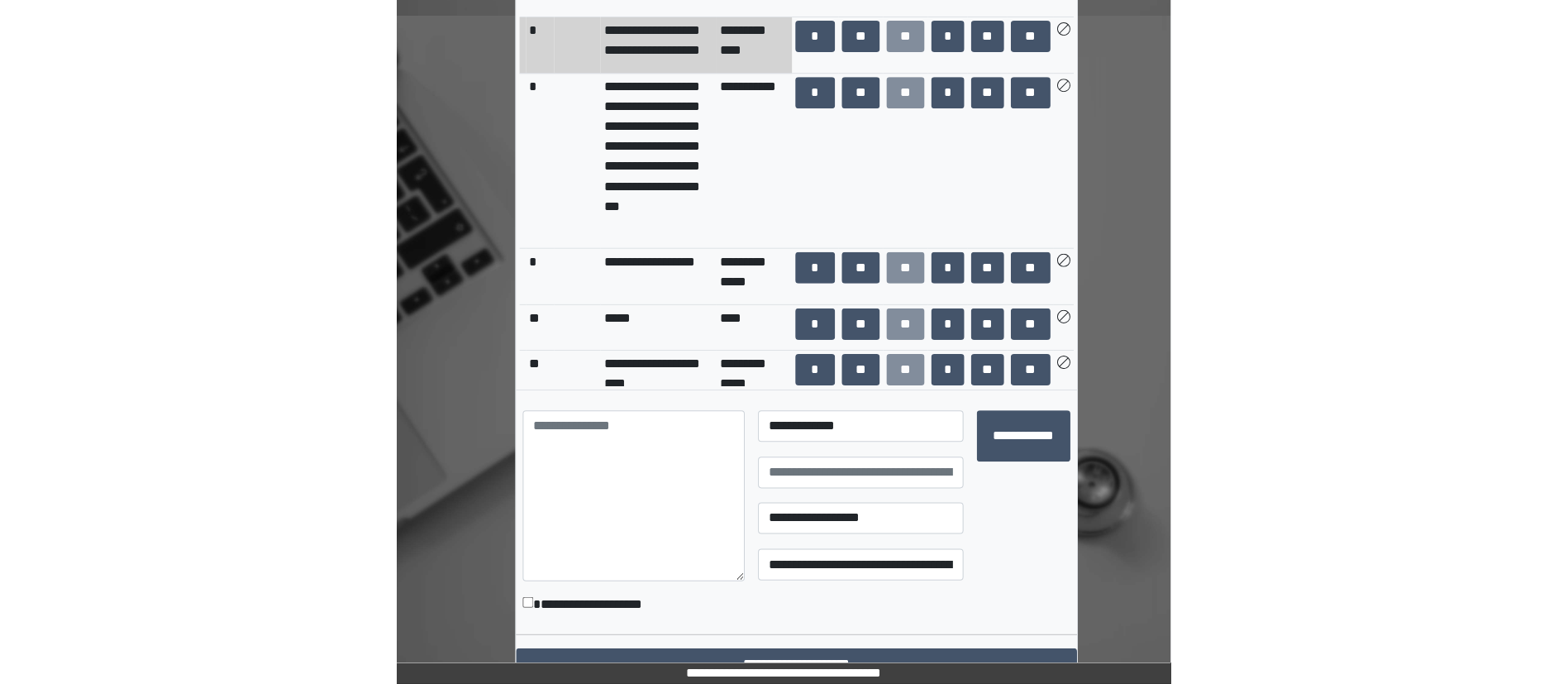 scroll, scrollTop: 1252, scrollLeft: 0, axis: vertical 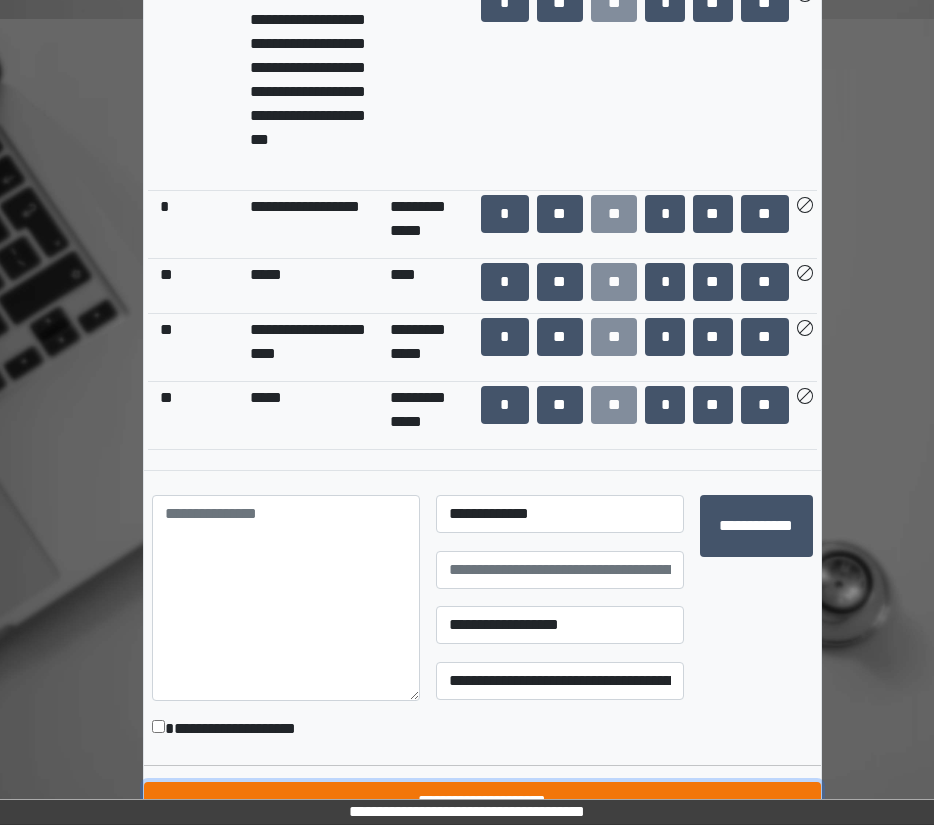 click on "**********" at bounding box center (482, 801) 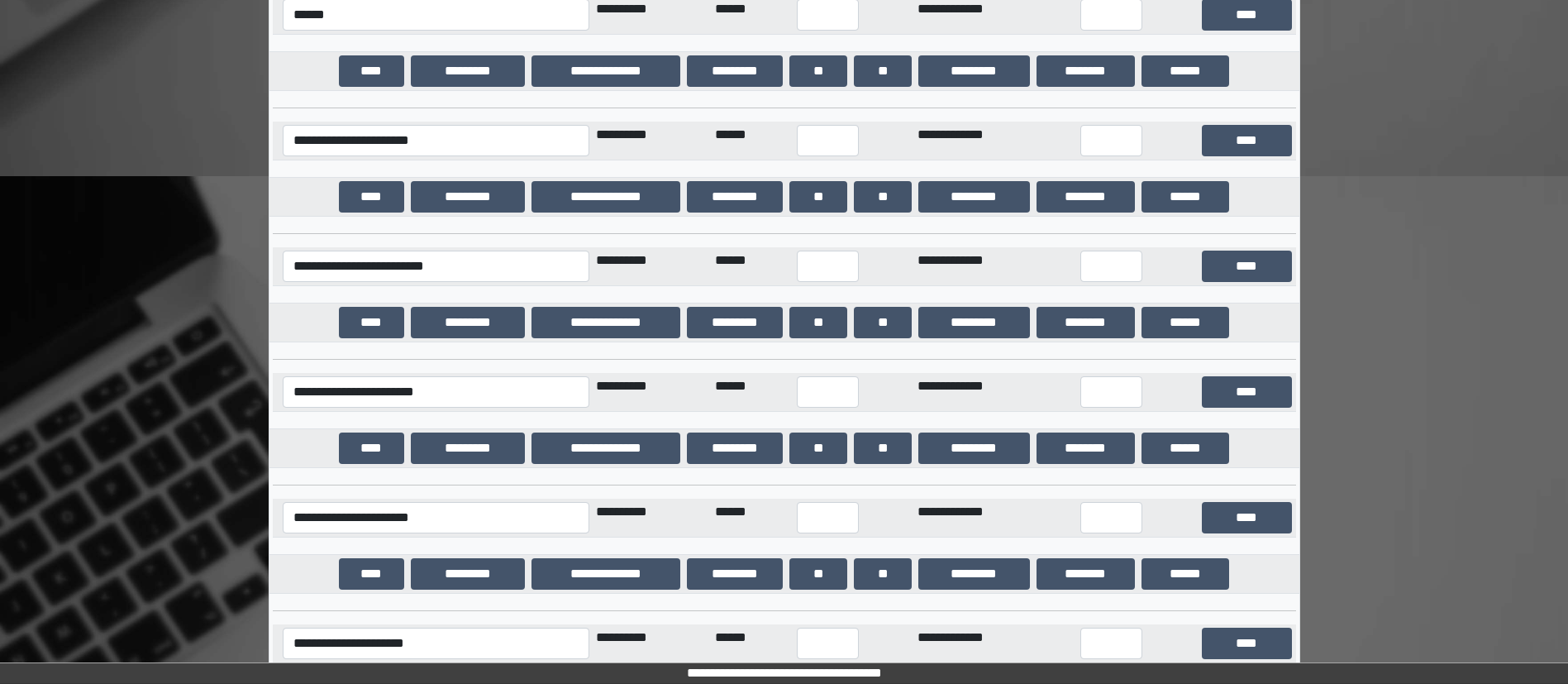 scroll, scrollTop: 15739, scrollLeft: 0, axis: vertical 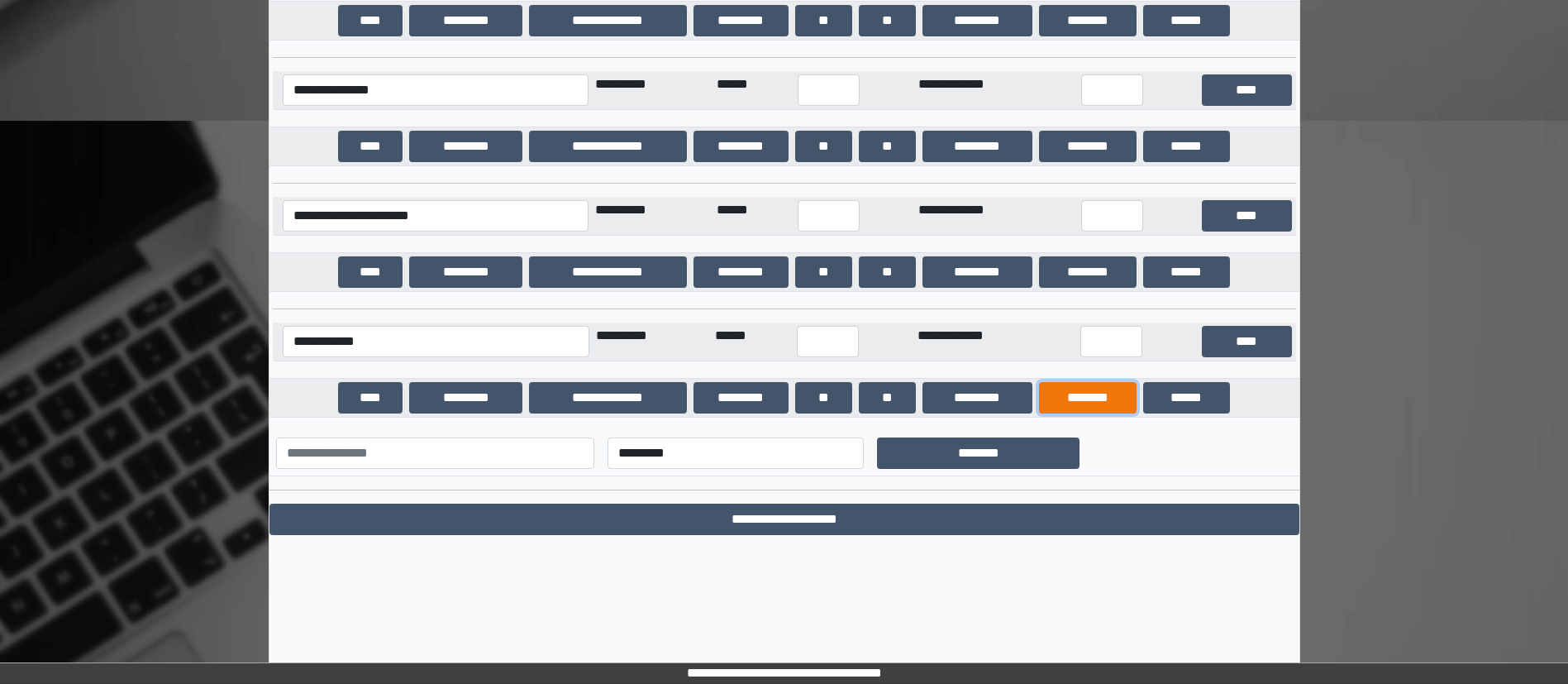 click on "********" at bounding box center (1088, 398) 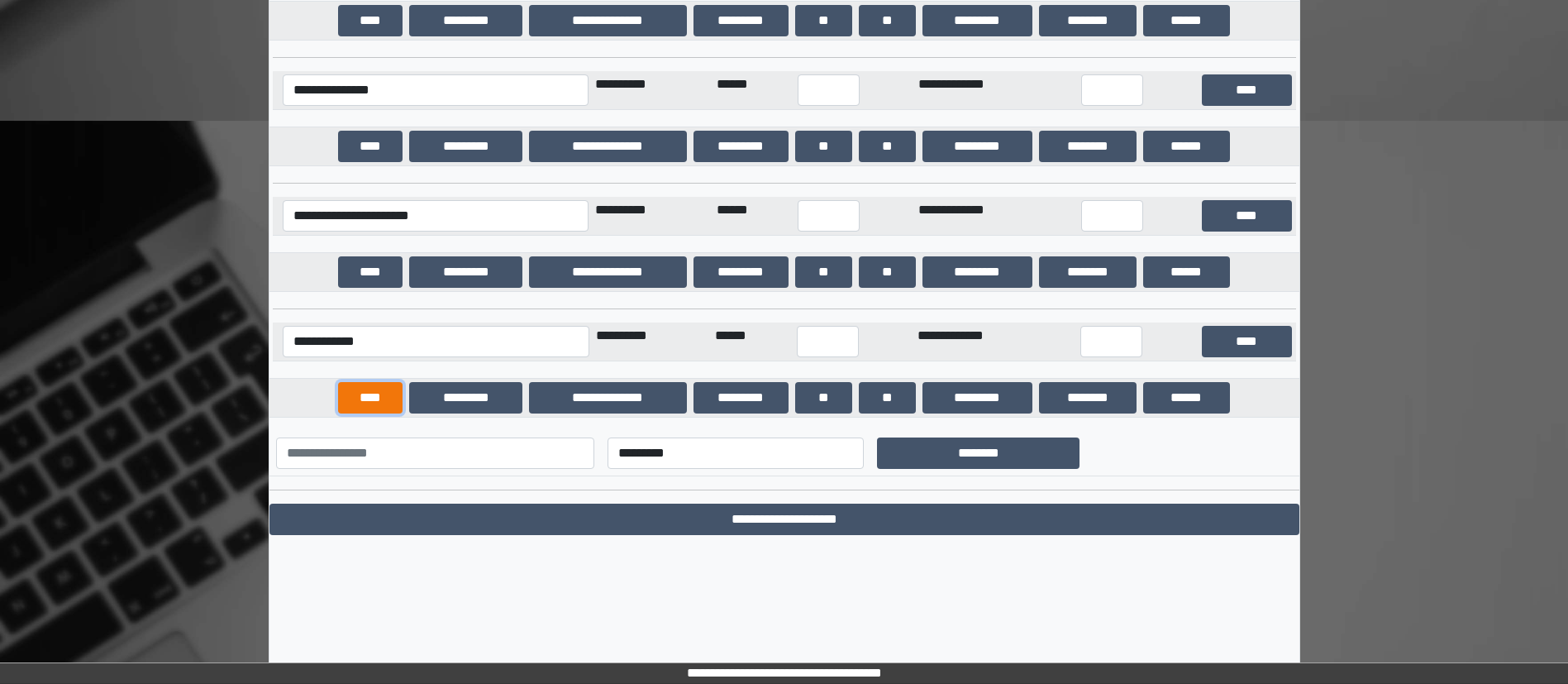 click on "****" at bounding box center [370, 398] 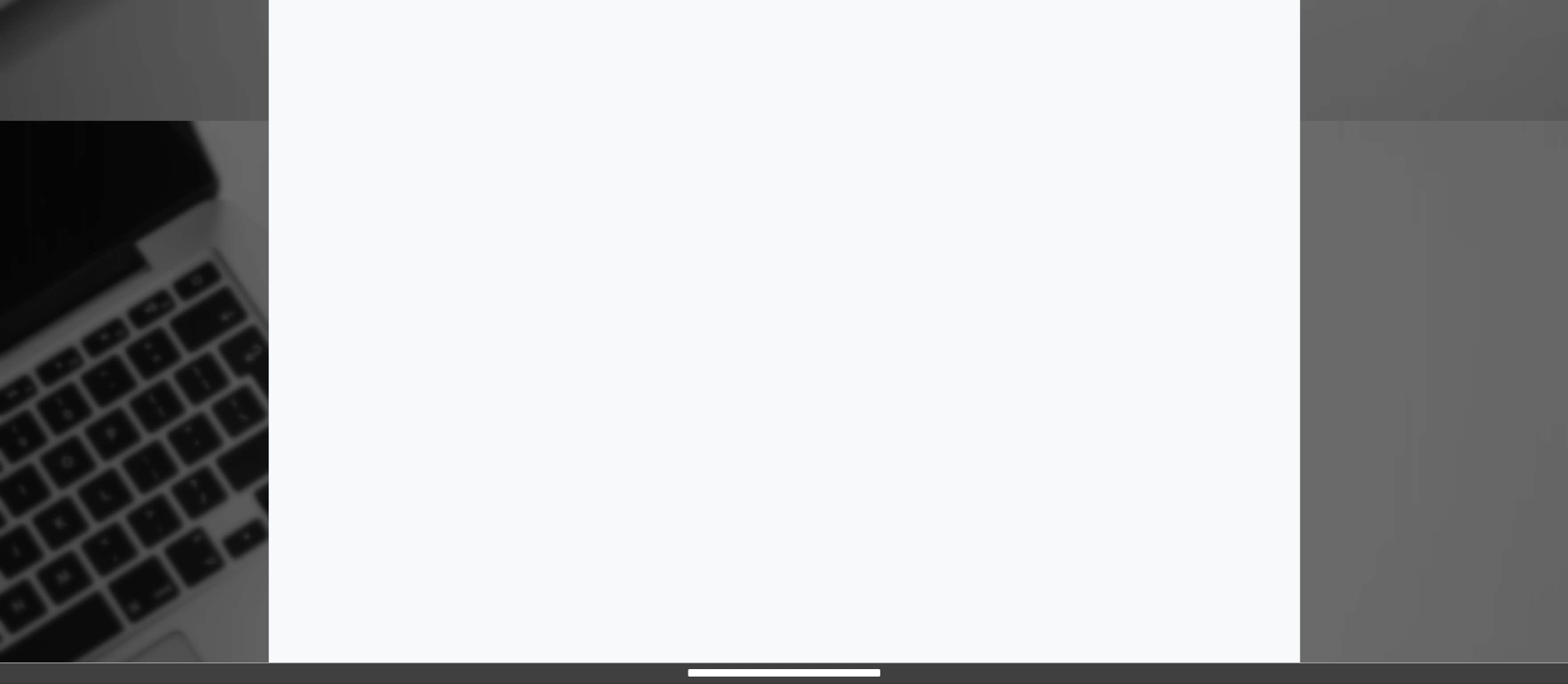 scroll, scrollTop: 584, scrollLeft: 0, axis: vertical 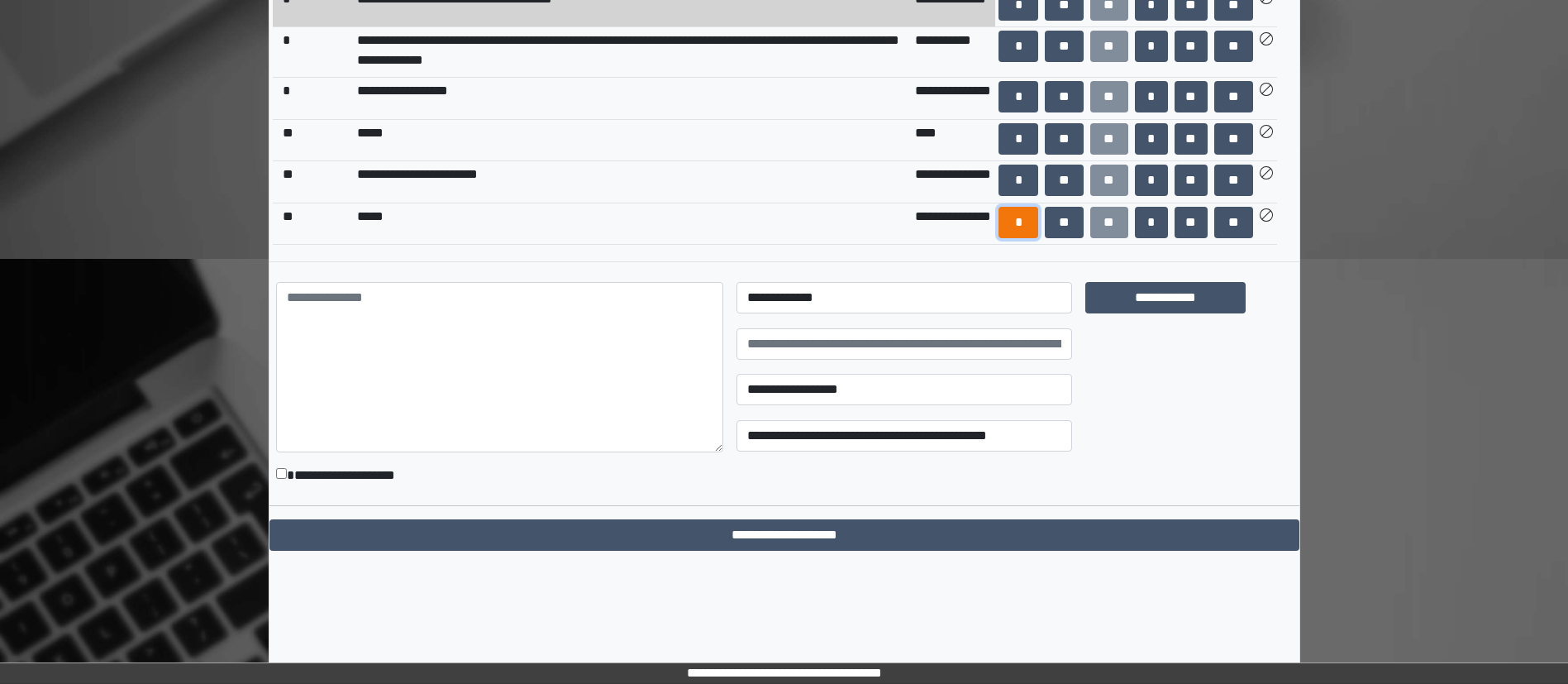 click on "*" at bounding box center (1018, 222) 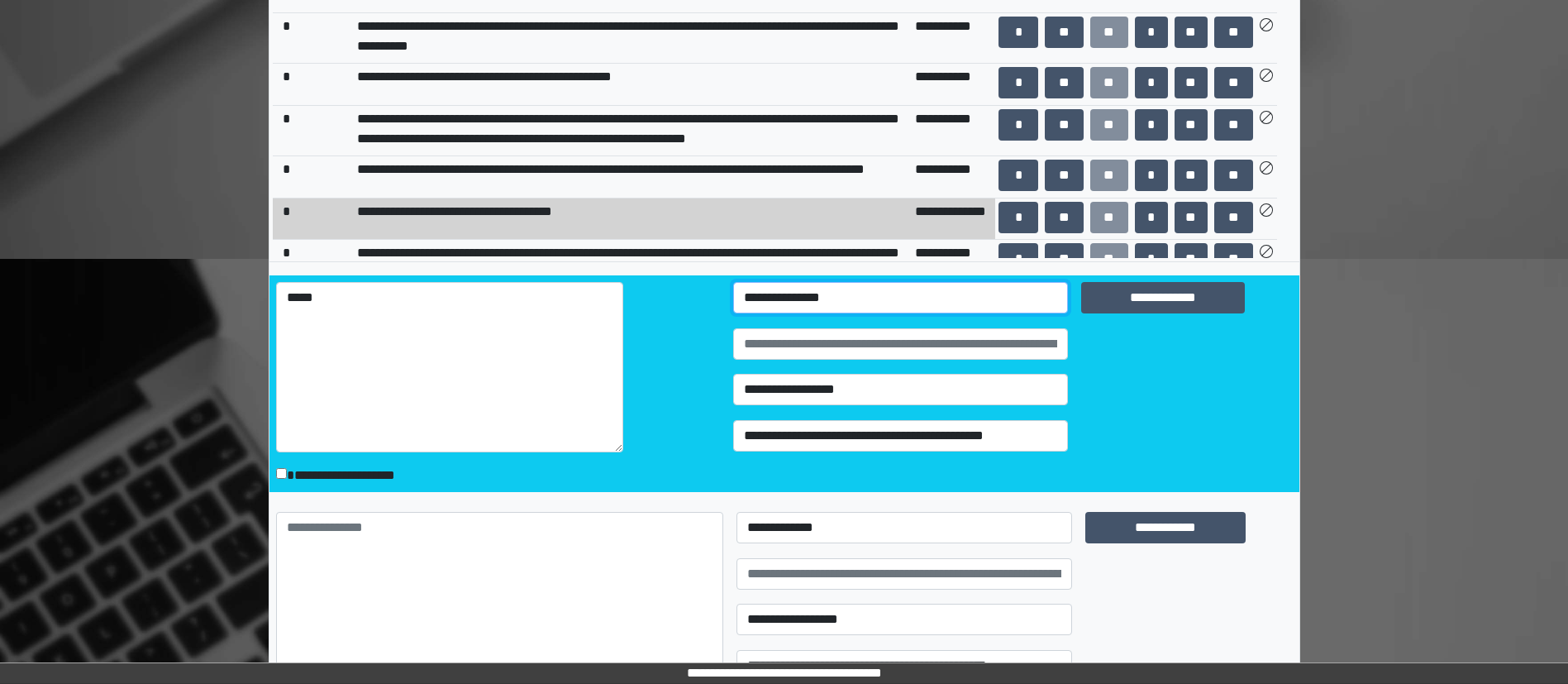 click on "**********" at bounding box center (900, 298) 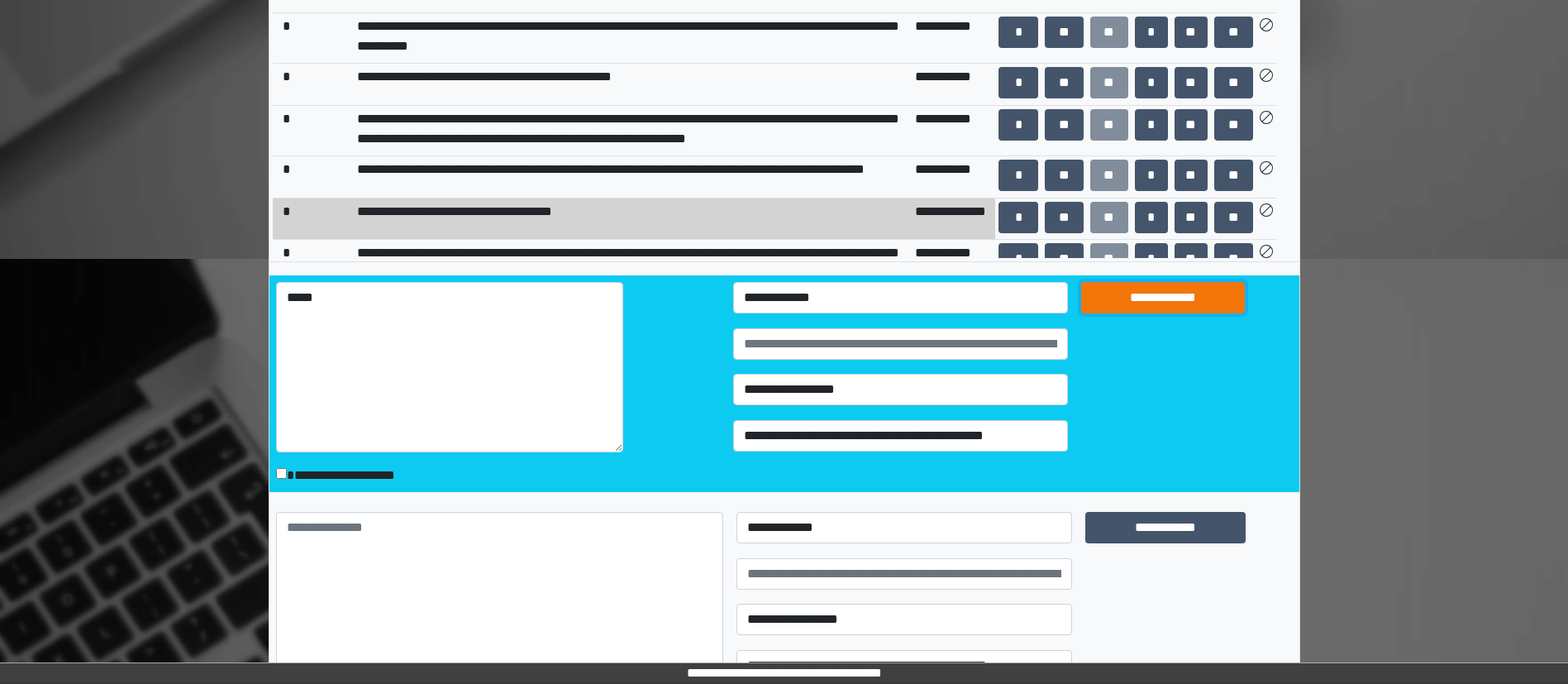 click on "**********" at bounding box center (1163, 298) 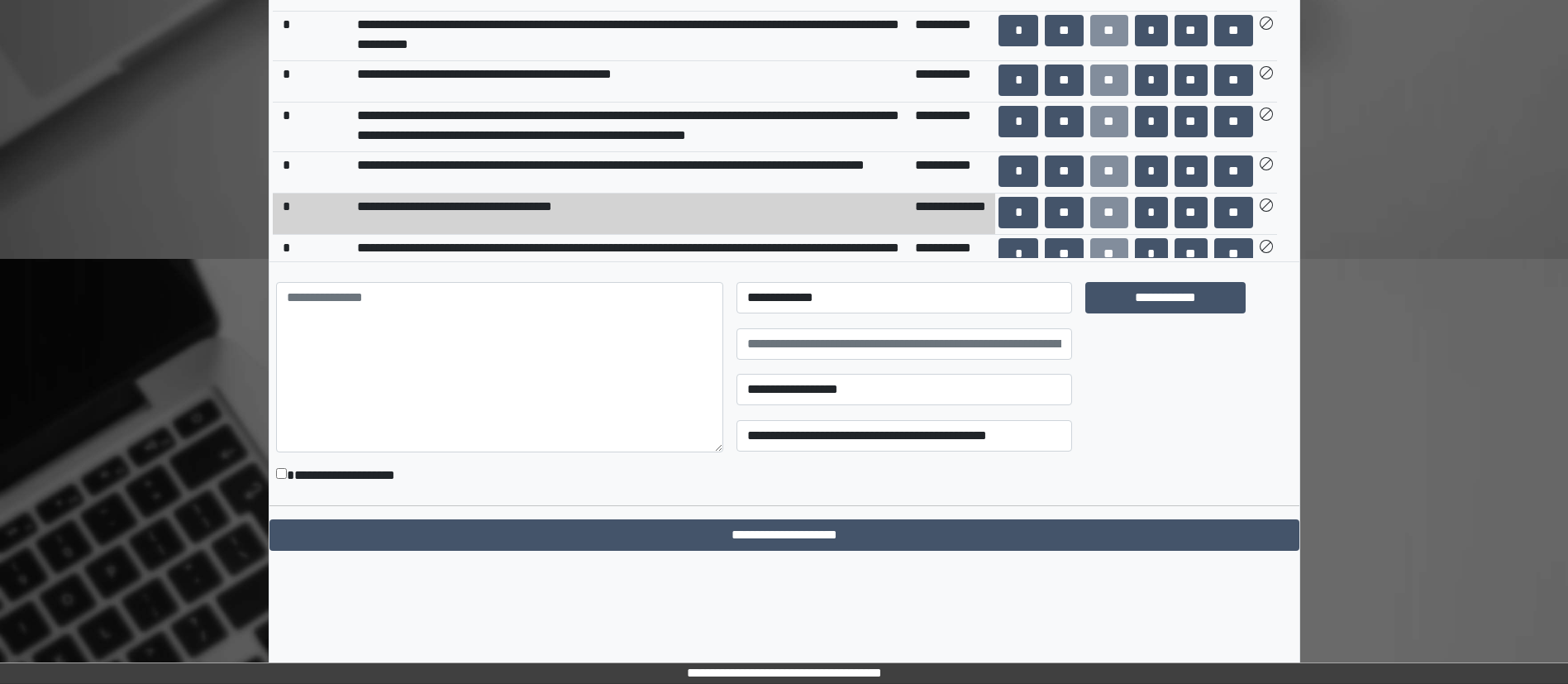scroll, scrollTop: 204, scrollLeft: 0, axis: vertical 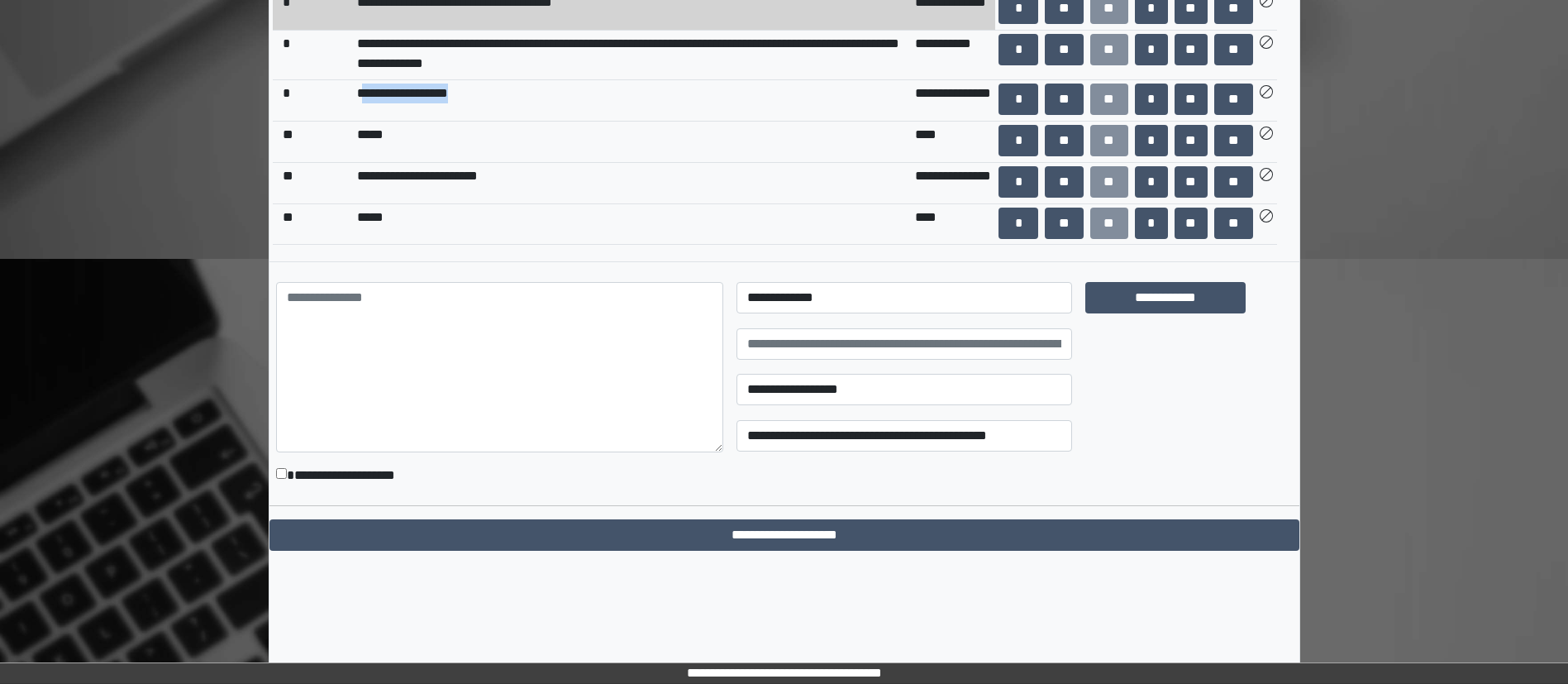 drag, startPoint x: 363, startPoint y: 96, endPoint x: 510, endPoint y: 108, distance: 147.48898 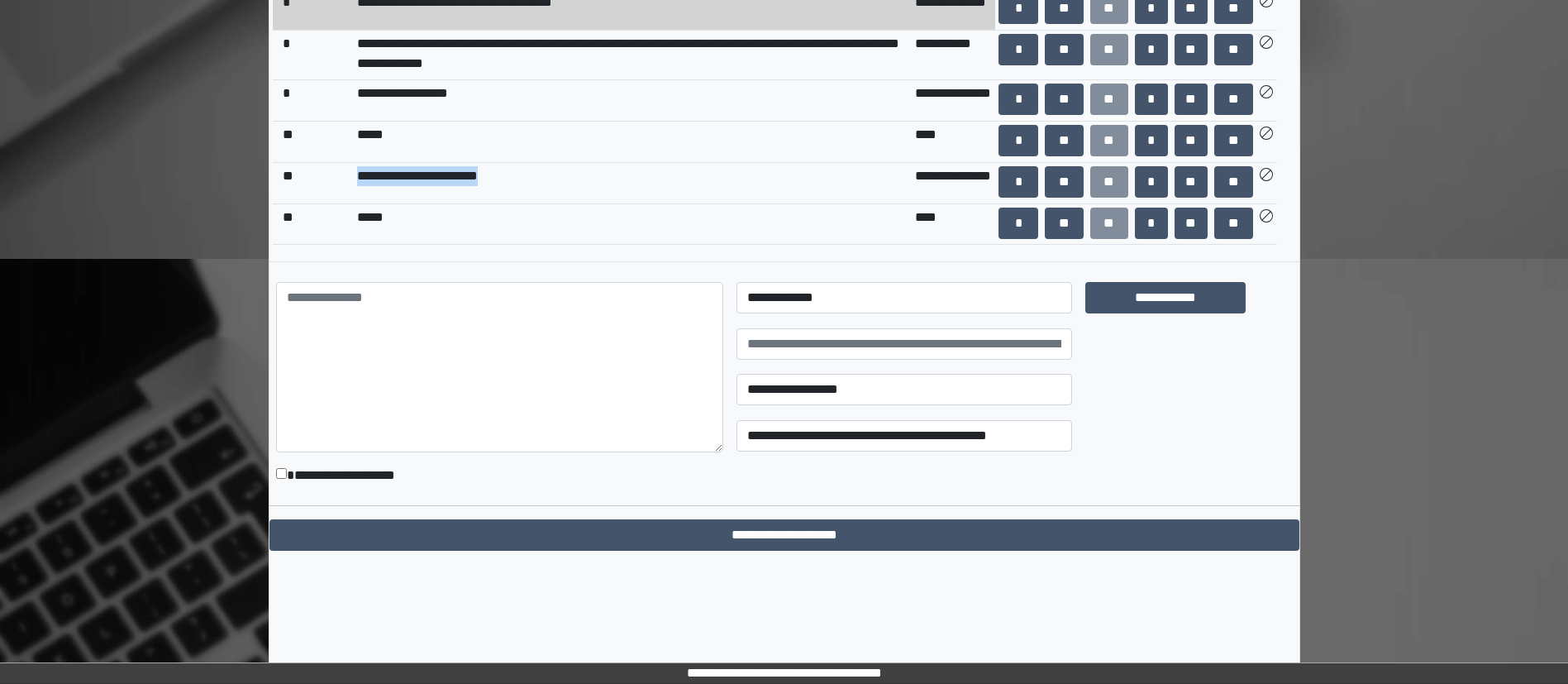 drag, startPoint x: 503, startPoint y: 171, endPoint x: 345, endPoint y: 170, distance: 158.00316 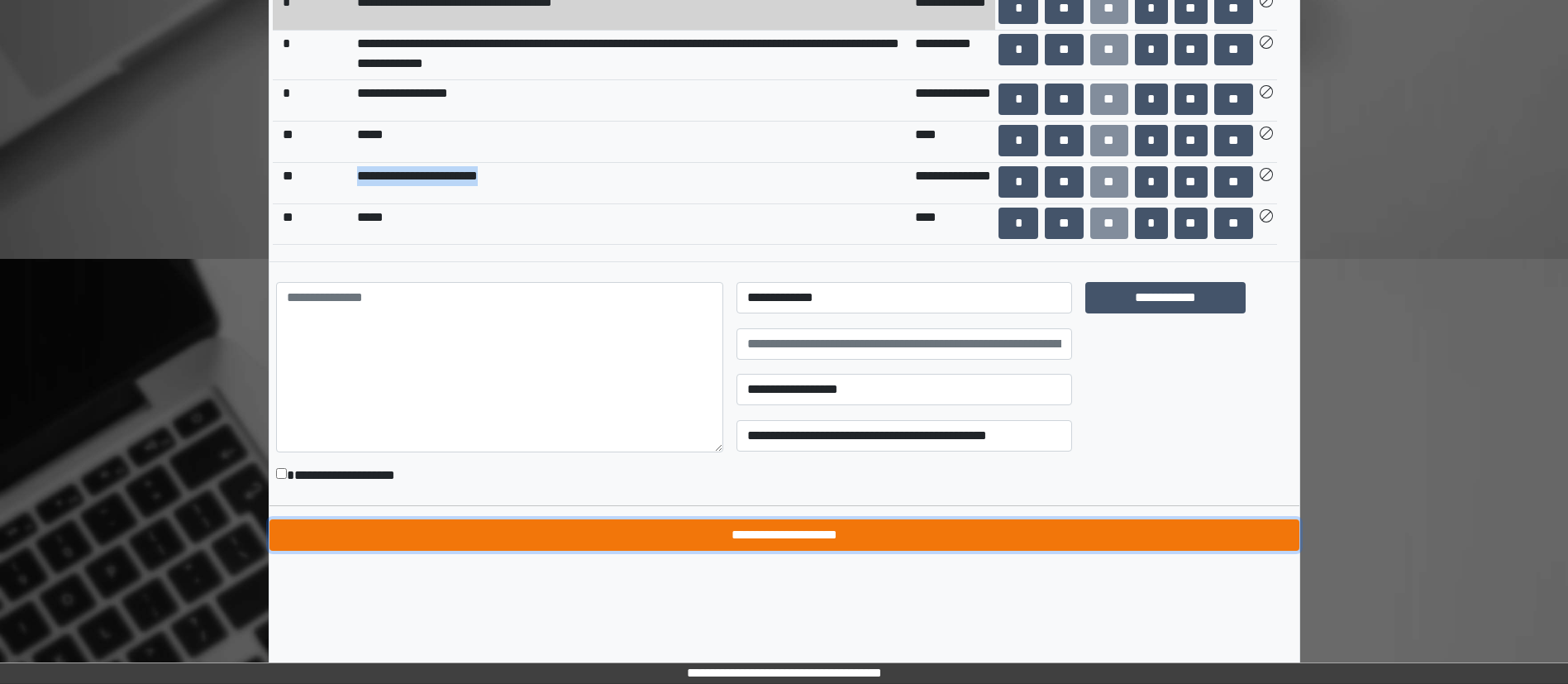 click on "**********" at bounding box center (784, 535) 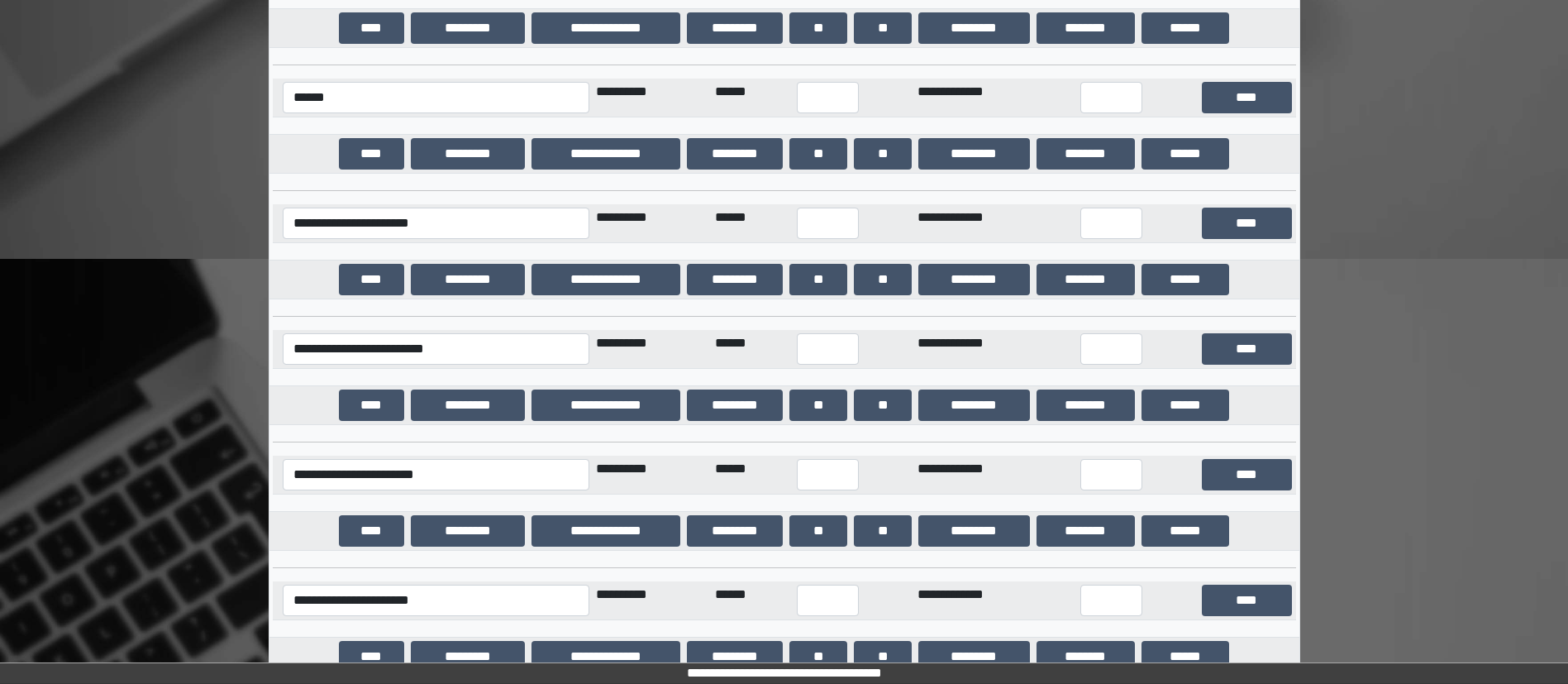 scroll, scrollTop: 15739, scrollLeft: 0, axis: vertical 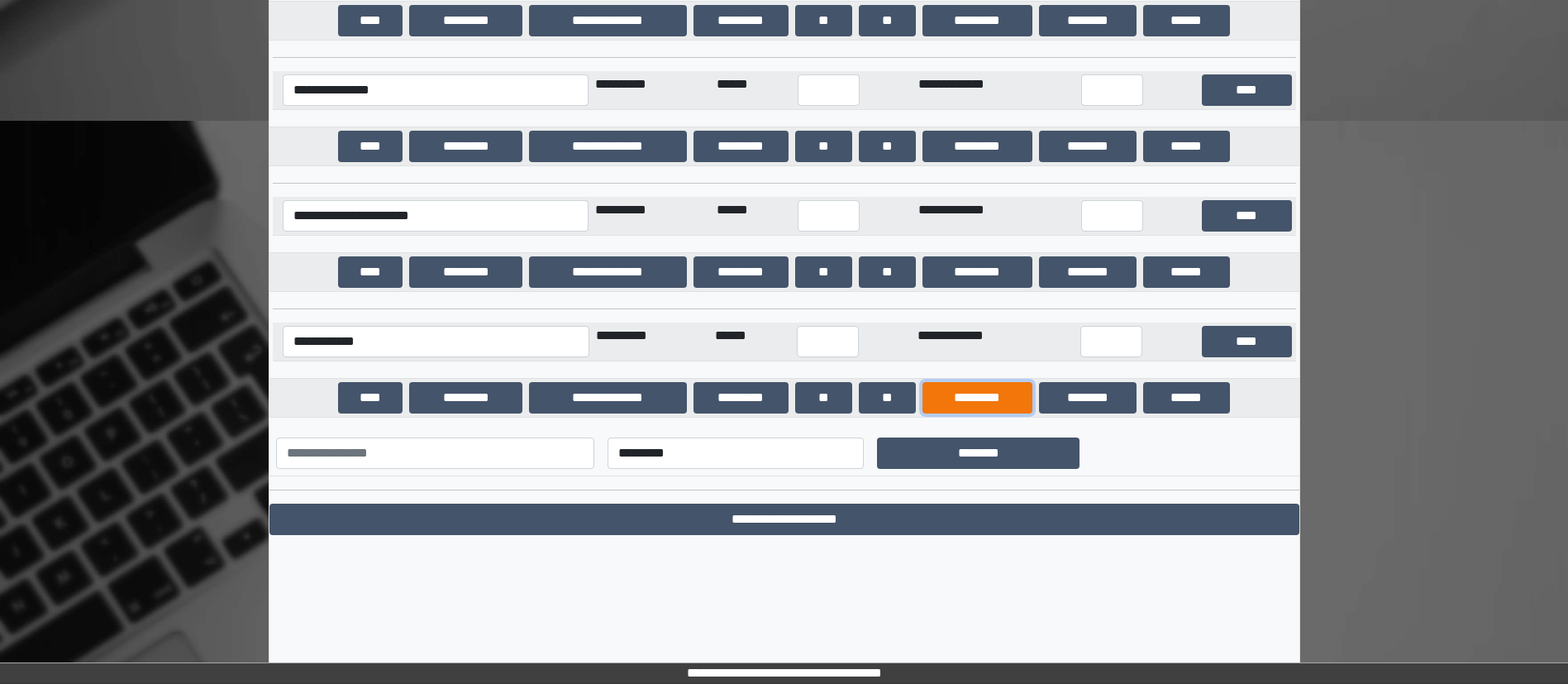 click on "*********" at bounding box center [977, 398] 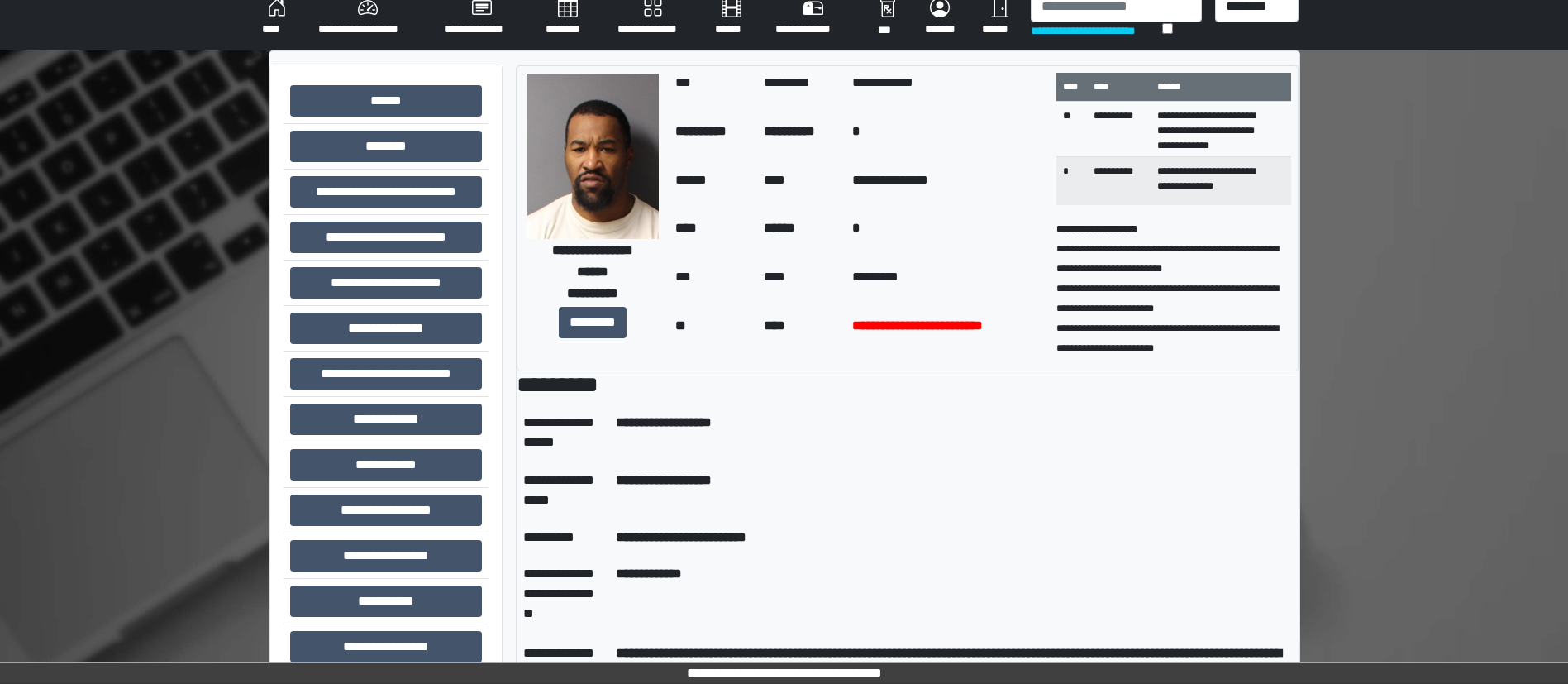 scroll, scrollTop: 0, scrollLeft: 0, axis: both 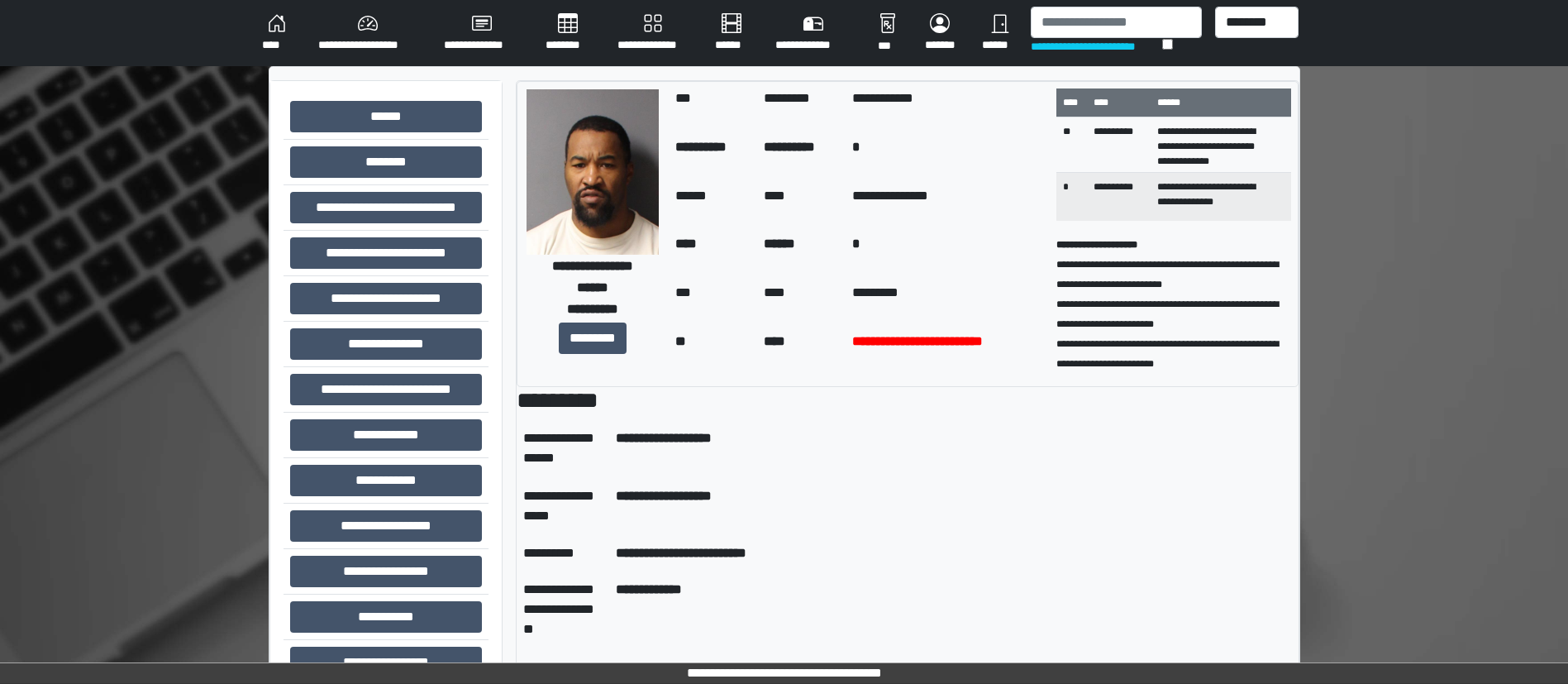 click on "**********" at bounding box center [653, 33] 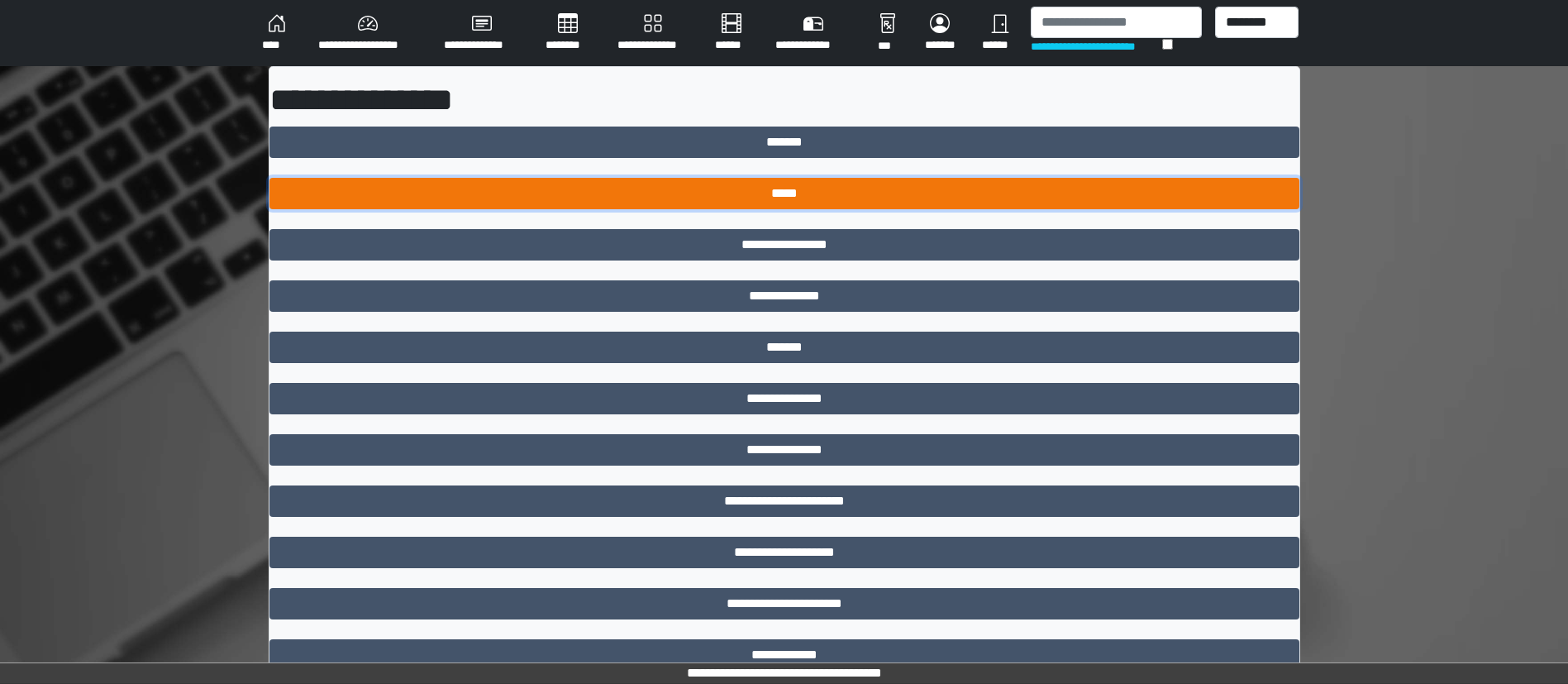 click on "*****" at bounding box center [784, 194] 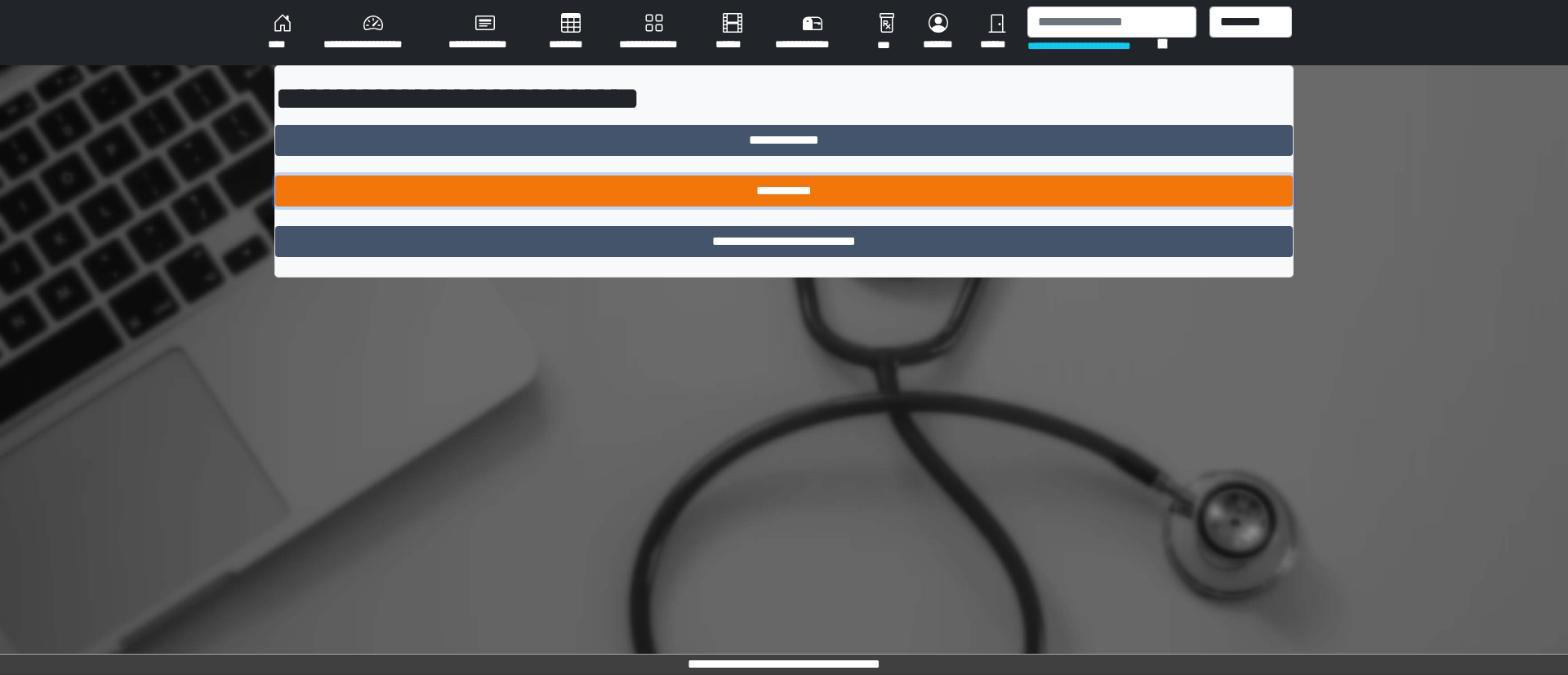 click on "**********" at bounding box center [784, 191] 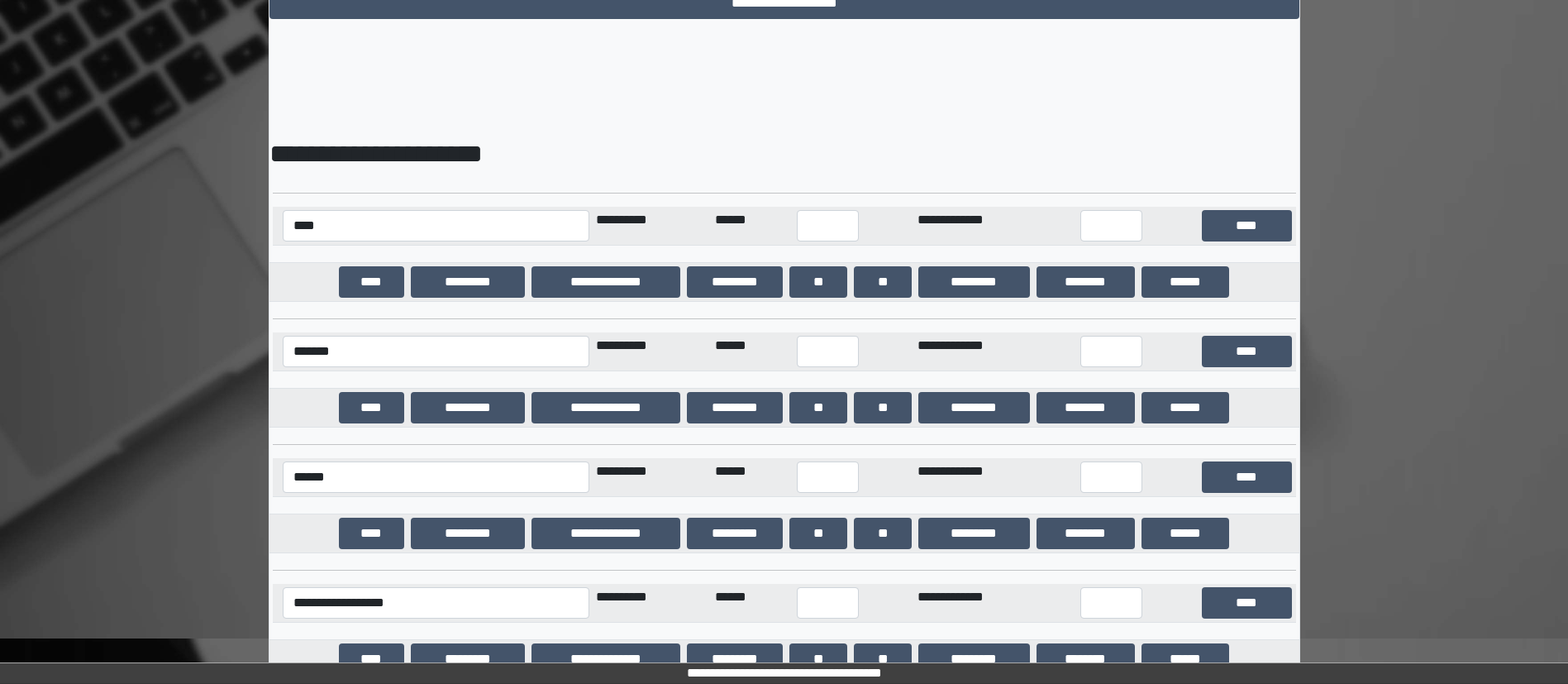 scroll, scrollTop: 248, scrollLeft: 0, axis: vertical 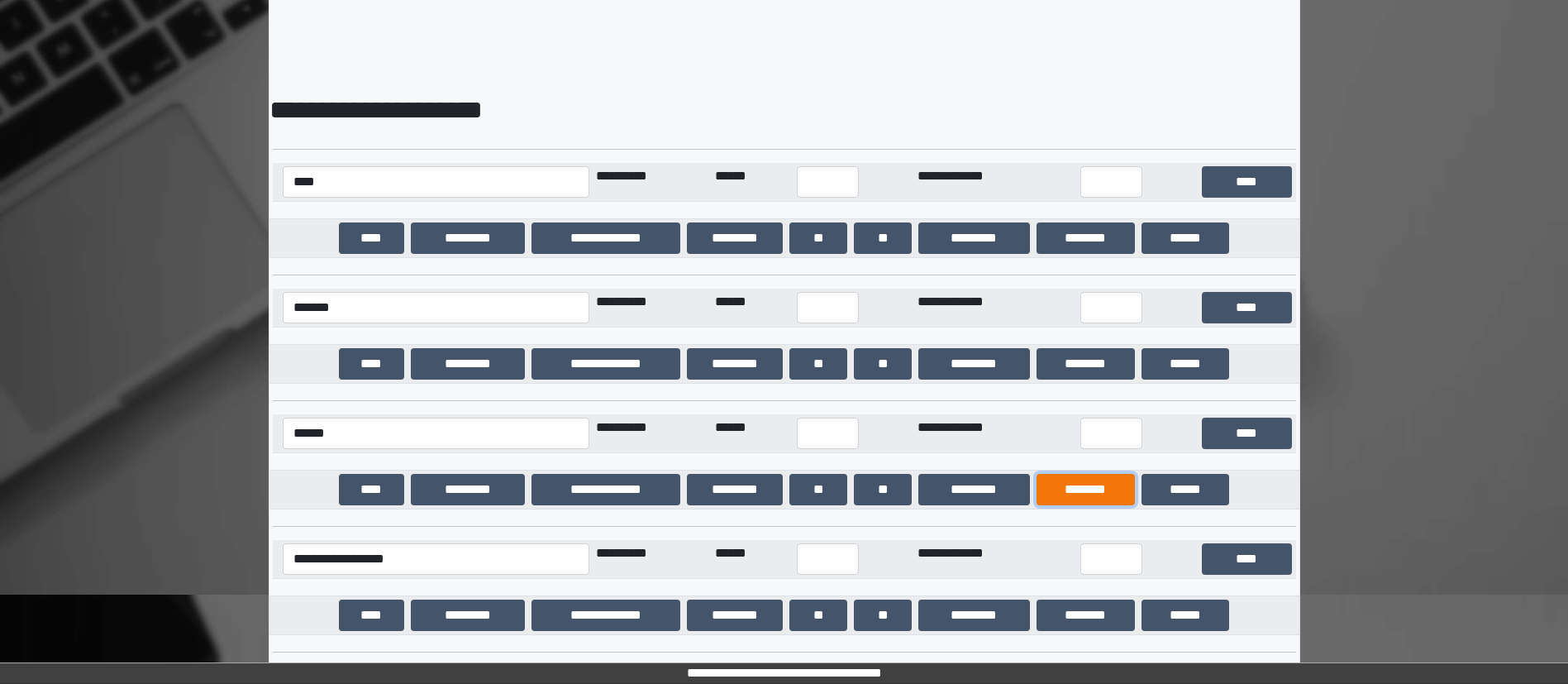 click on "********" at bounding box center (1085, 490) 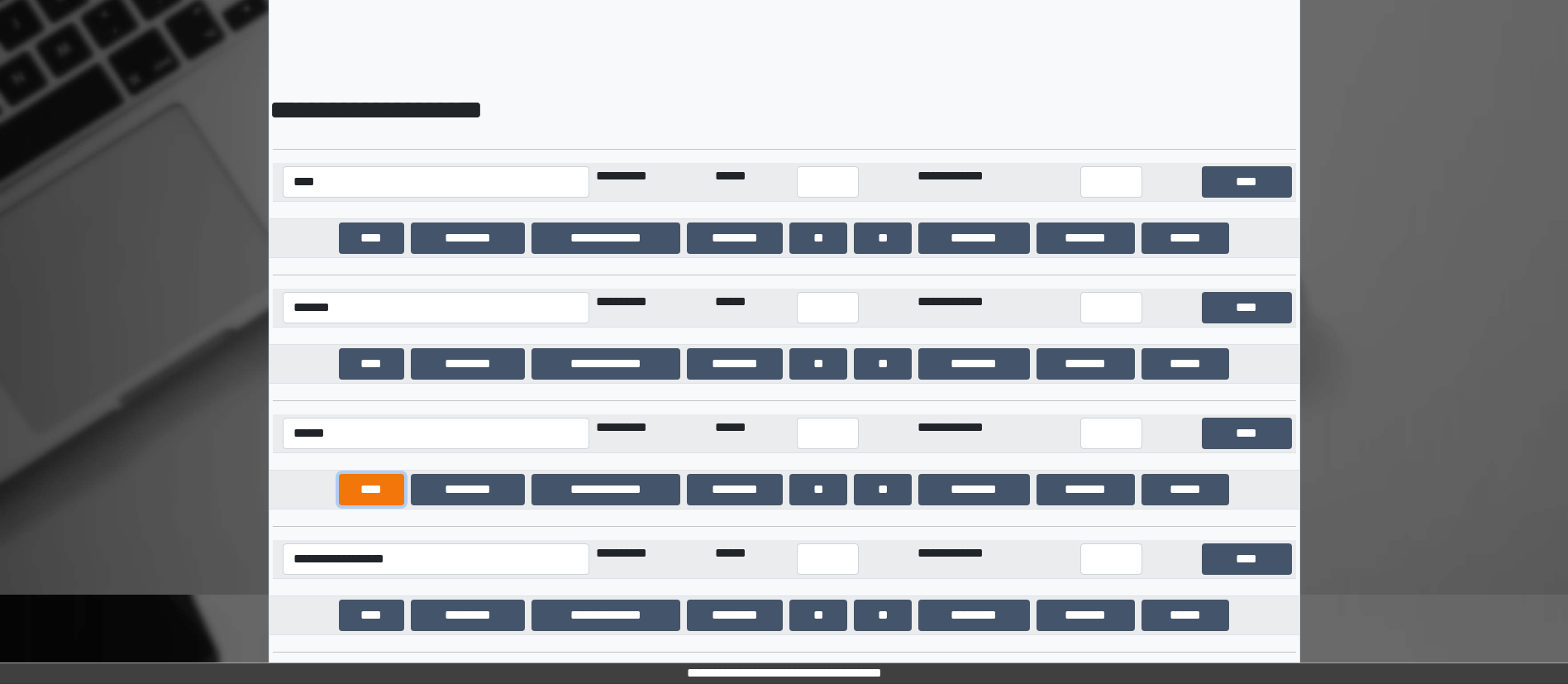 click on "****" at bounding box center (371, 490) 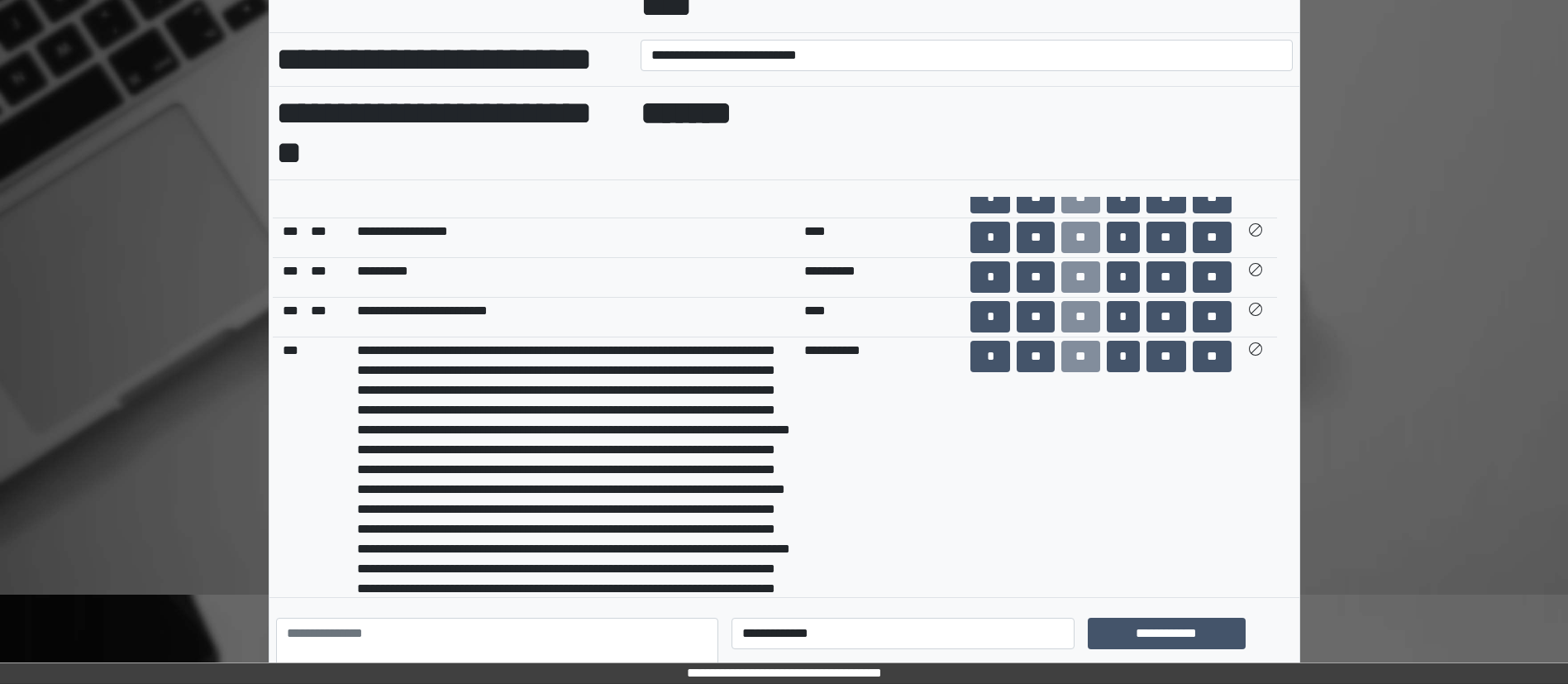 scroll, scrollTop: 11852, scrollLeft: 0, axis: vertical 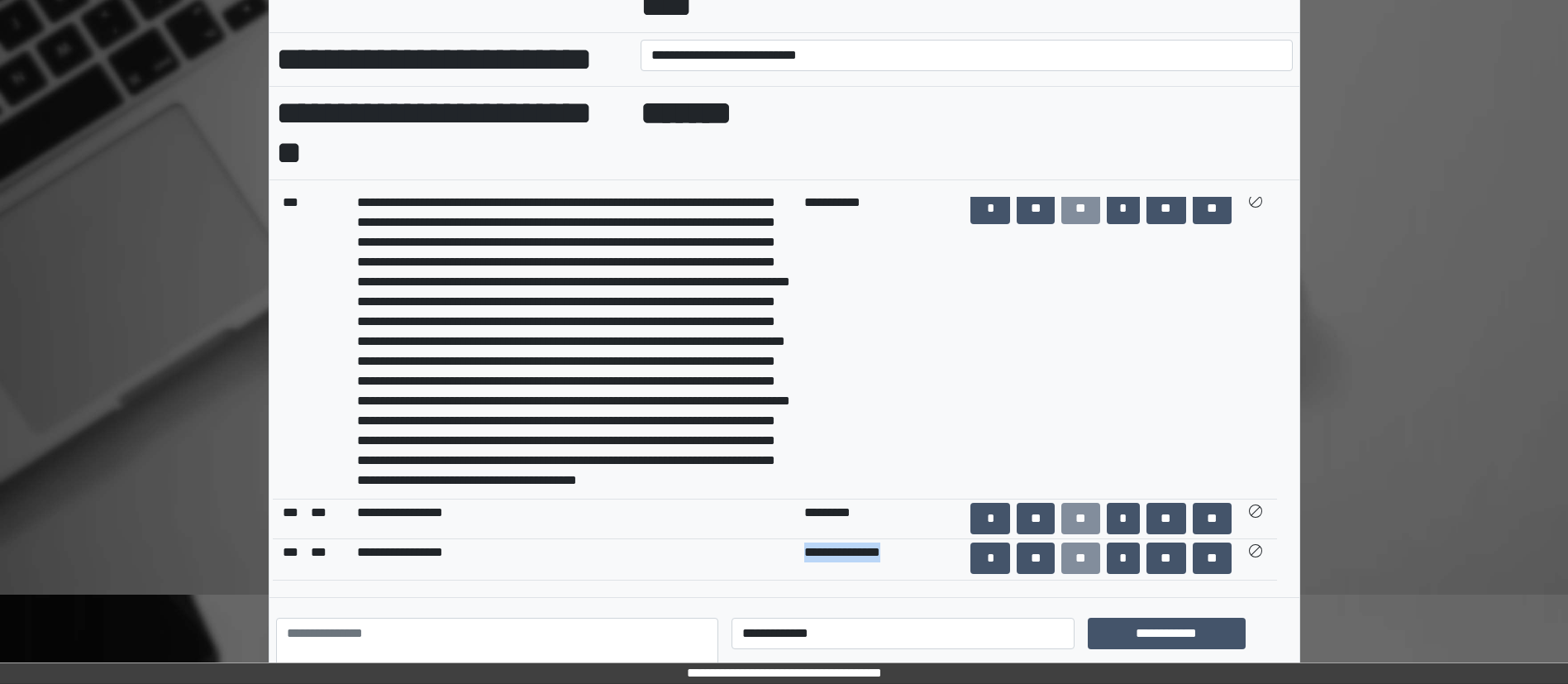 drag, startPoint x: 907, startPoint y: 551, endPoint x: 724, endPoint y: 552, distance: 183.00273 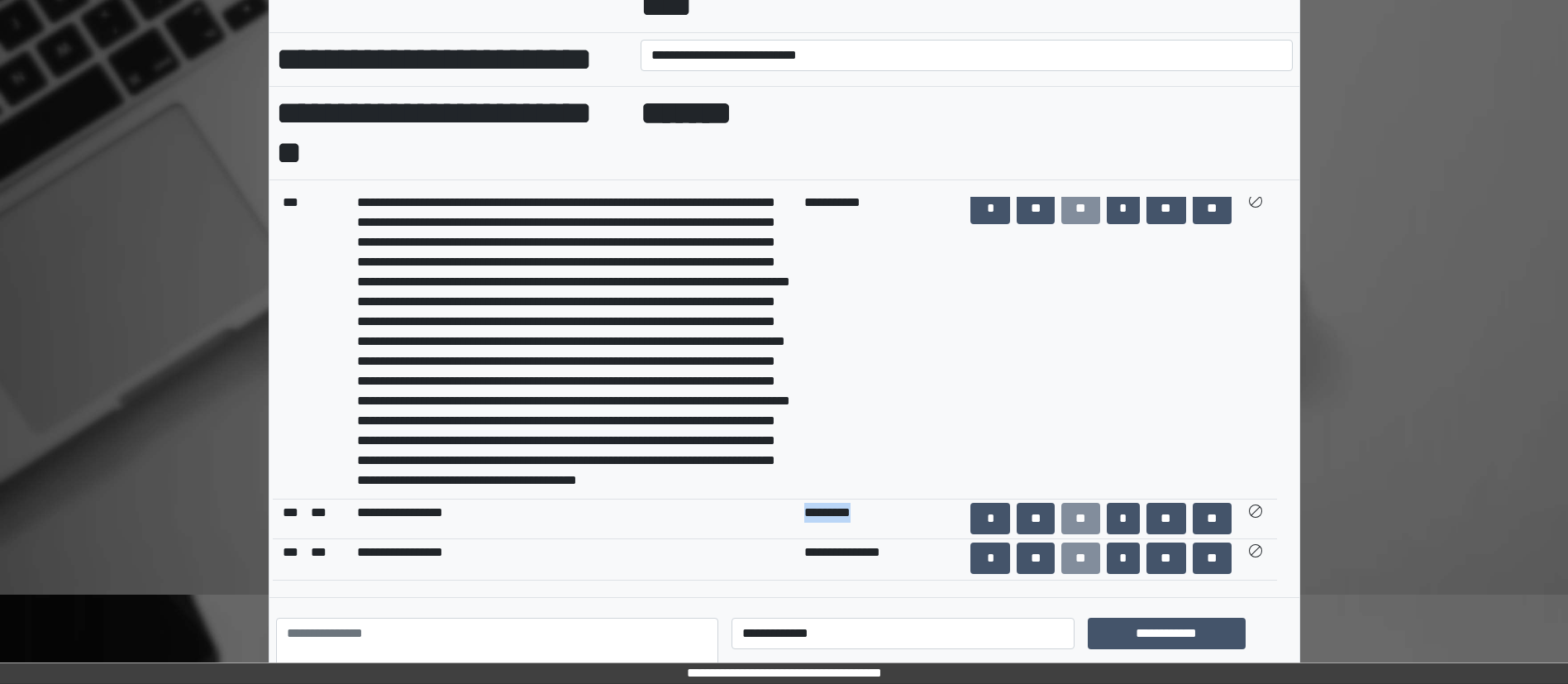 drag, startPoint x: 882, startPoint y: 517, endPoint x: 768, endPoint y: 533, distance: 115.11733 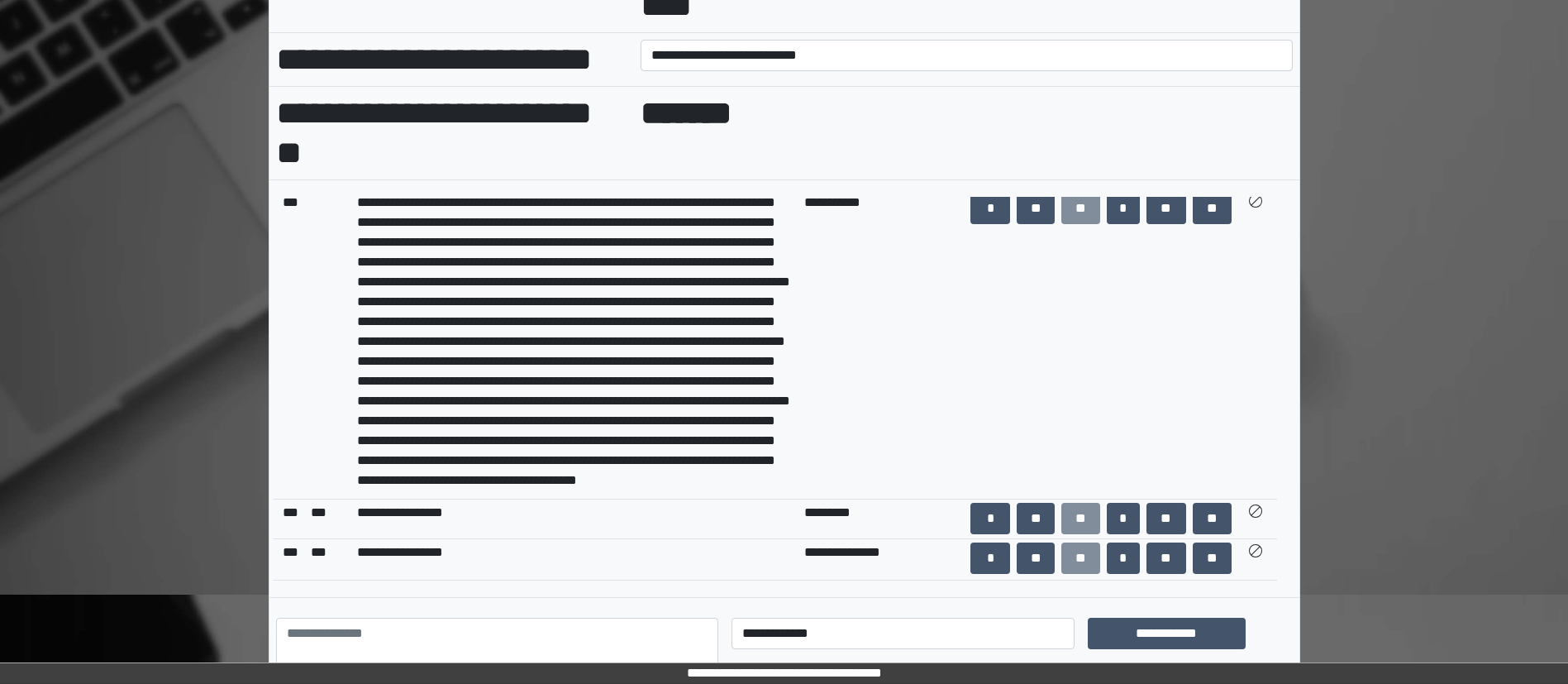 scroll, scrollTop: 584, scrollLeft: 0, axis: vertical 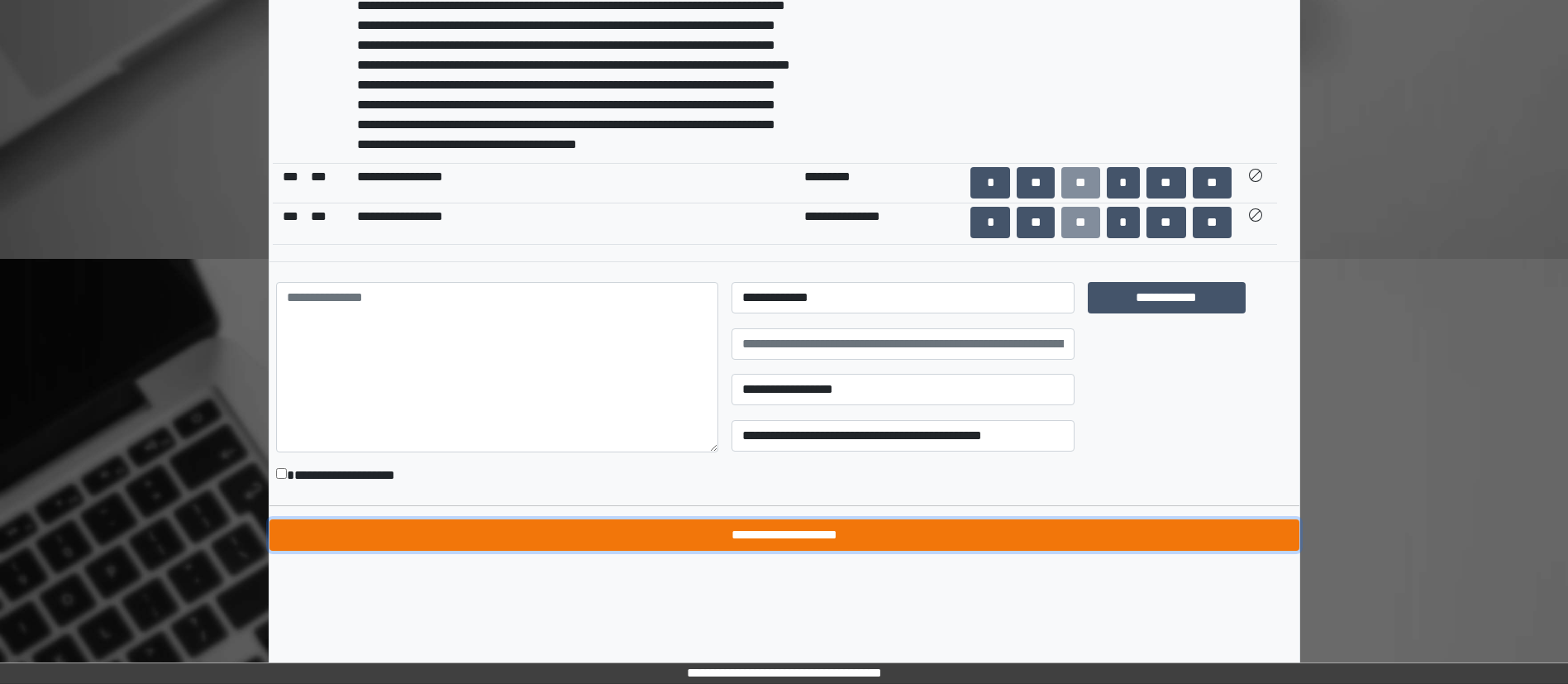 click on "**********" at bounding box center [784, 535] 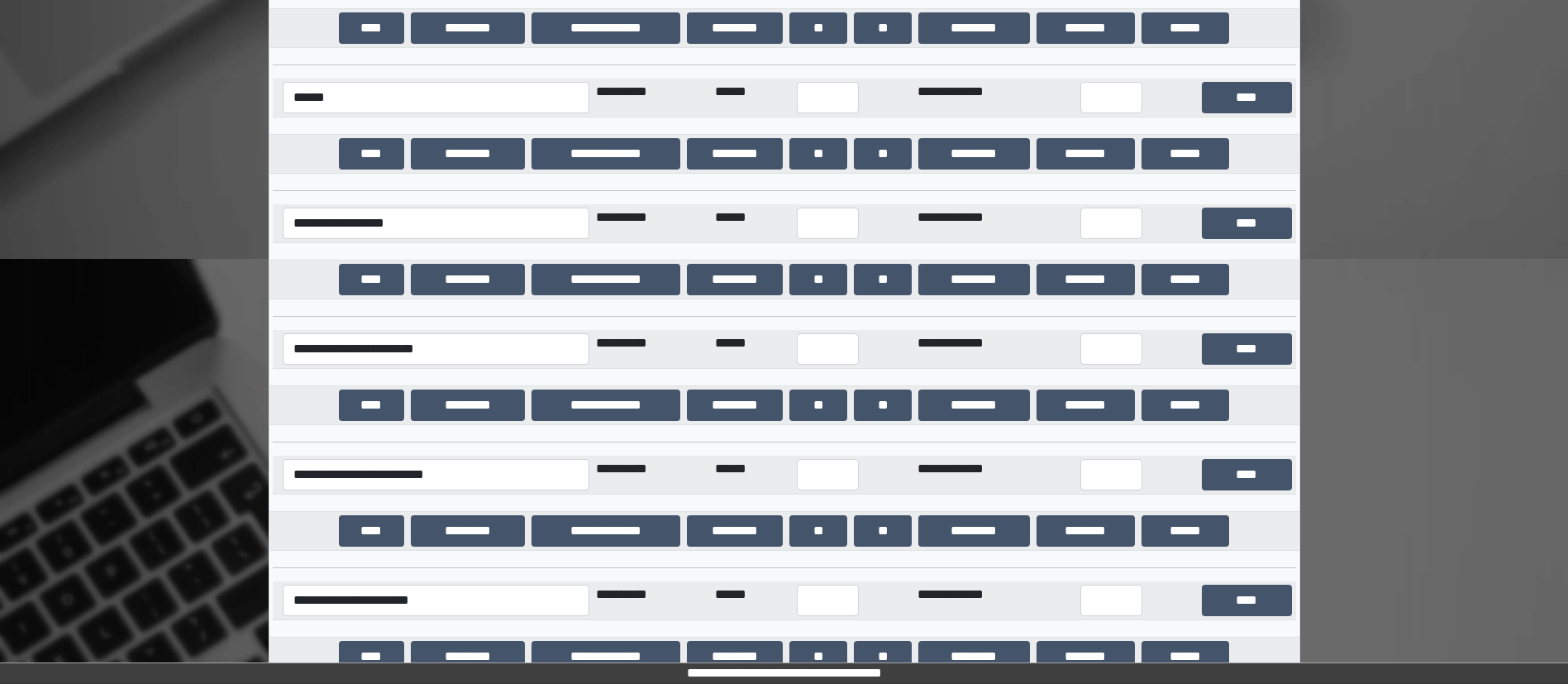 scroll, scrollTop: 0, scrollLeft: 0, axis: both 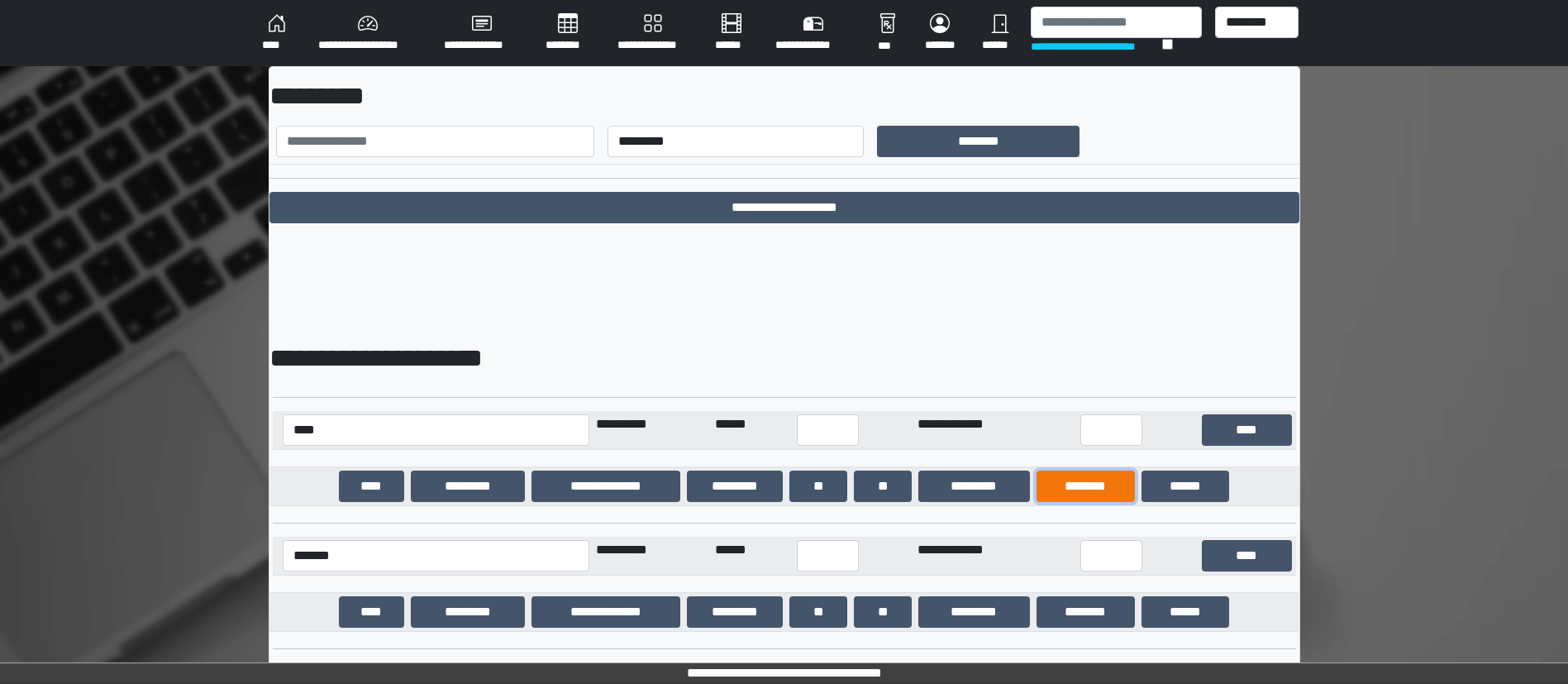 click on "********" at bounding box center (1085, 486) 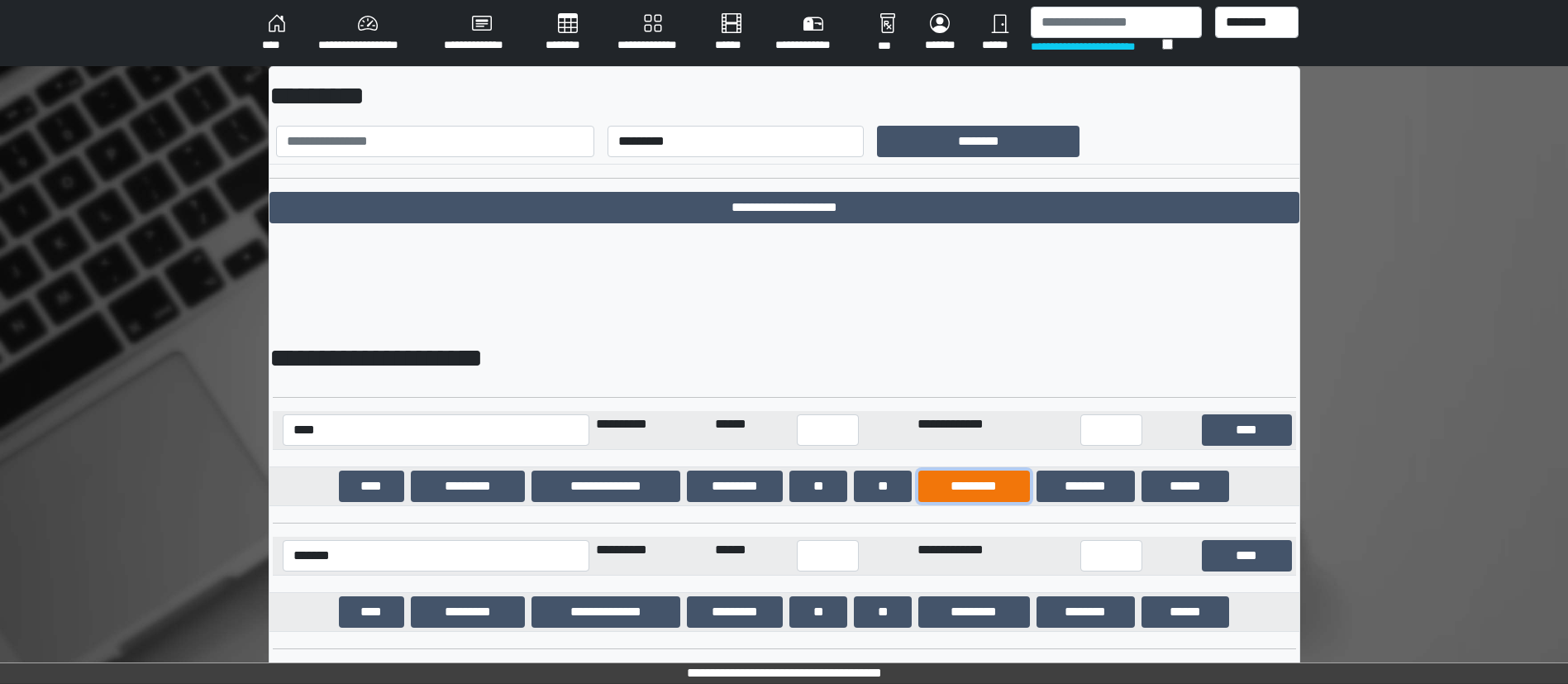 click on "*********" at bounding box center (974, 486) 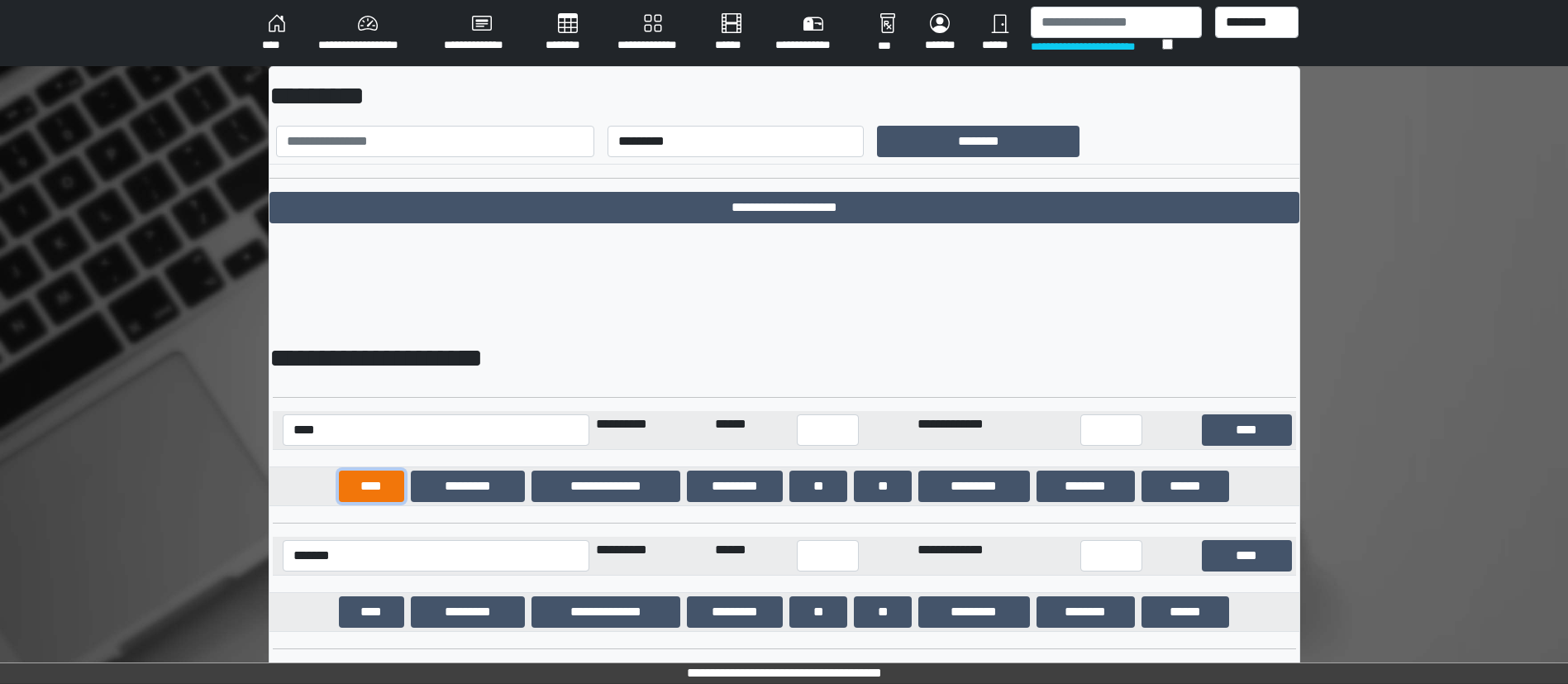 click on "****" at bounding box center (371, 486) 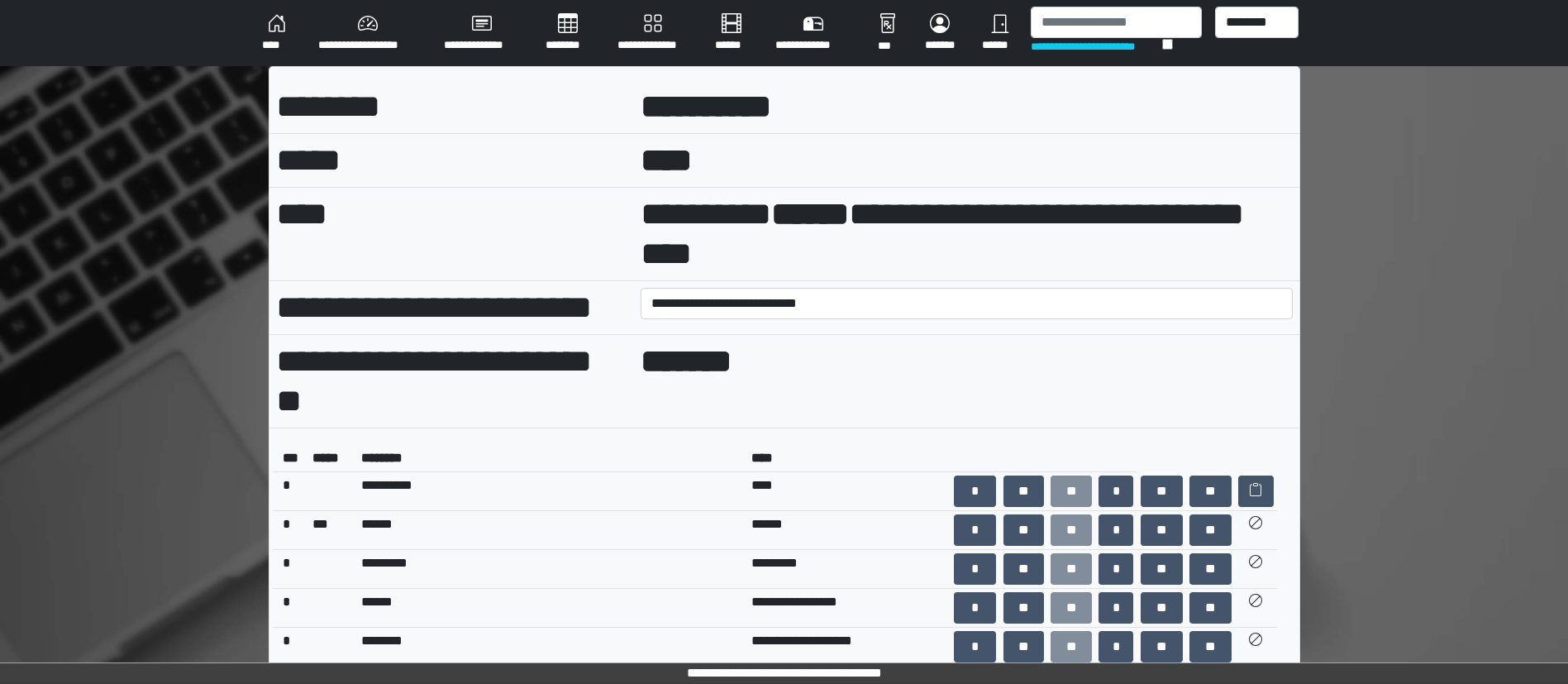 scroll, scrollTop: 584, scrollLeft: 0, axis: vertical 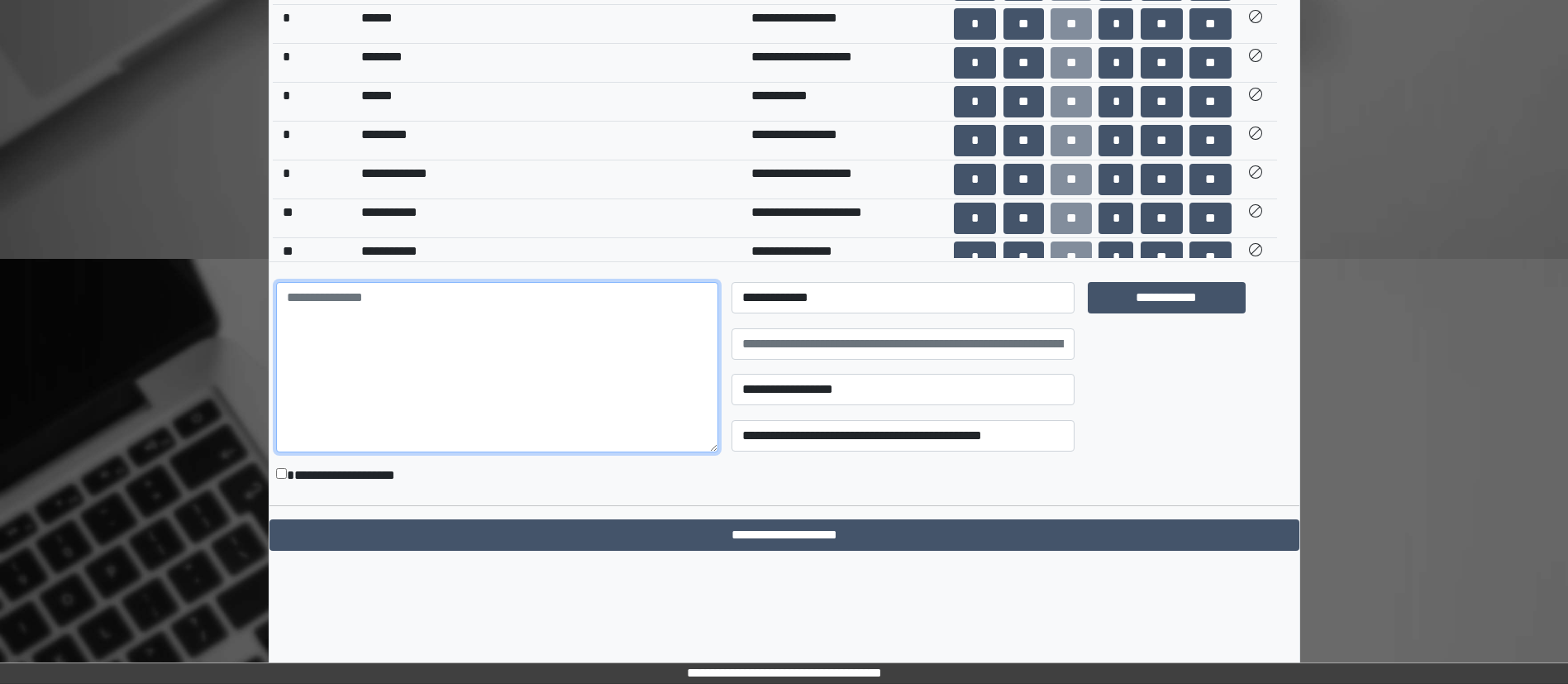 click at bounding box center [497, 367] 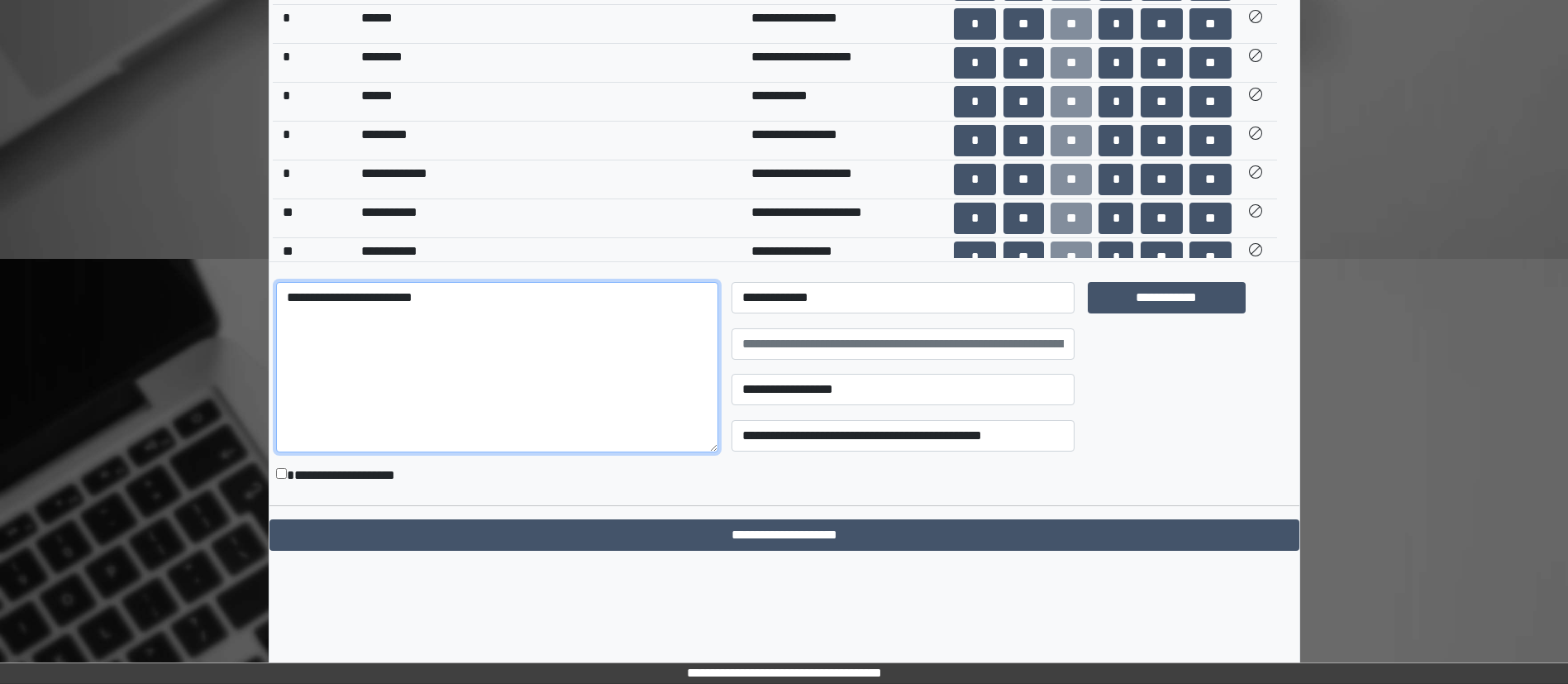 type on "**********" 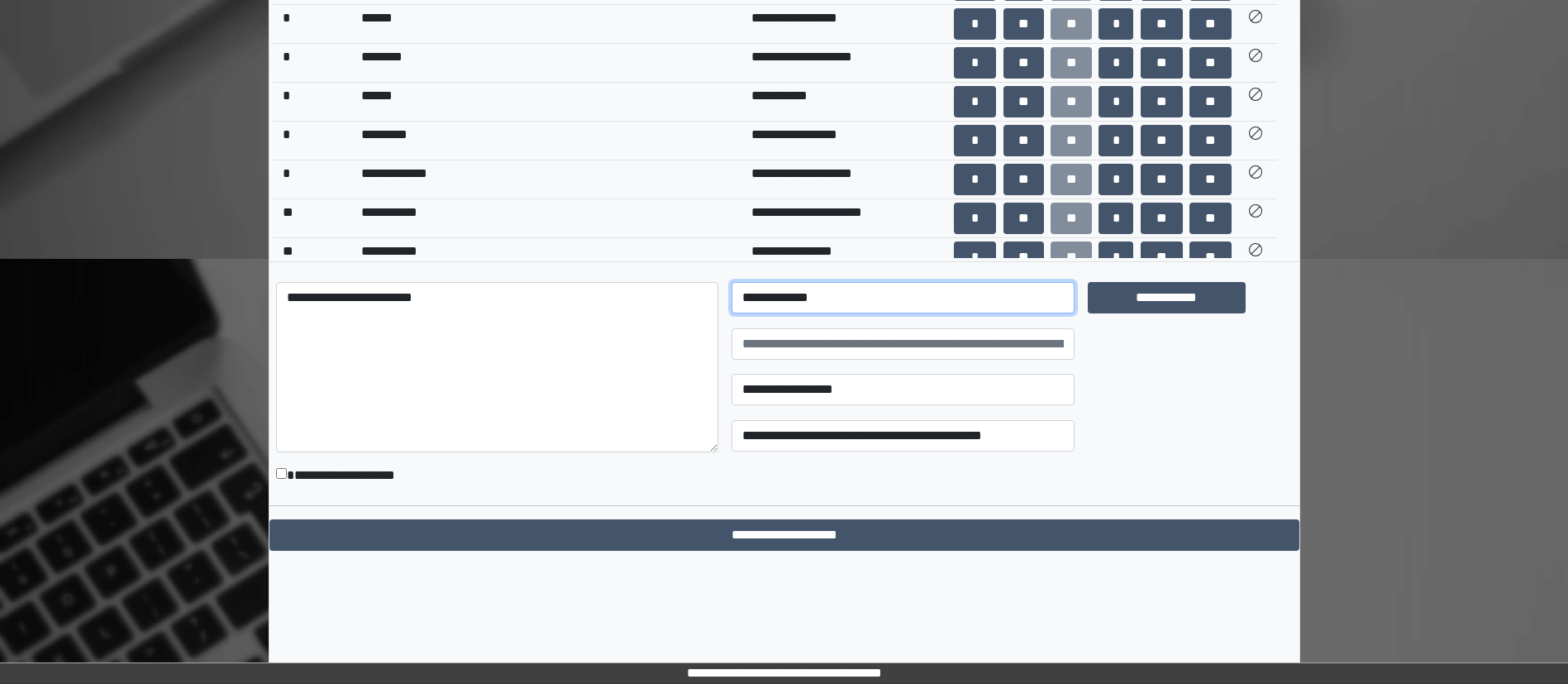 click on "**********" at bounding box center [903, 298] 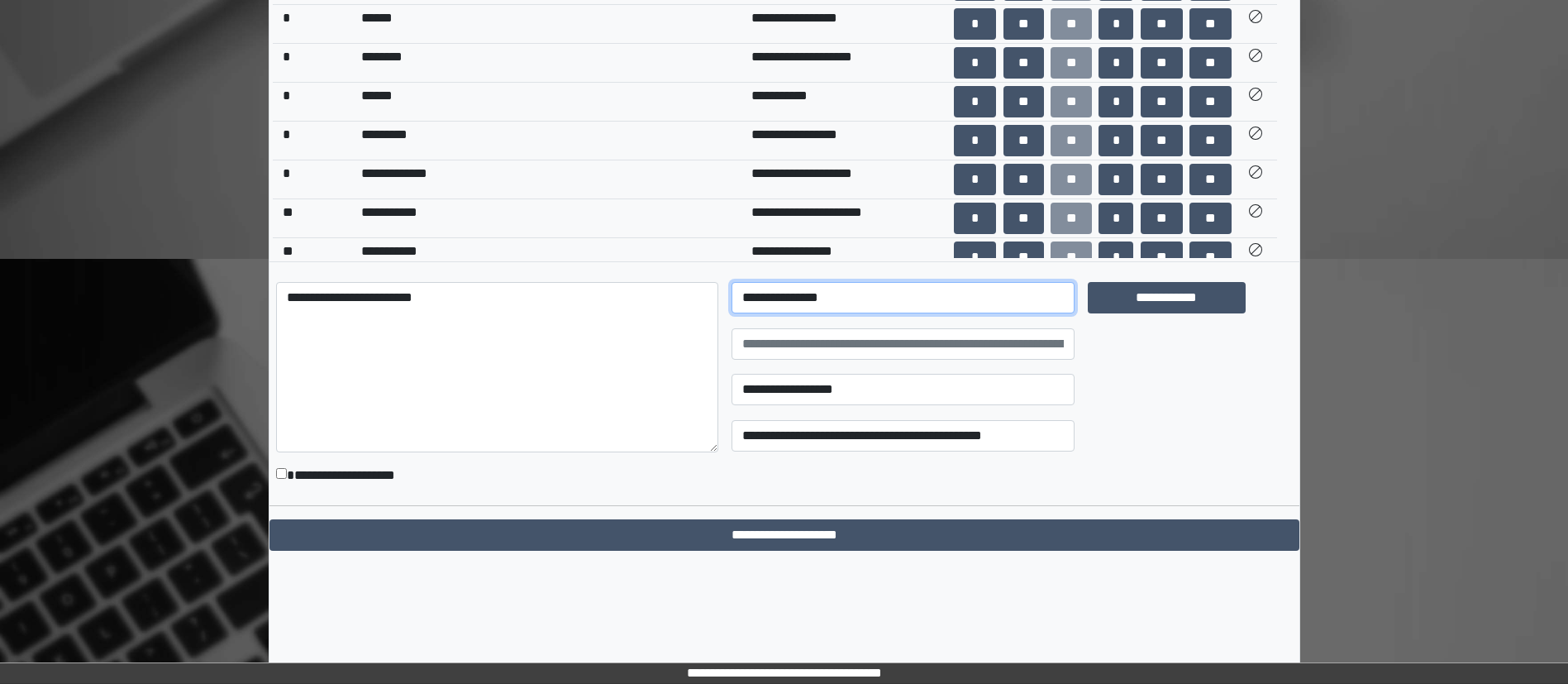 click on "**********" at bounding box center [903, 298] 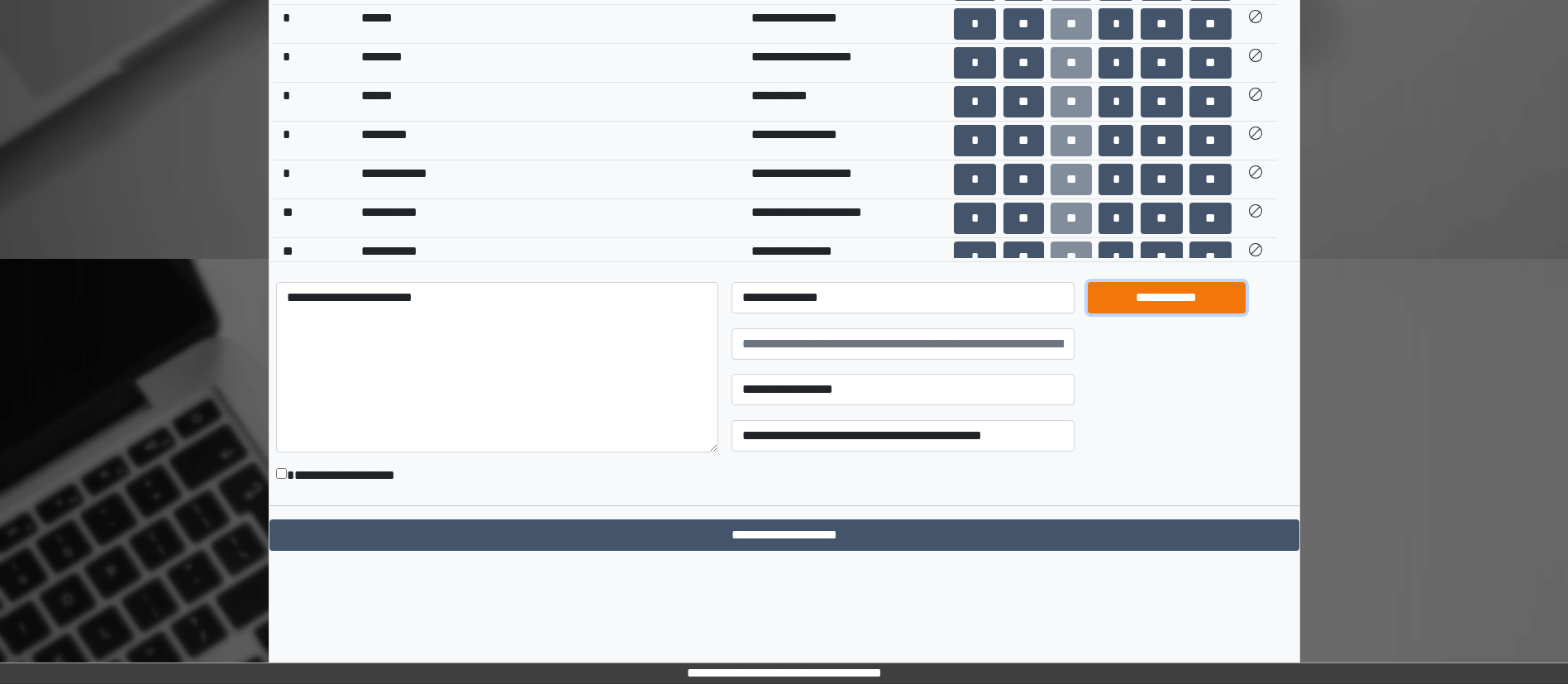 click on "**********" at bounding box center [1166, 298] 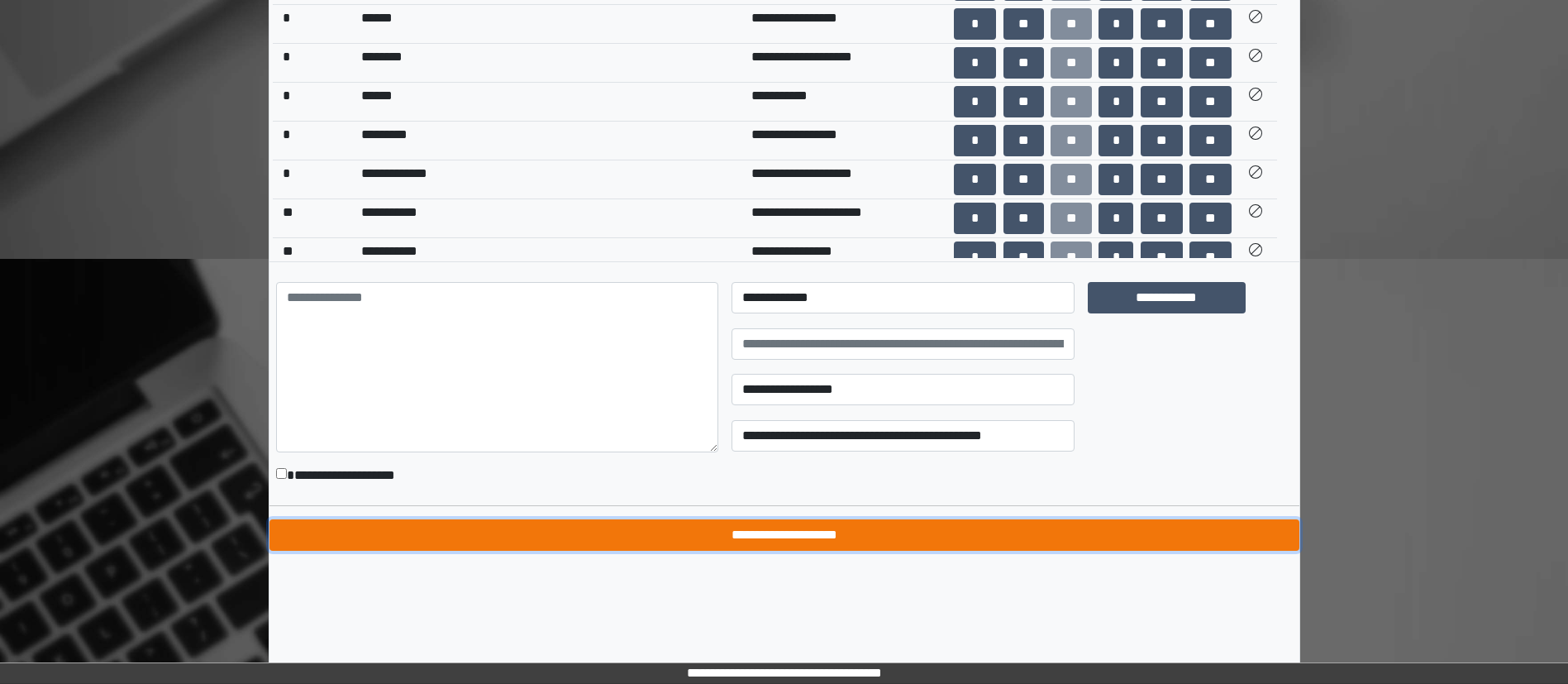 click on "**********" at bounding box center (784, 535) 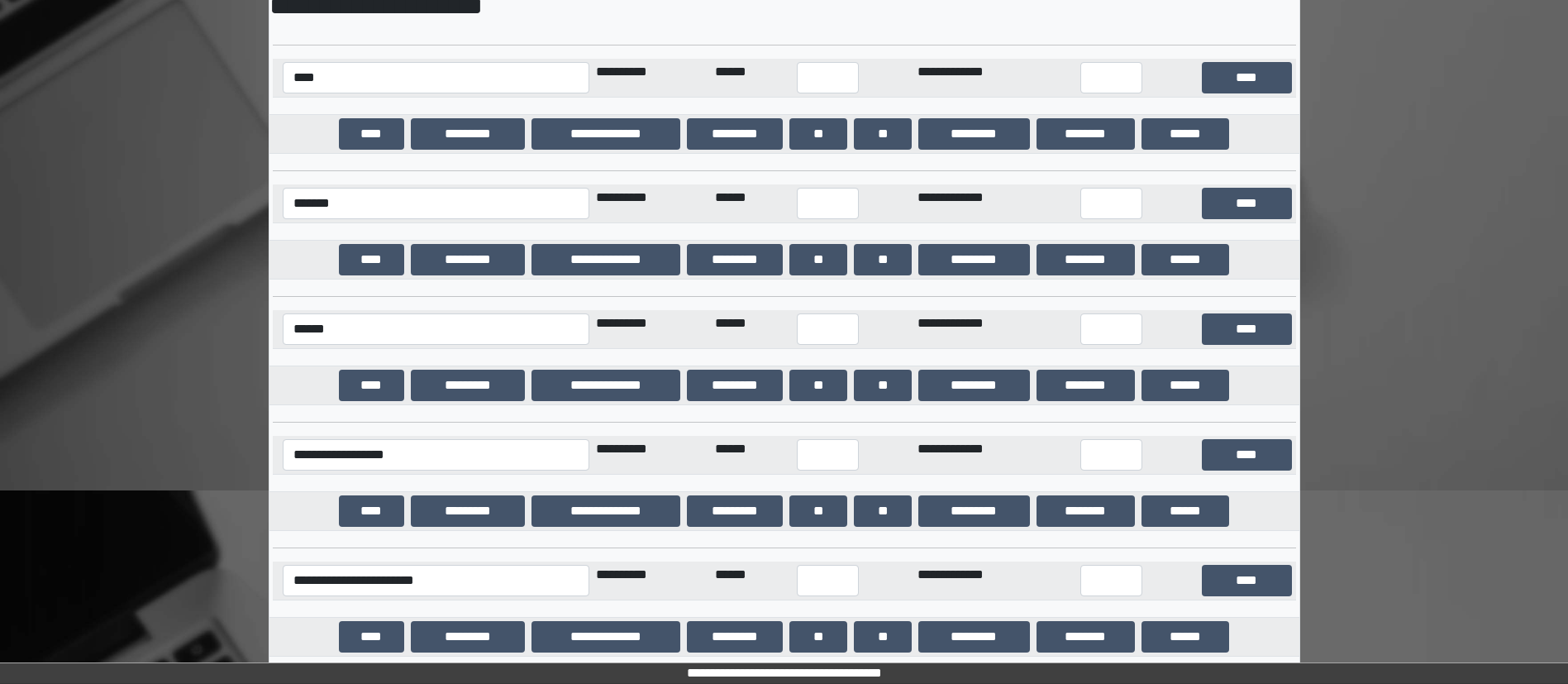 scroll, scrollTop: 336, scrollLeft: 0, axis: vertical 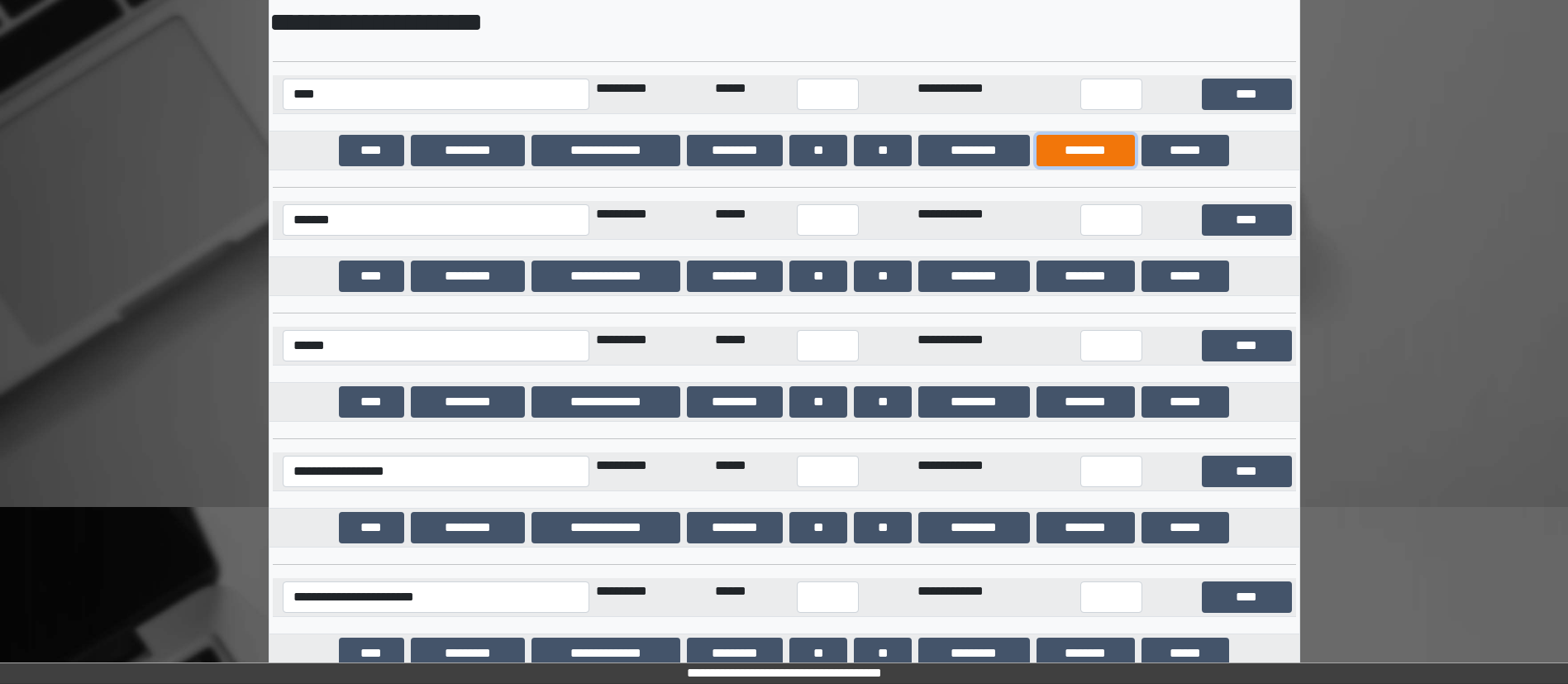 click on "********" at bounding box center [1085, 151] 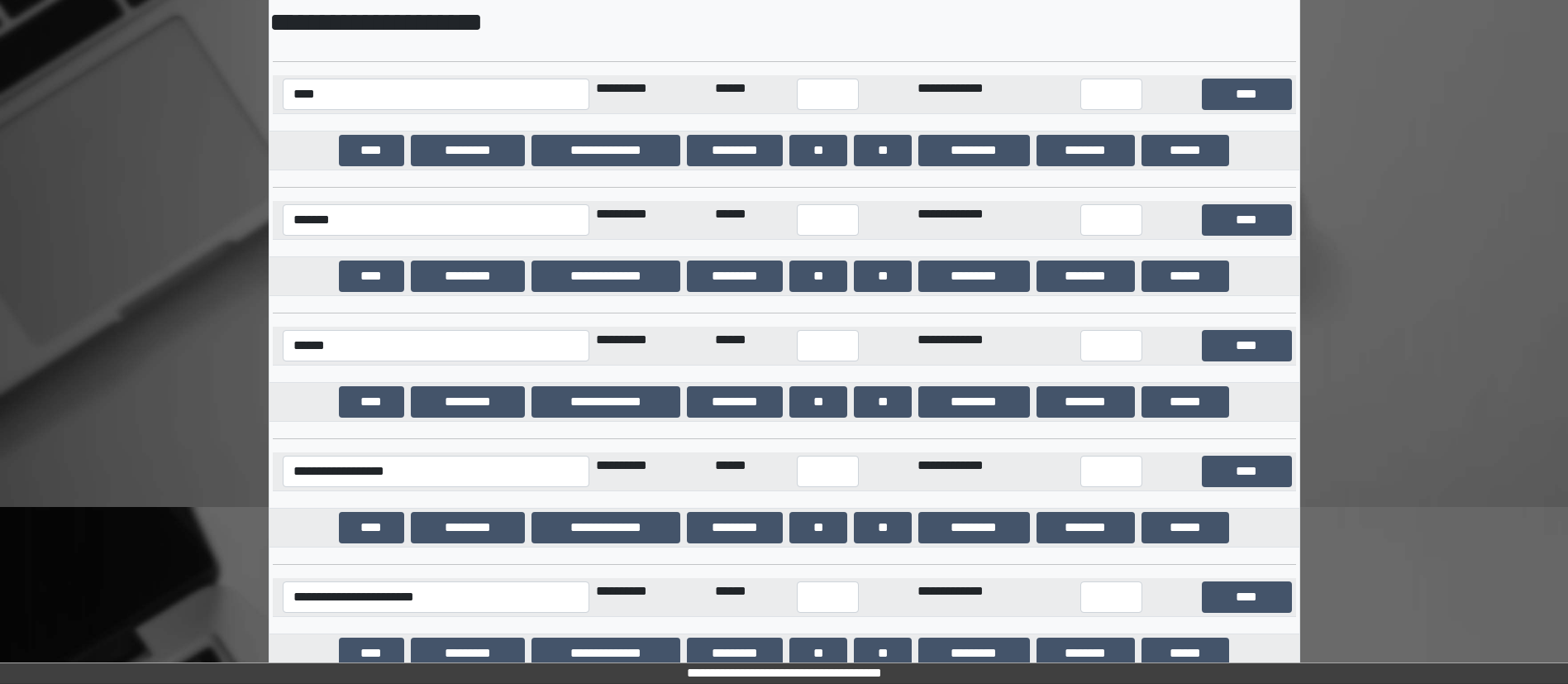 click on "*********" at bounding box center [974, 151] 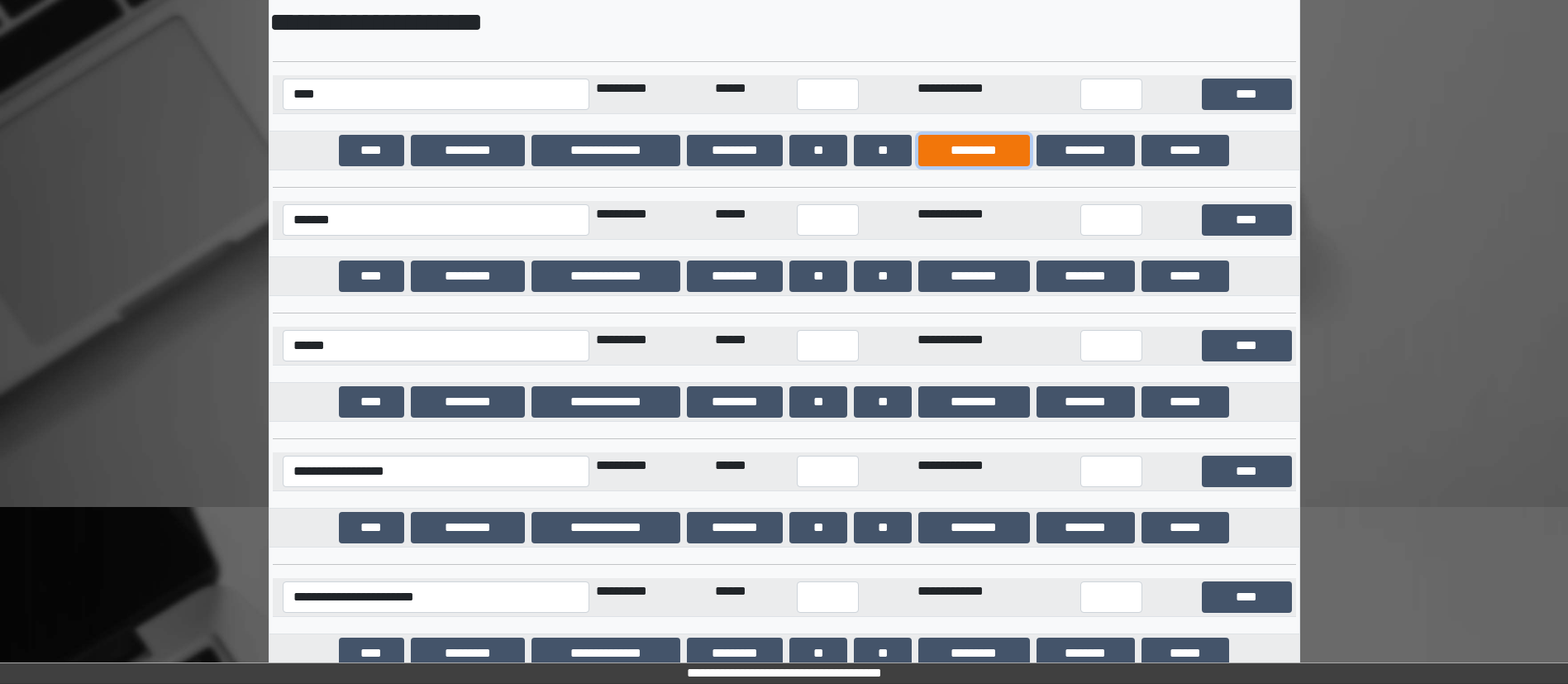click on "*********" at bounding box center [974, 151] 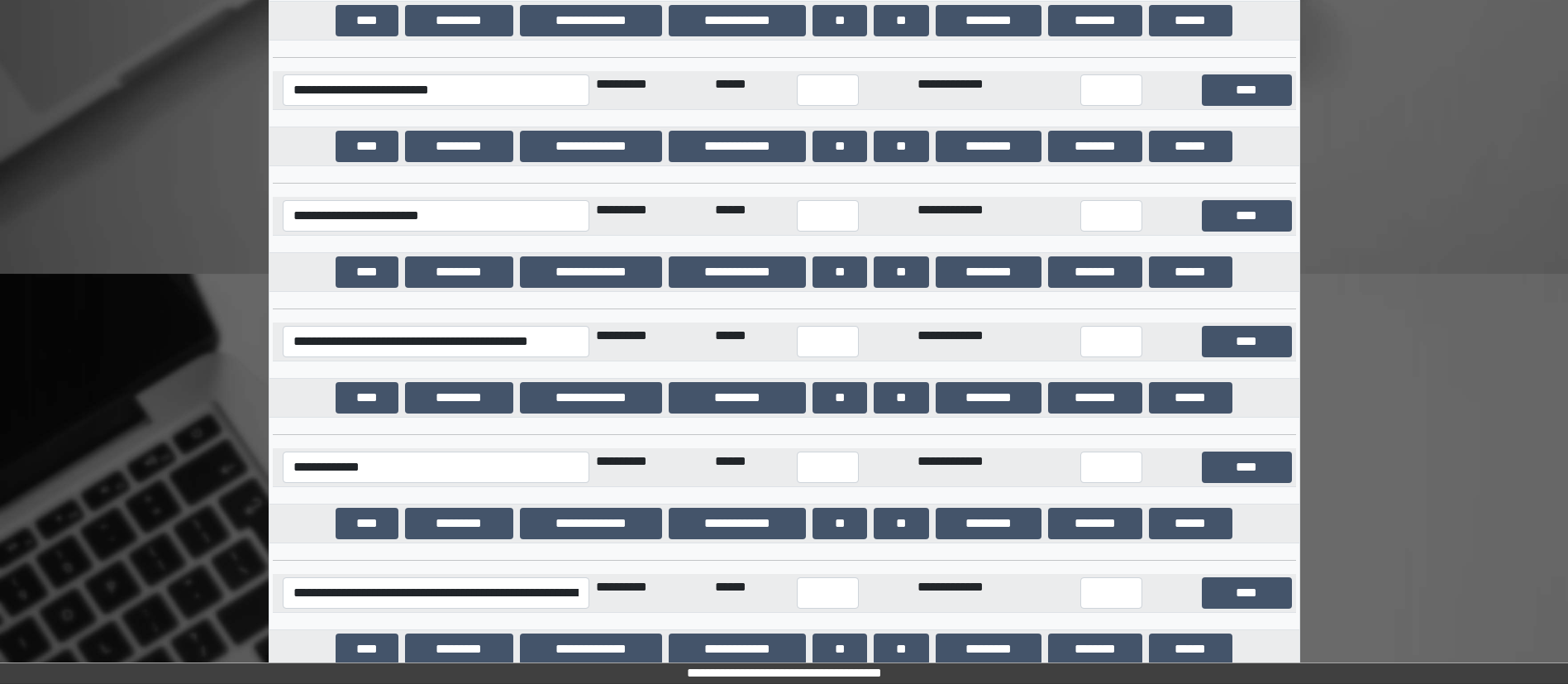 scroll, scrollTop: 1346, scrollLeft: 0, axis: vertical 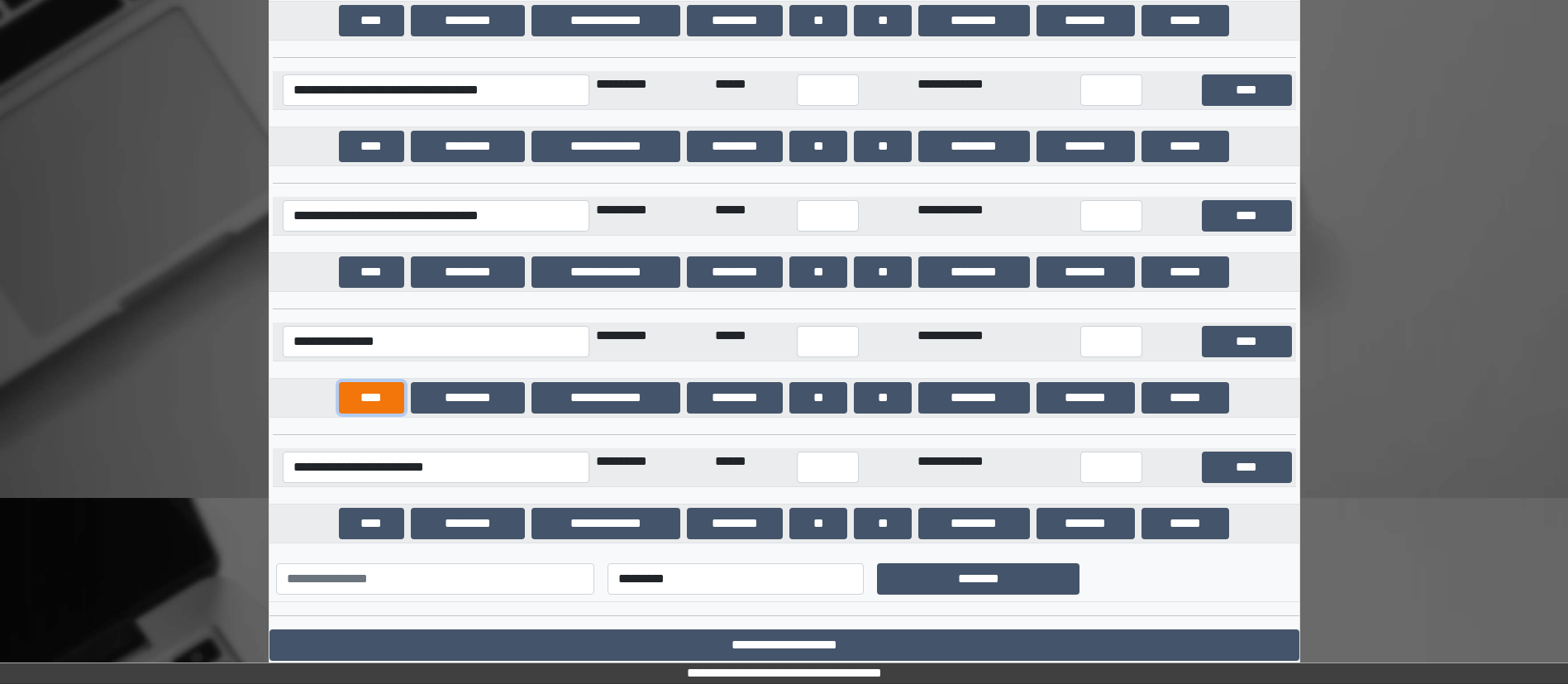 click on "****" at bounding box center [371, 398] 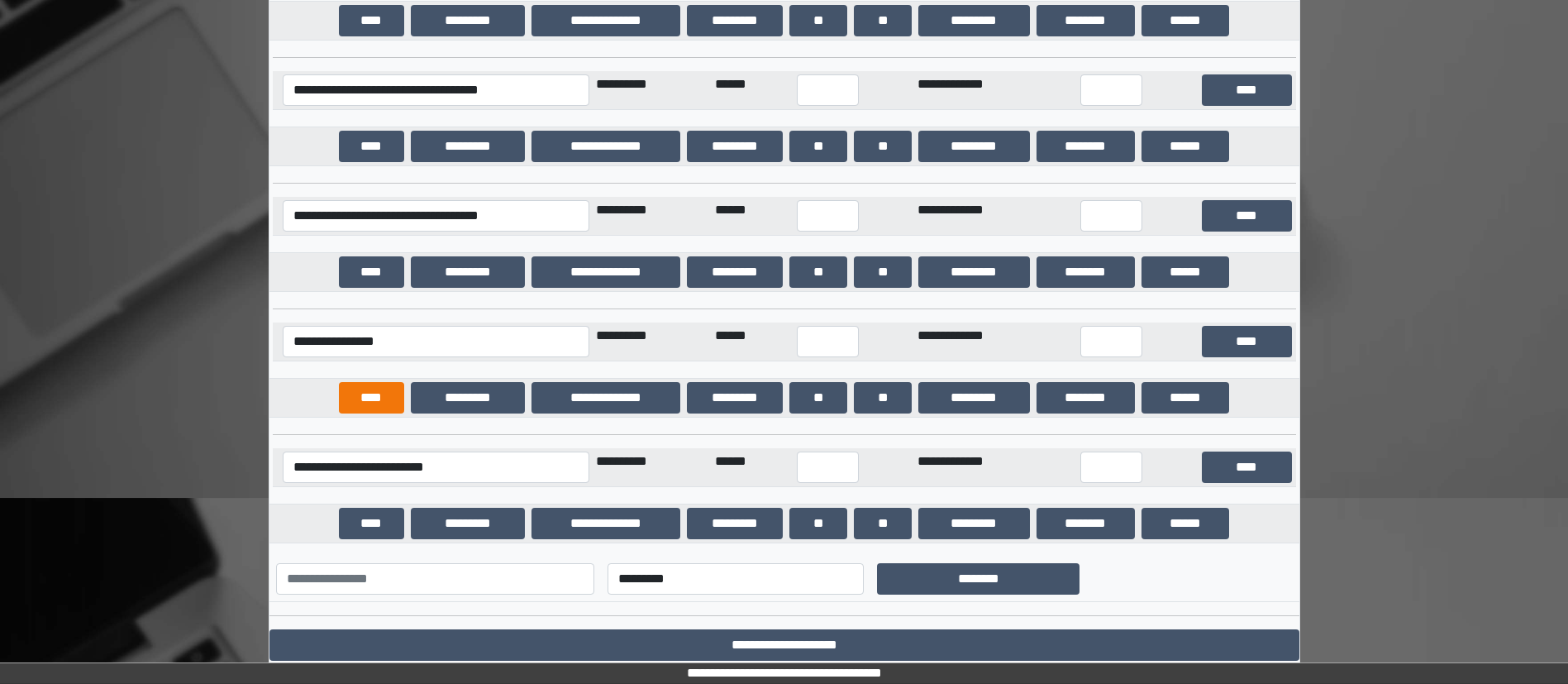 scroll, scrollTop: 584, scrollLeft: 0, axis: vertical 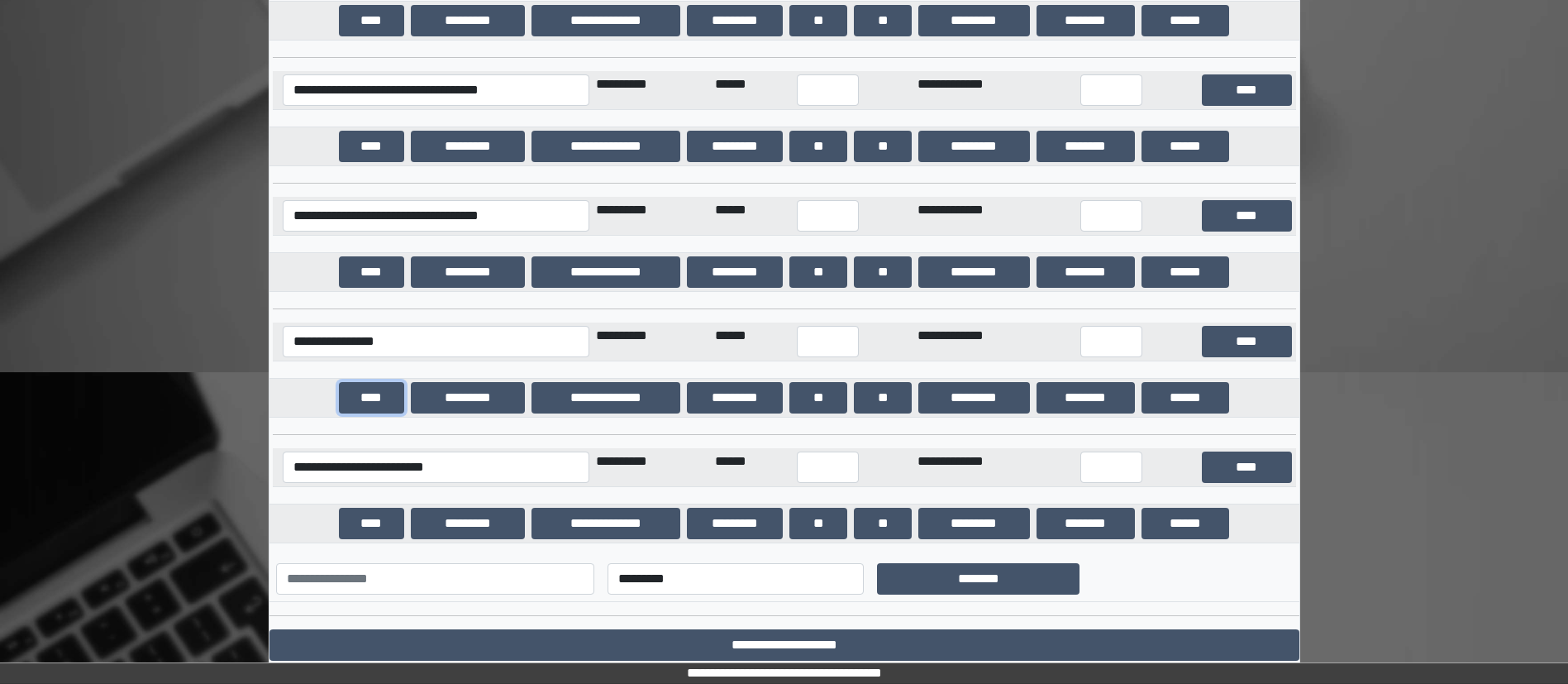 click on "****" at bounding box center [371, 398] 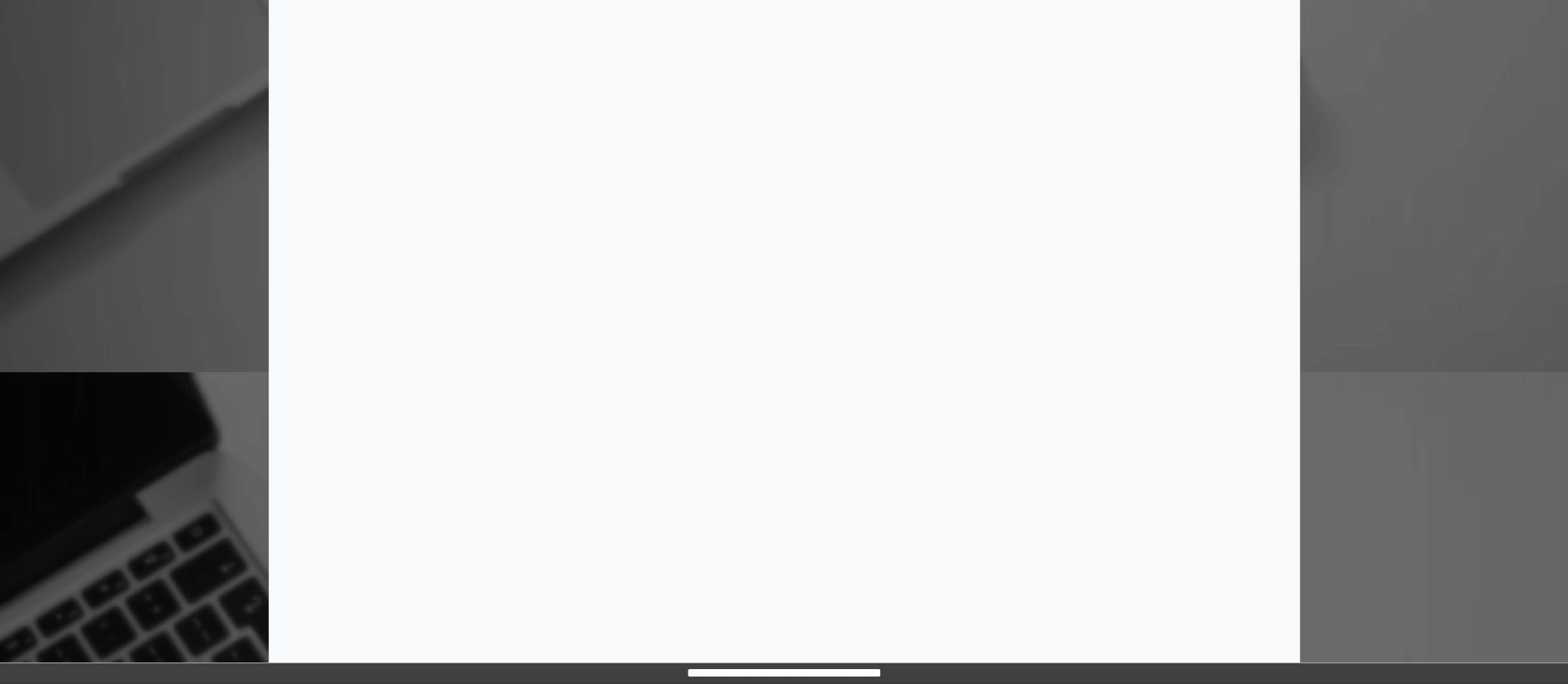 scroll, scrollTop: 584, scrollLeft: 0, axis: vertical 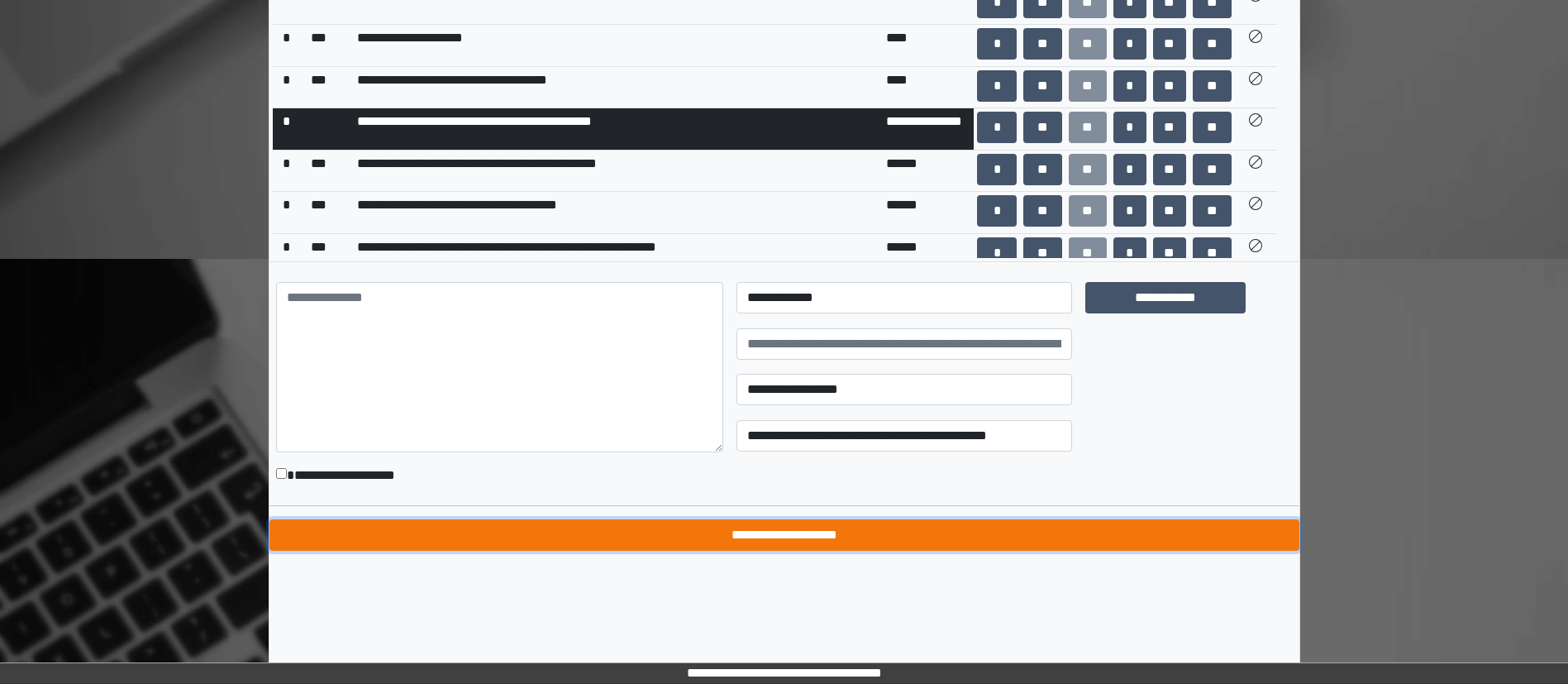 click on "**********" at bounding box center [784, 535] 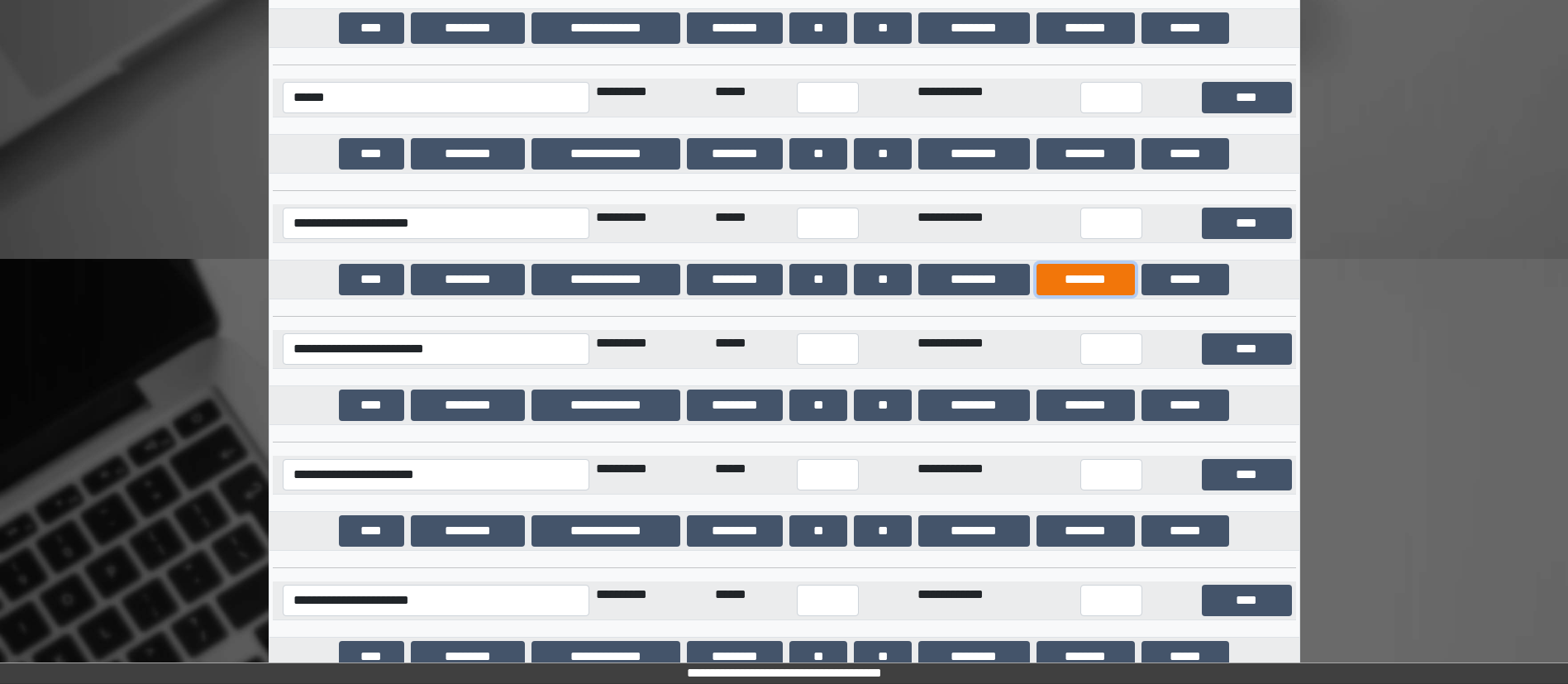 click on "********" at bounding box center (1085, 280) 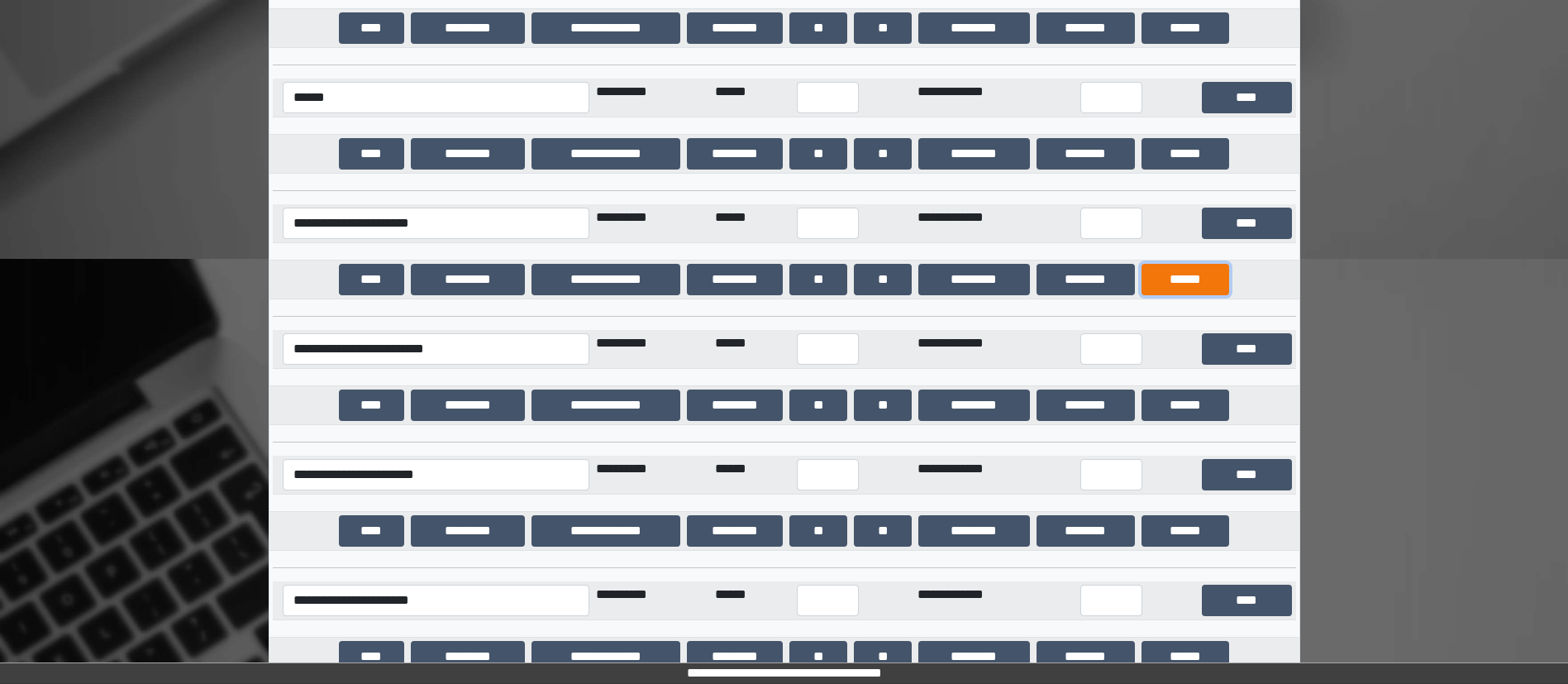 click on "******" at bounding box center (1185, 280) 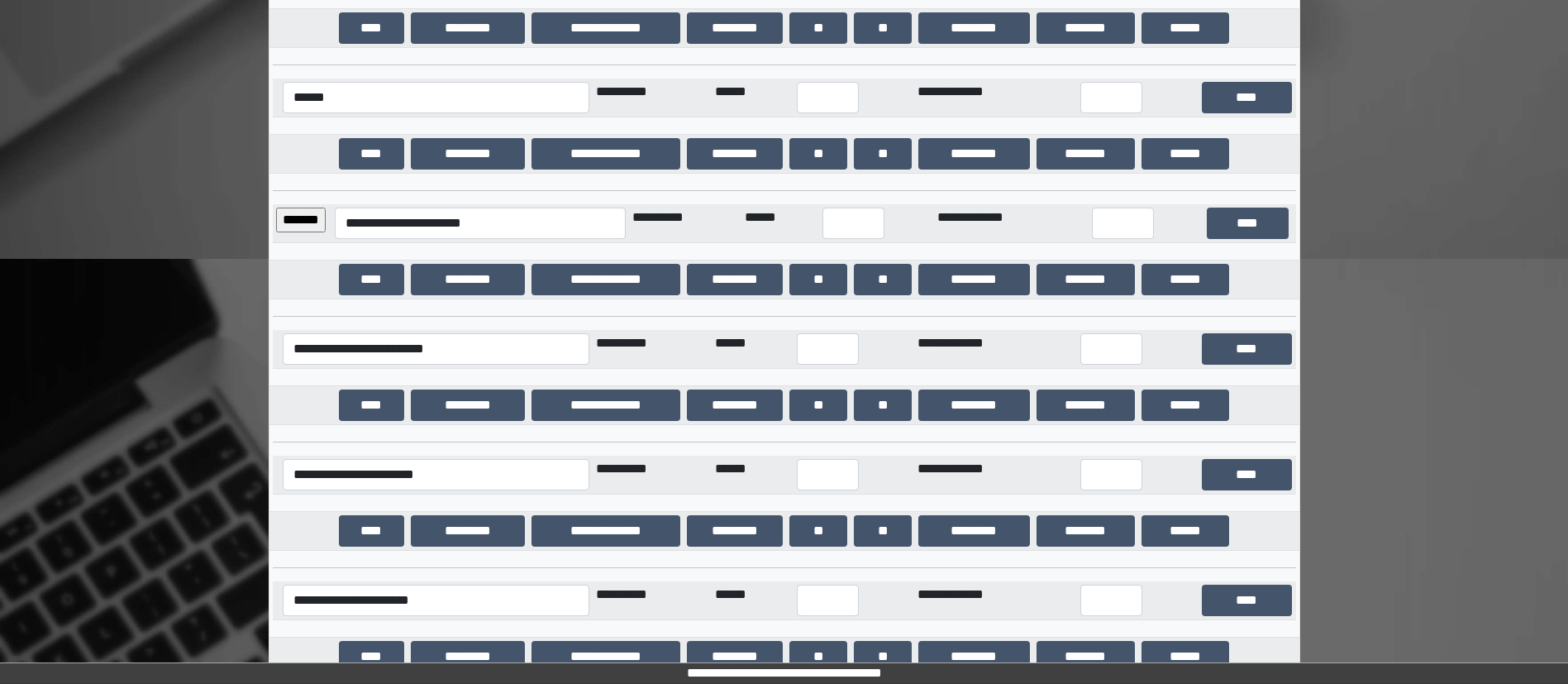 click on "*******" at bounding box center (301, 220) 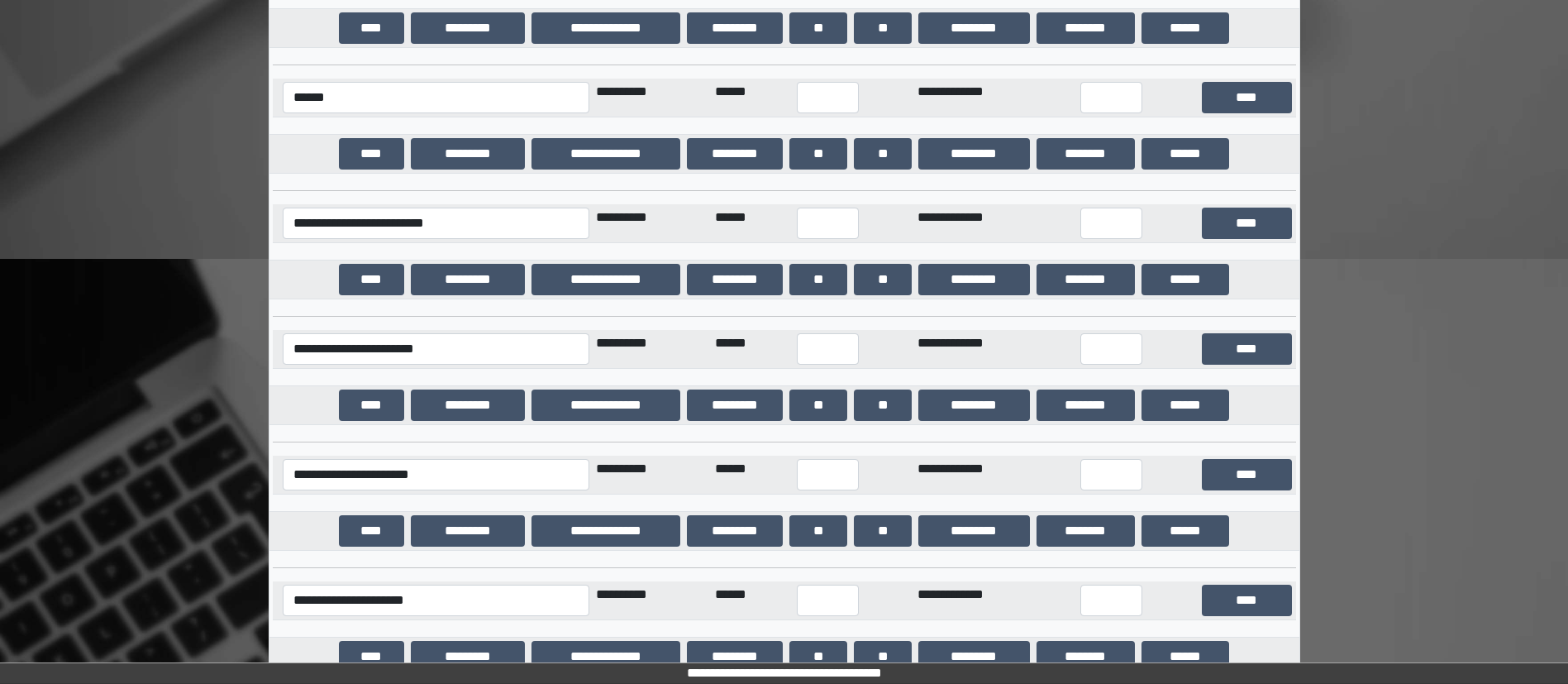scroll, scrollTop: 1346, scrollLeft: 0, axis: vertical 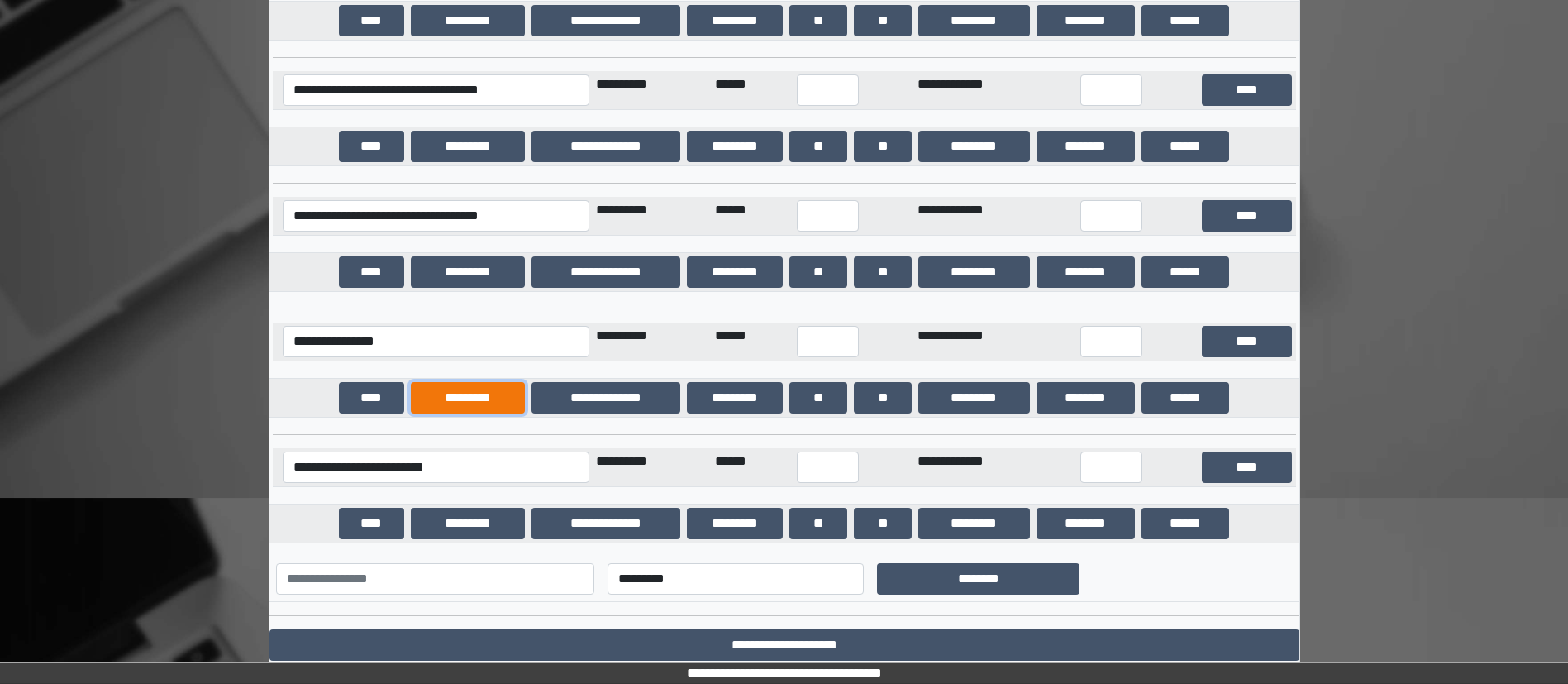 click on "*********" at bounding box center [468, 398] 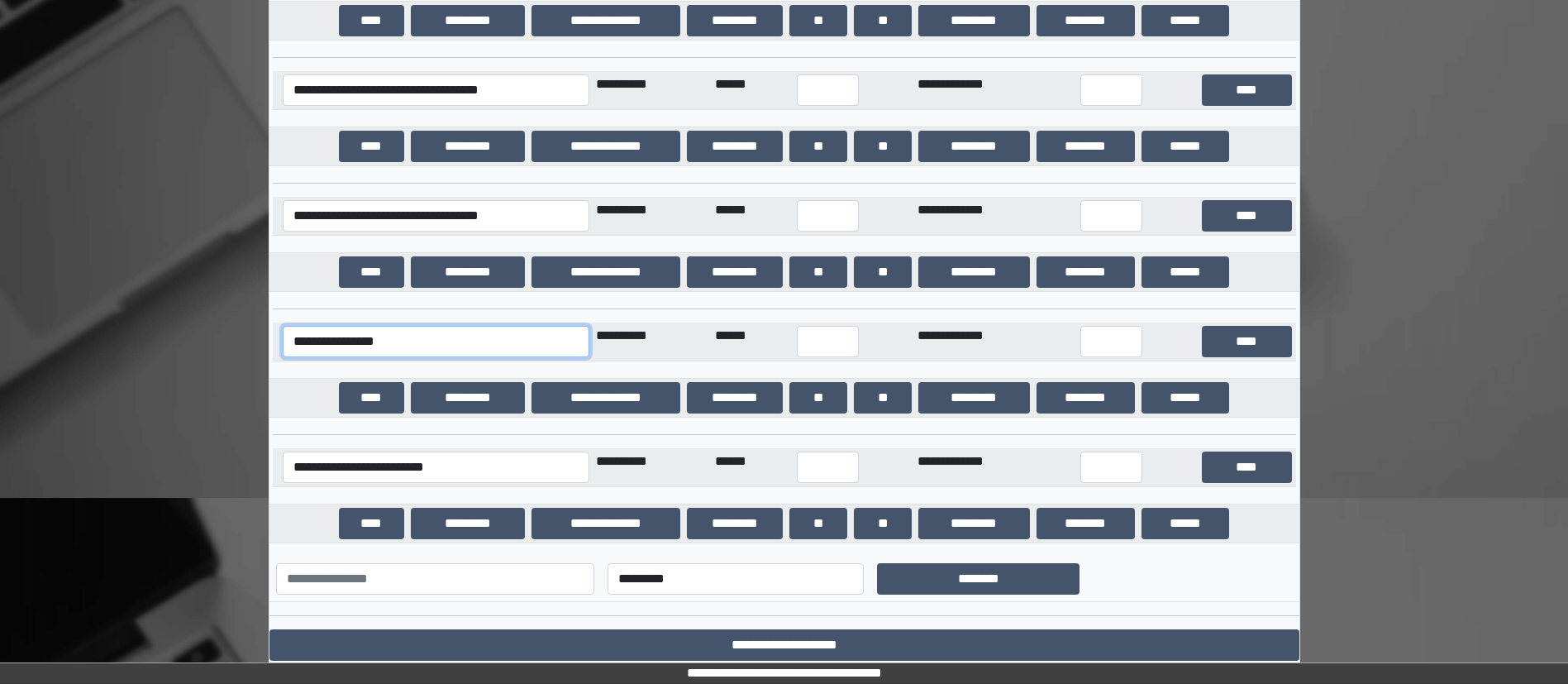 click on "**********" at bounding box center [436, 342] 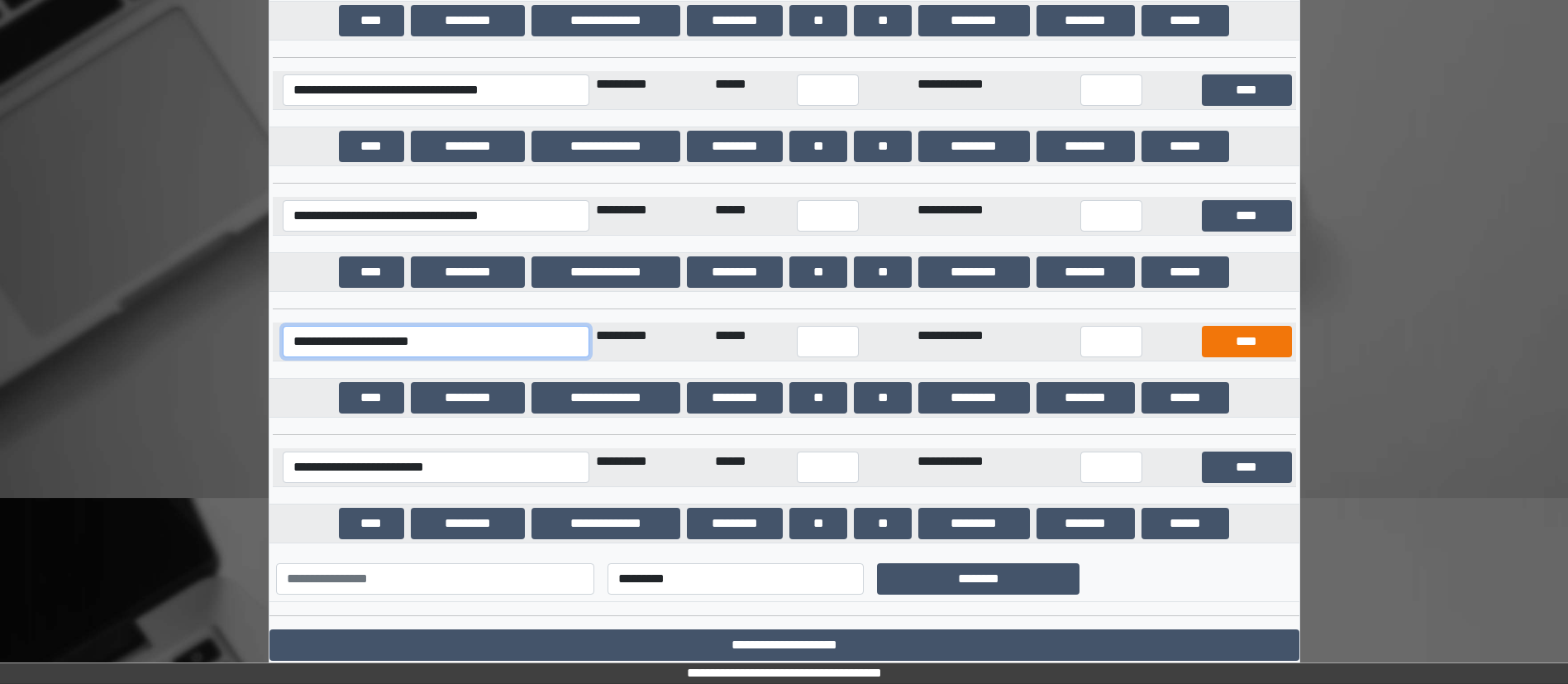 type on "**********" 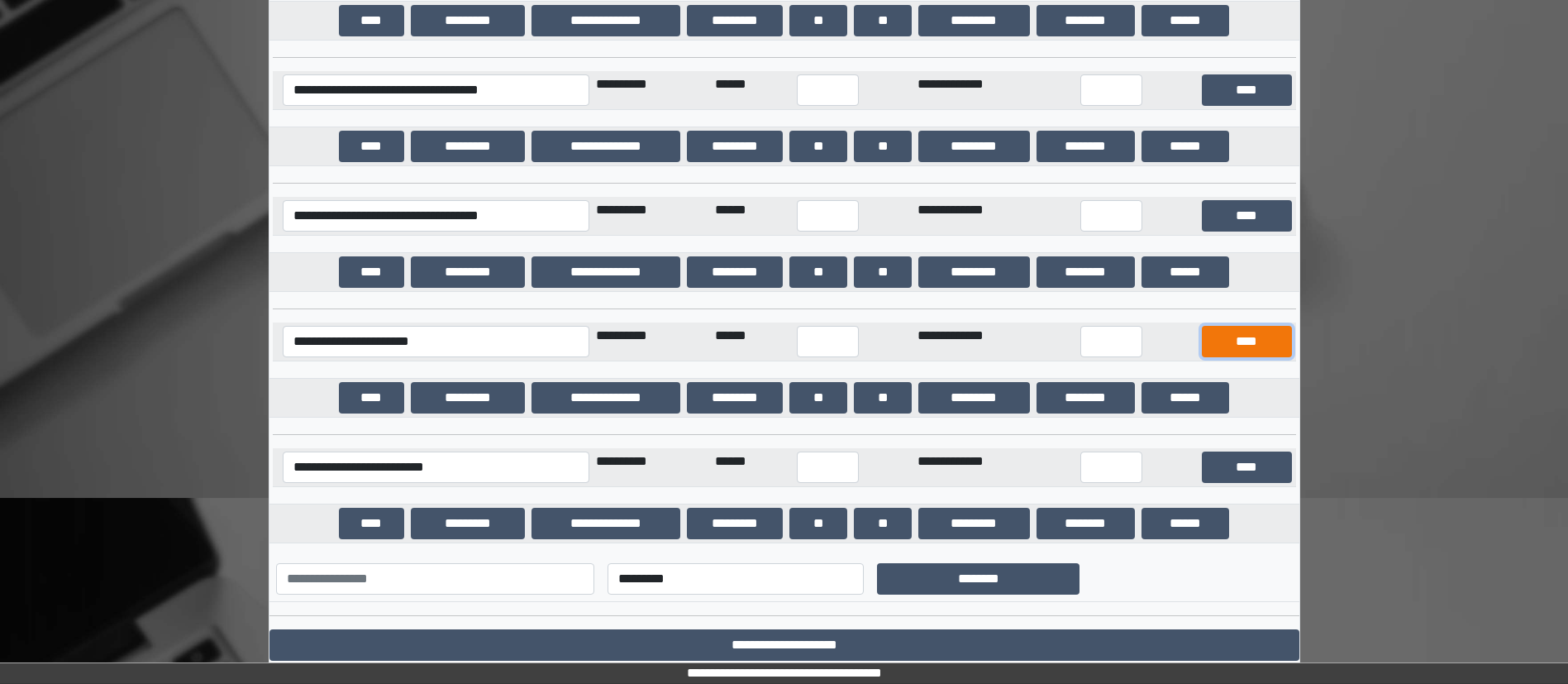 click on "****" at bounding box center [1246, 342] 